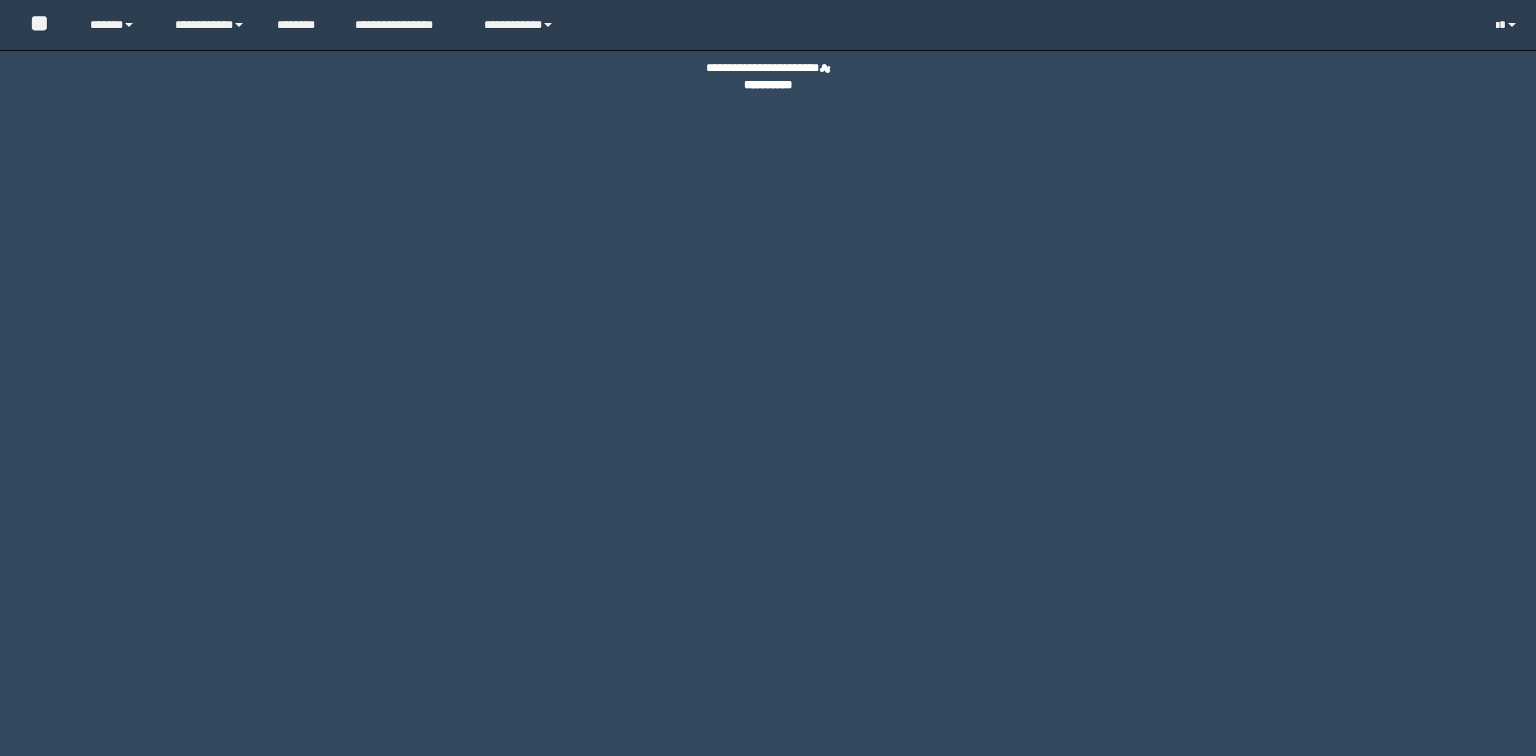 scroll, scrollTop: 0, scrollLeft: 0, axis: both 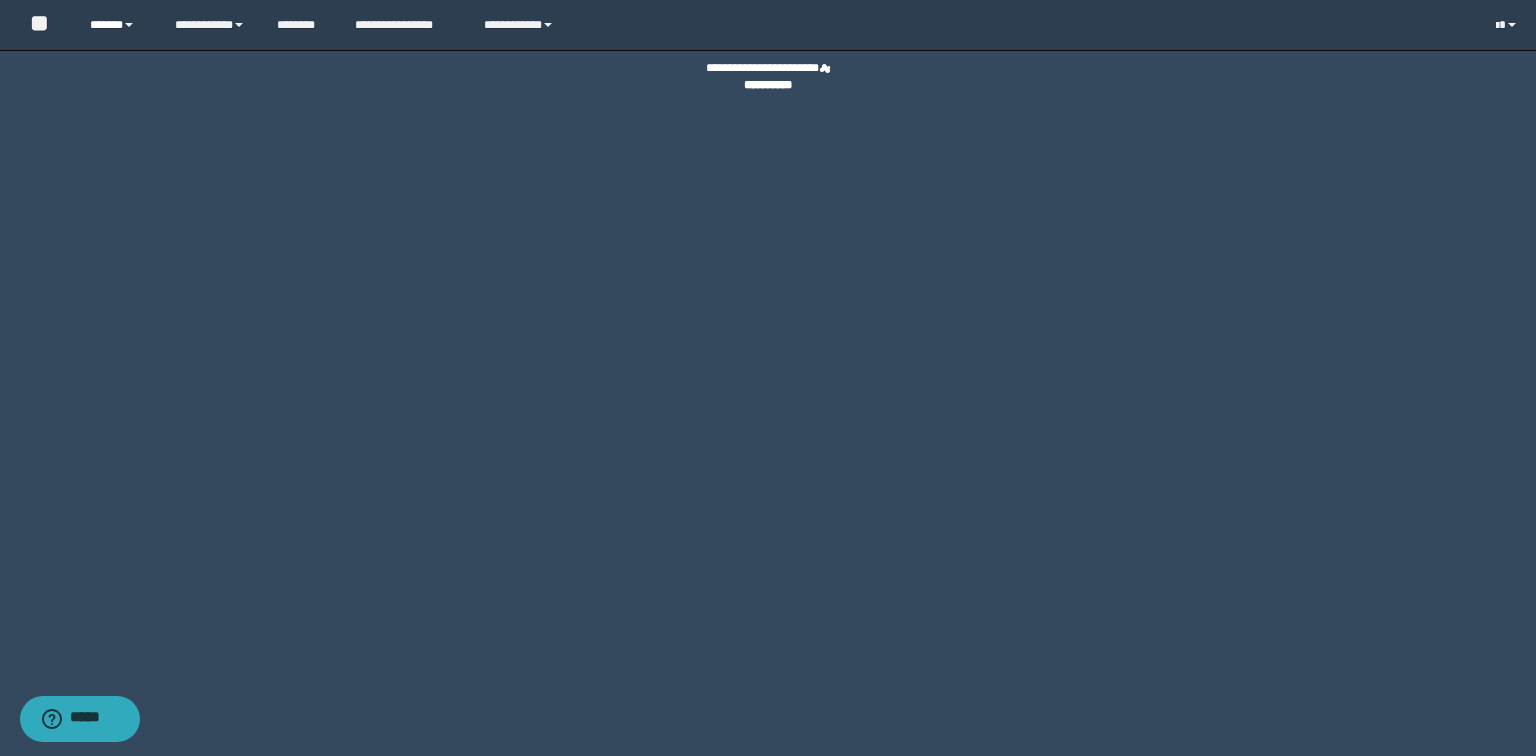 click on "******" at bounding box center [117, 25] 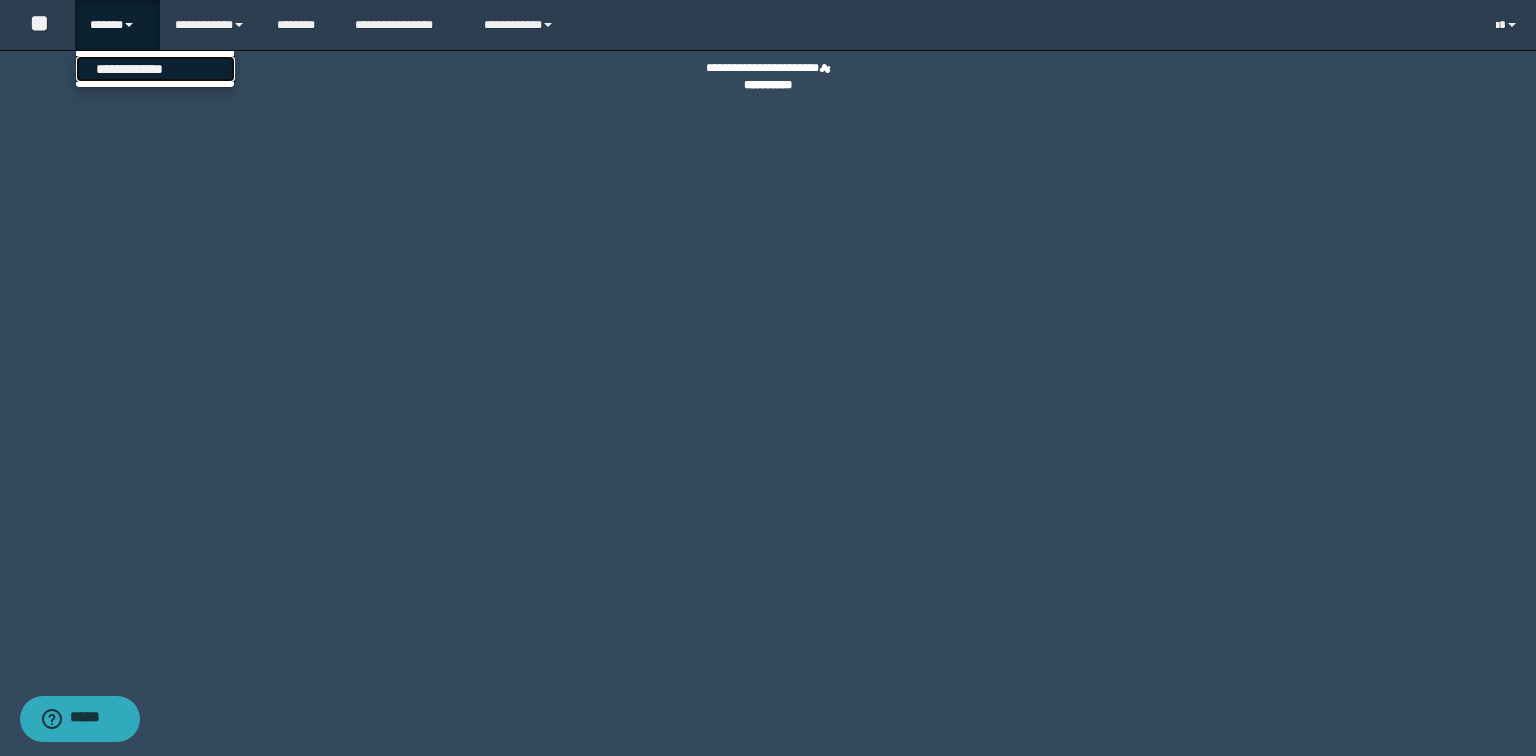 click on "**********" at bounding box center [155, 69] 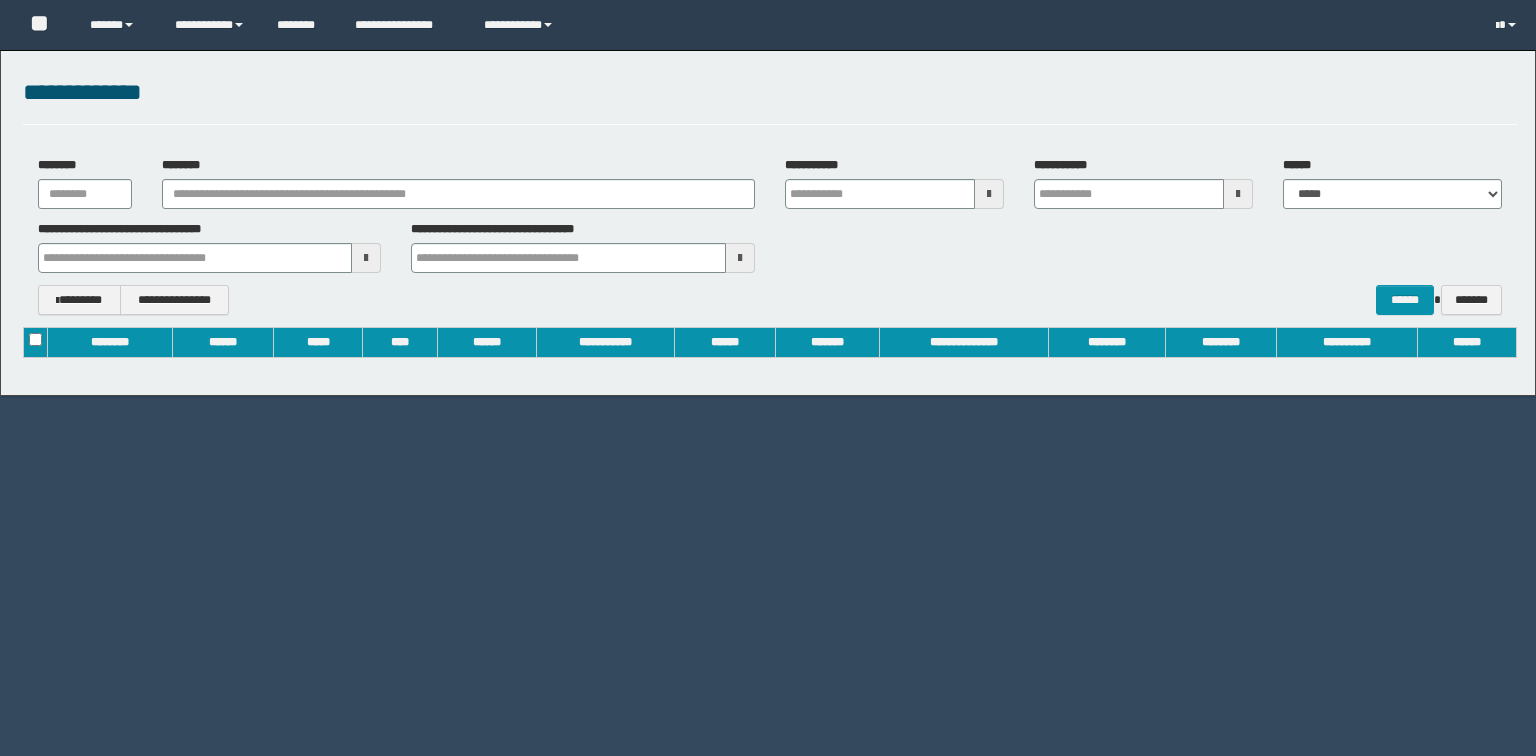 scroll, scrollTop: 0, scrollLeft: 0, axis: both 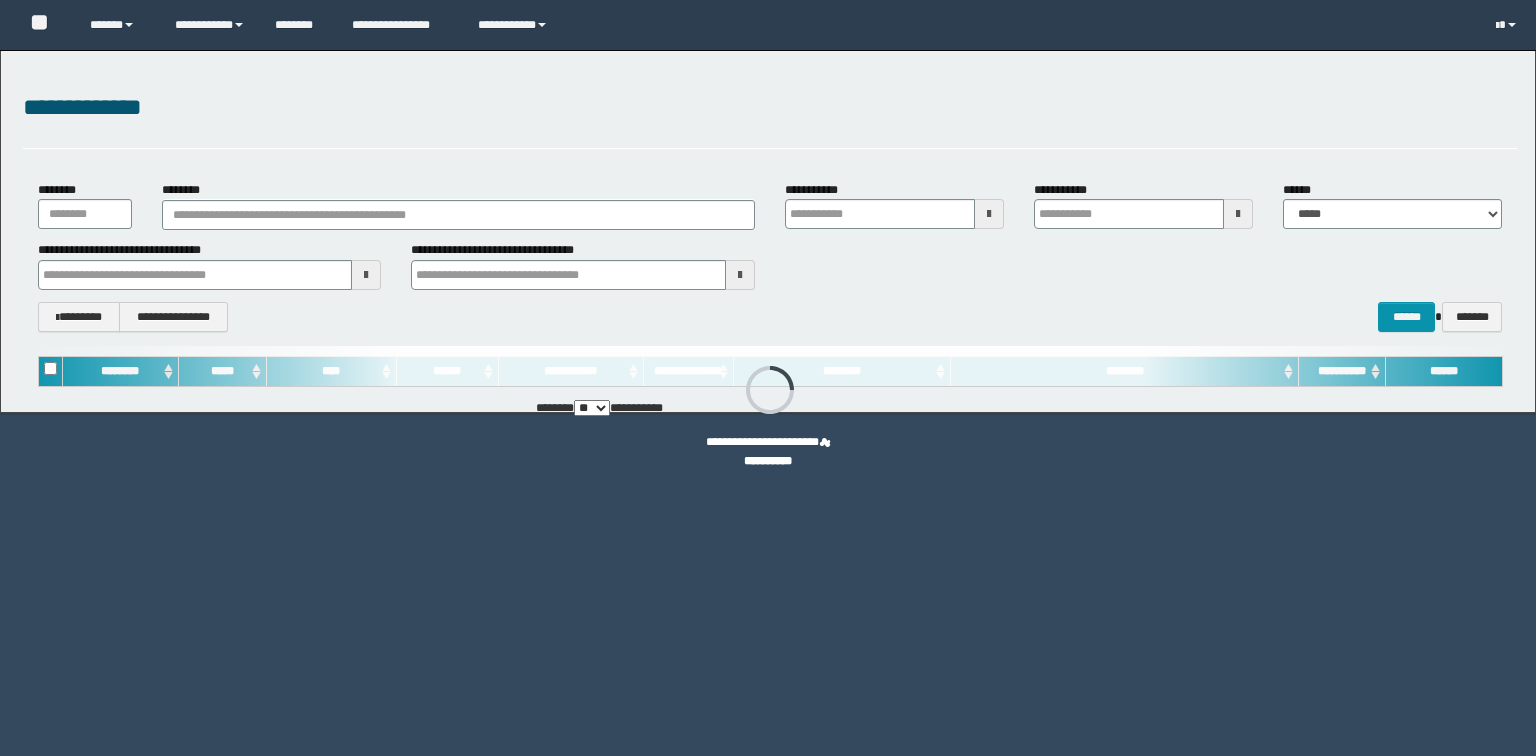 type on "**********" 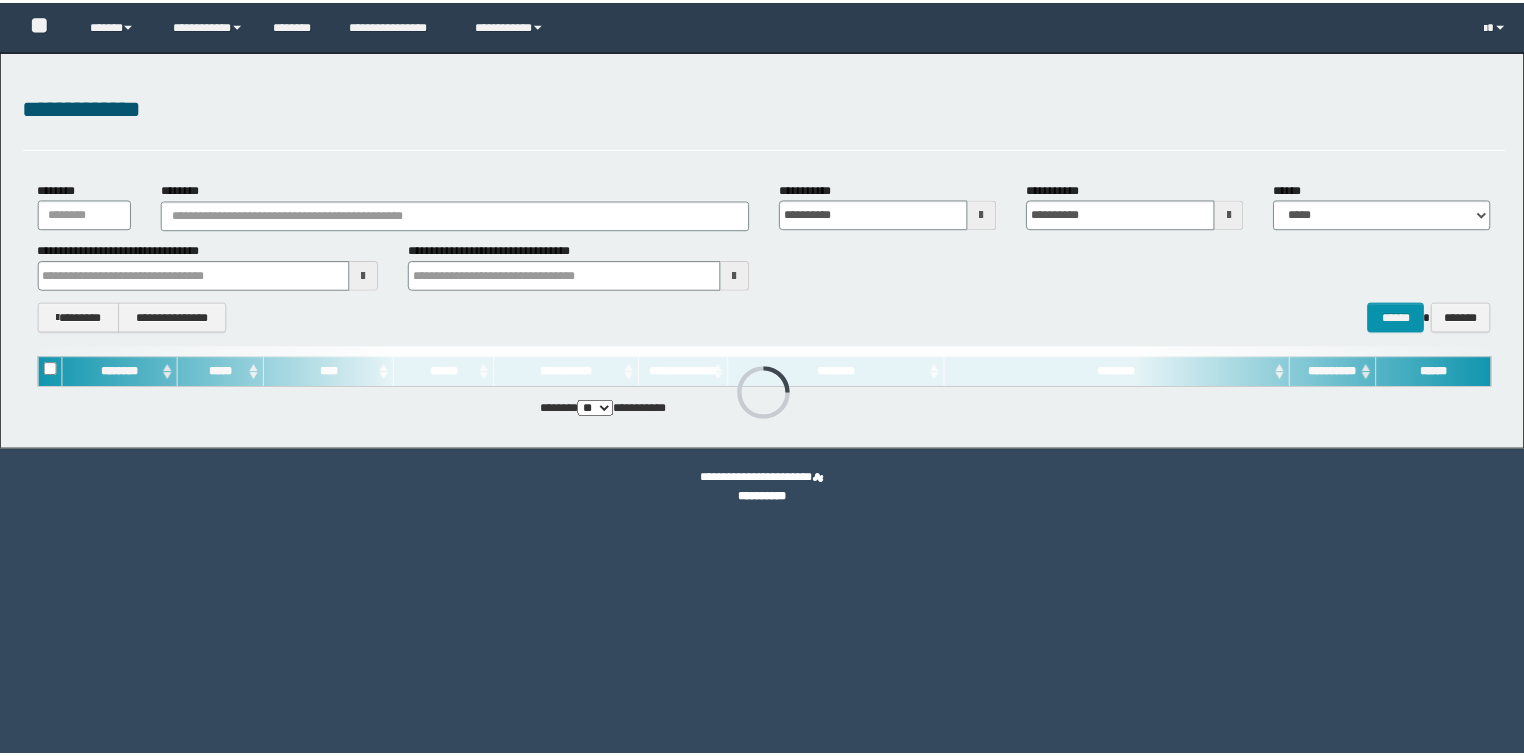 scroll, scrollTop: 0, scrollLeft: 0, axis: both 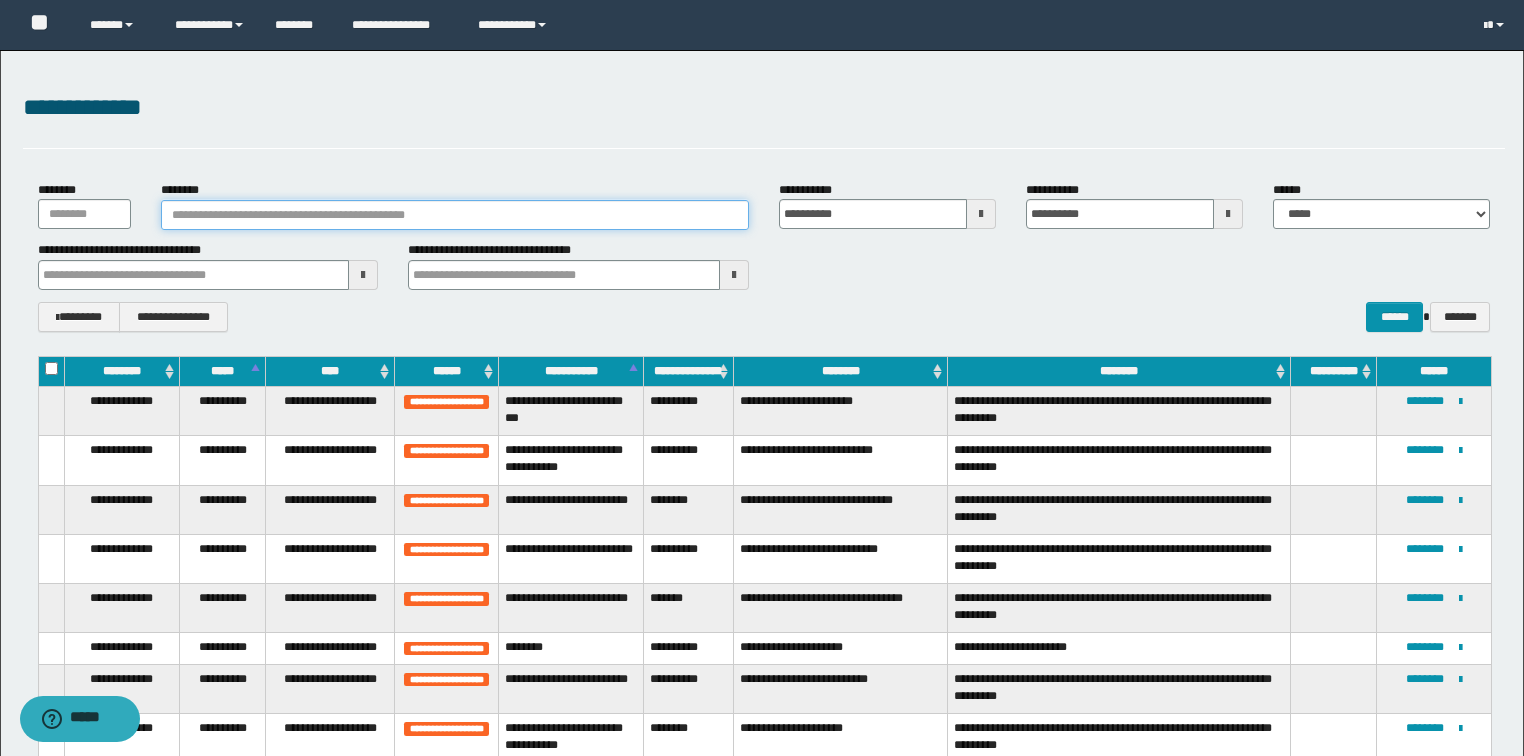 click on "********" at bounding box center [455, 215] 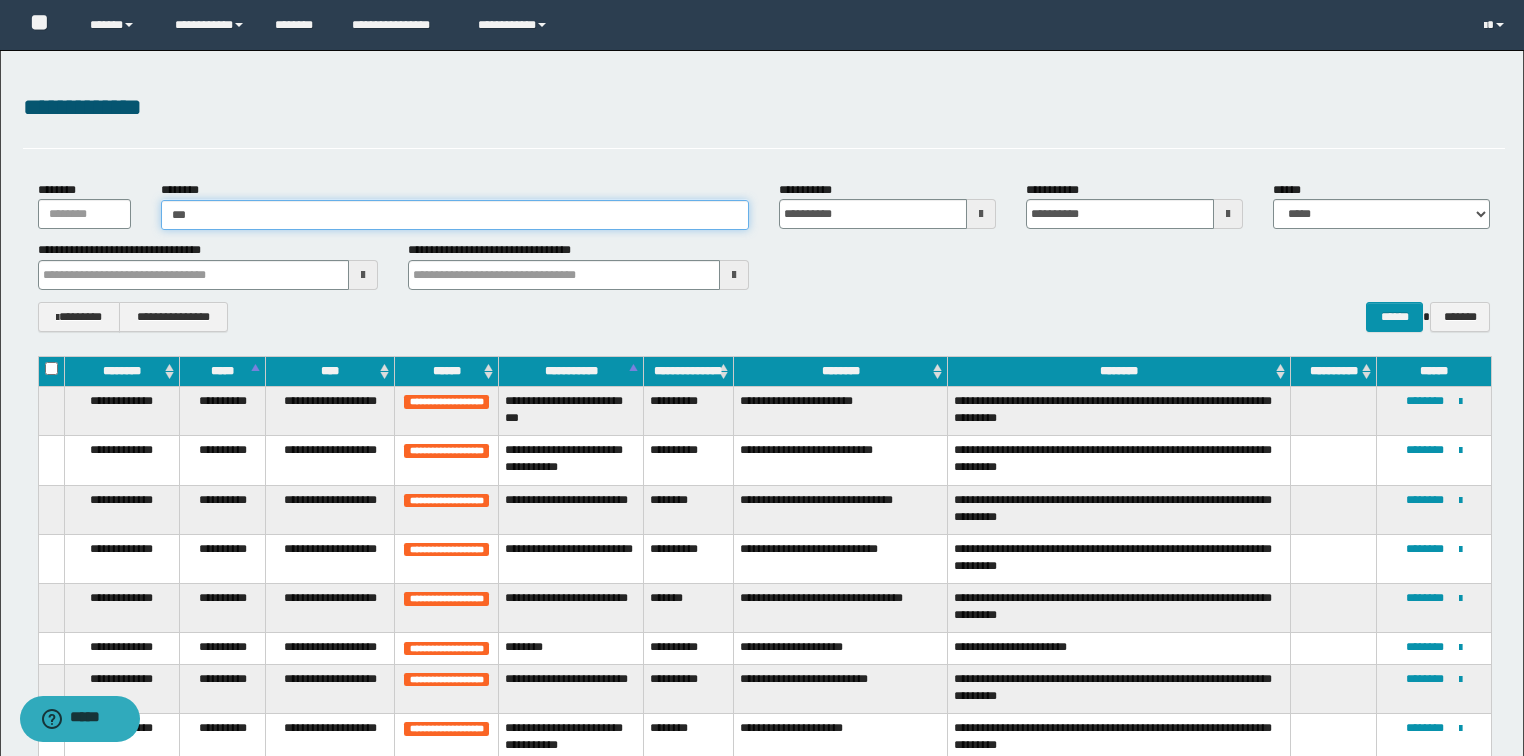 type on "****" 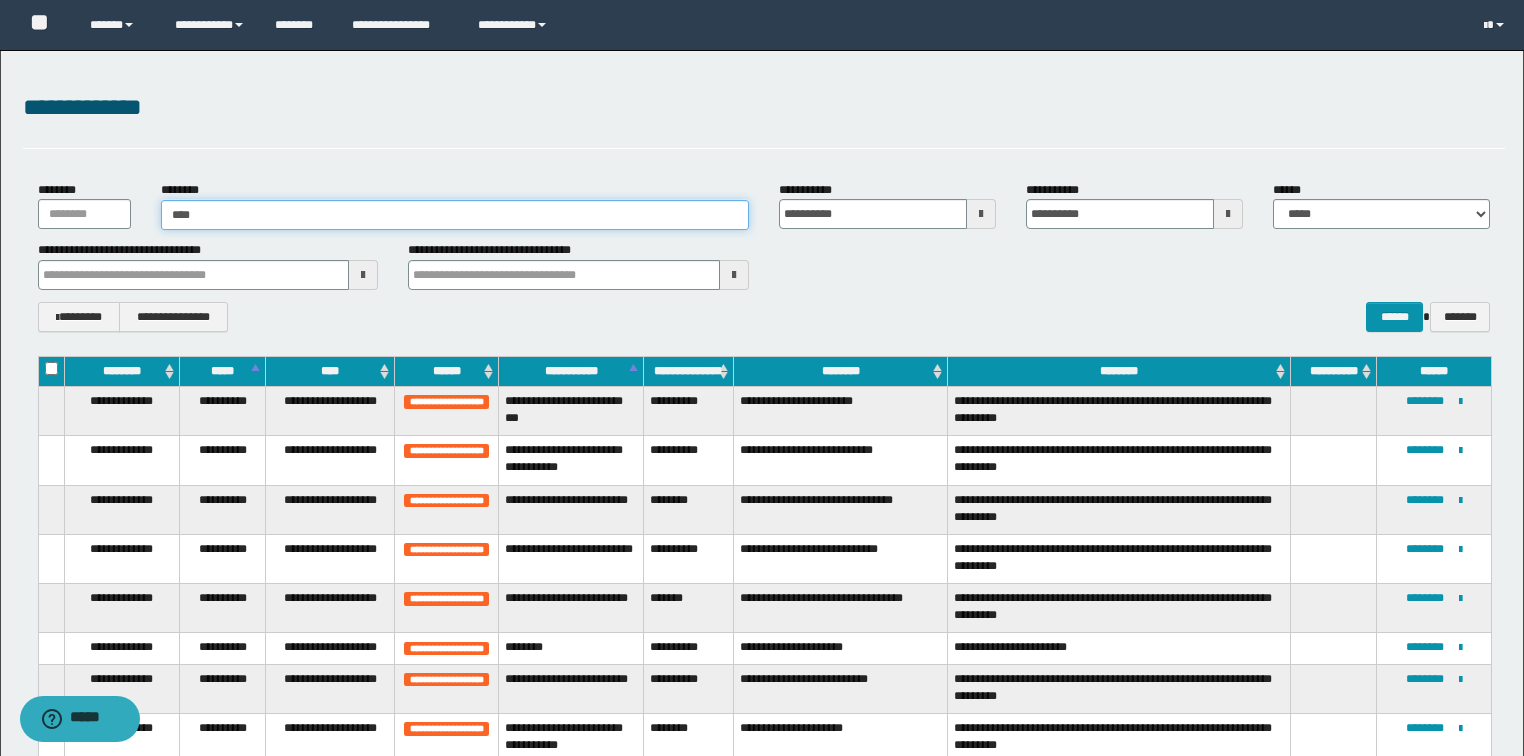 type on "****" 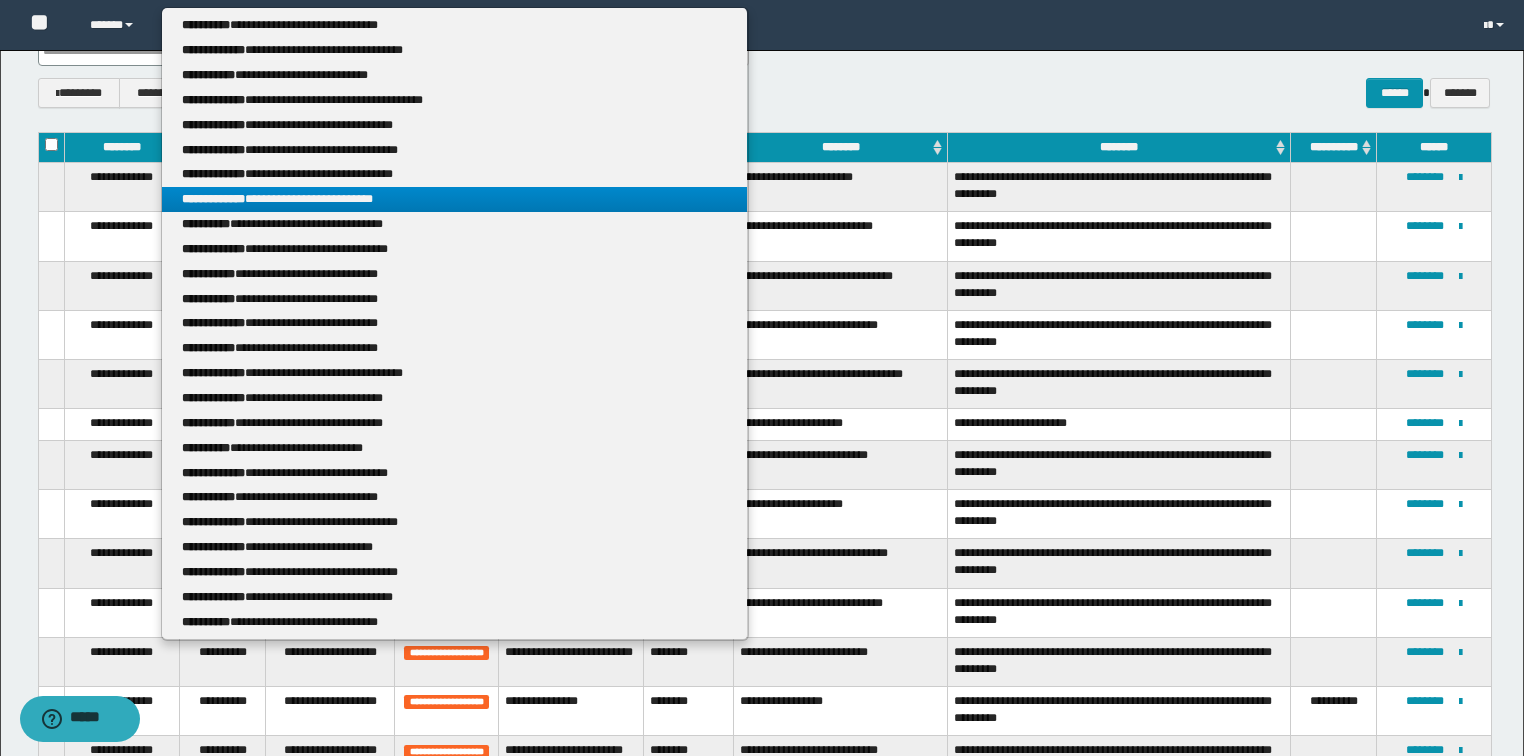scroll, scrollTop: 80, scrollLeft: 0, axis: vertical 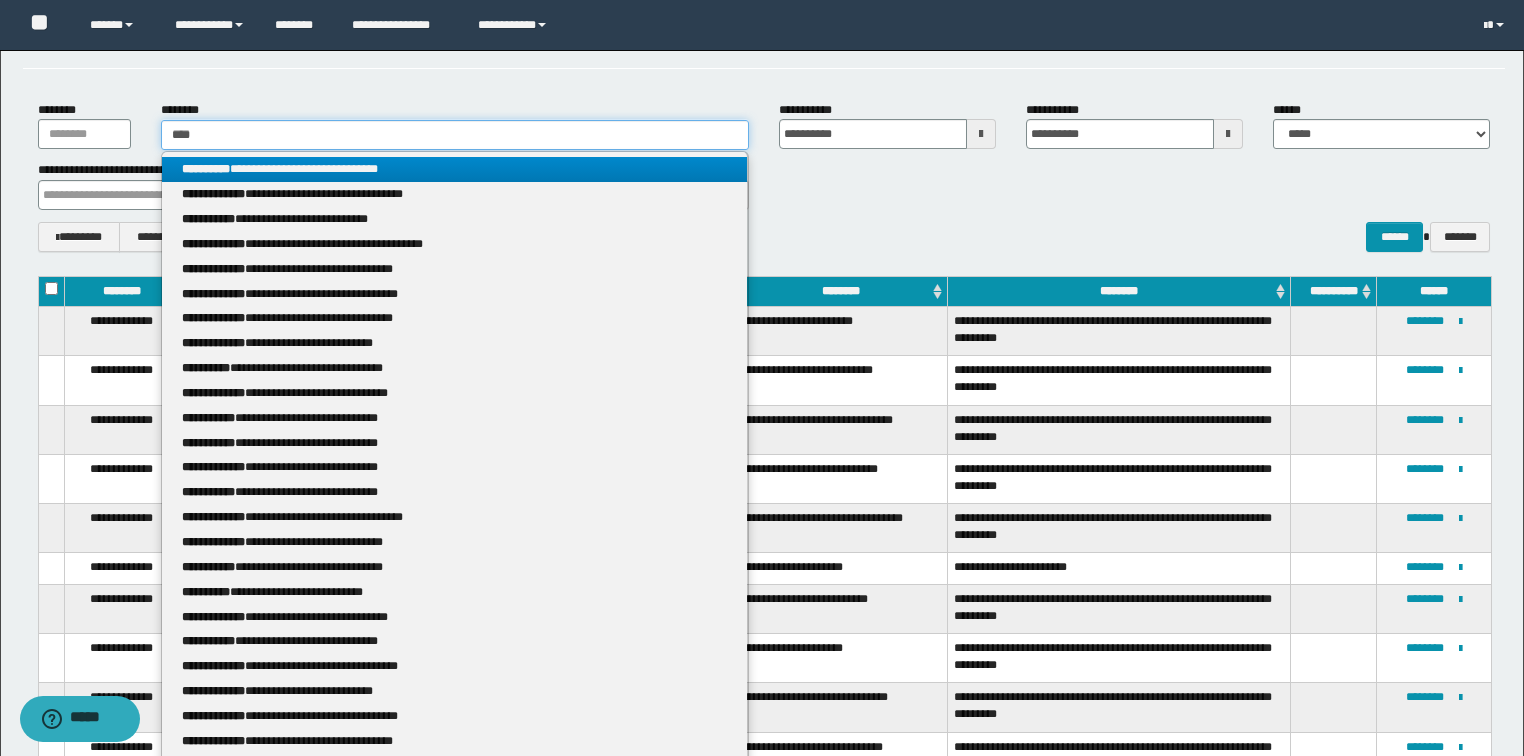type 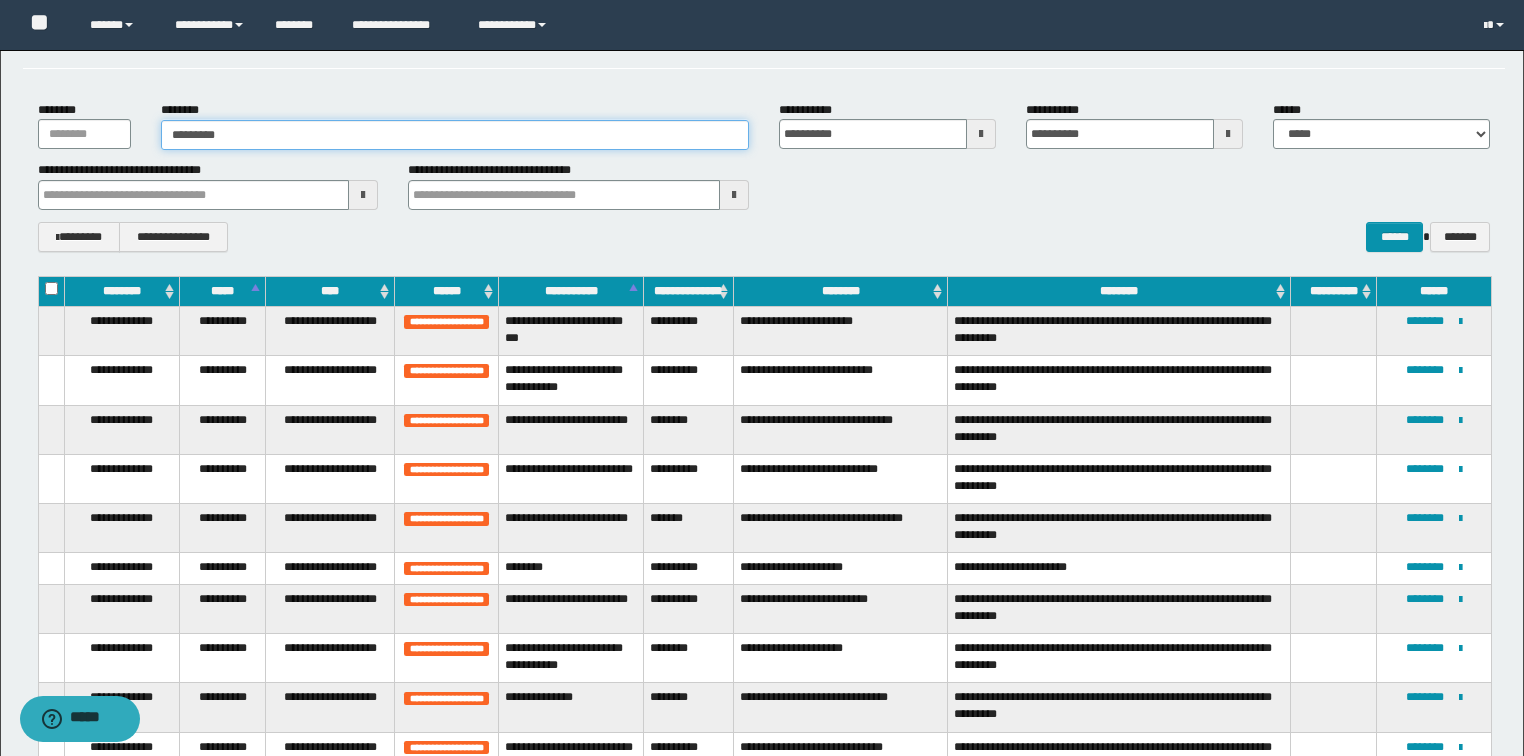 type on "**********" 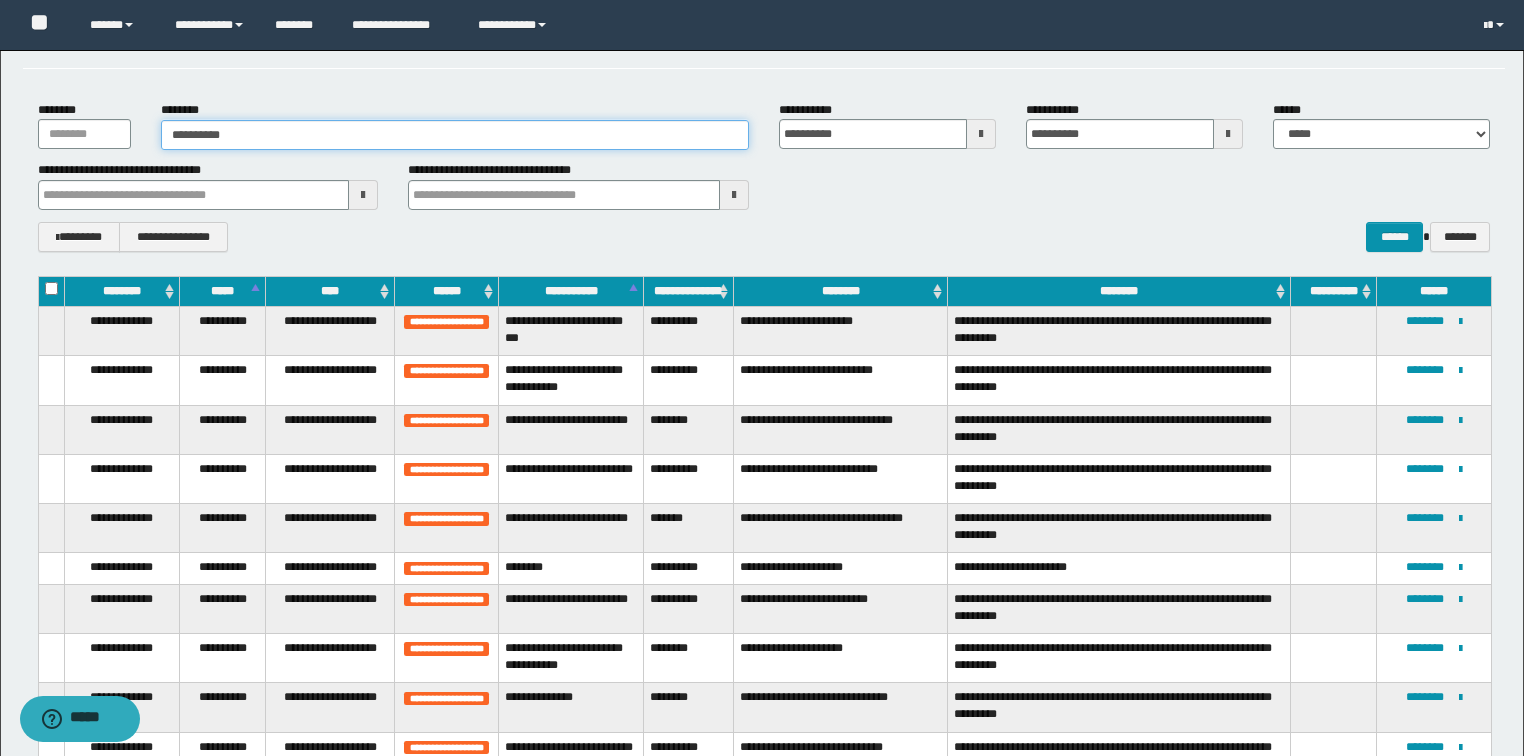 type on "**********" 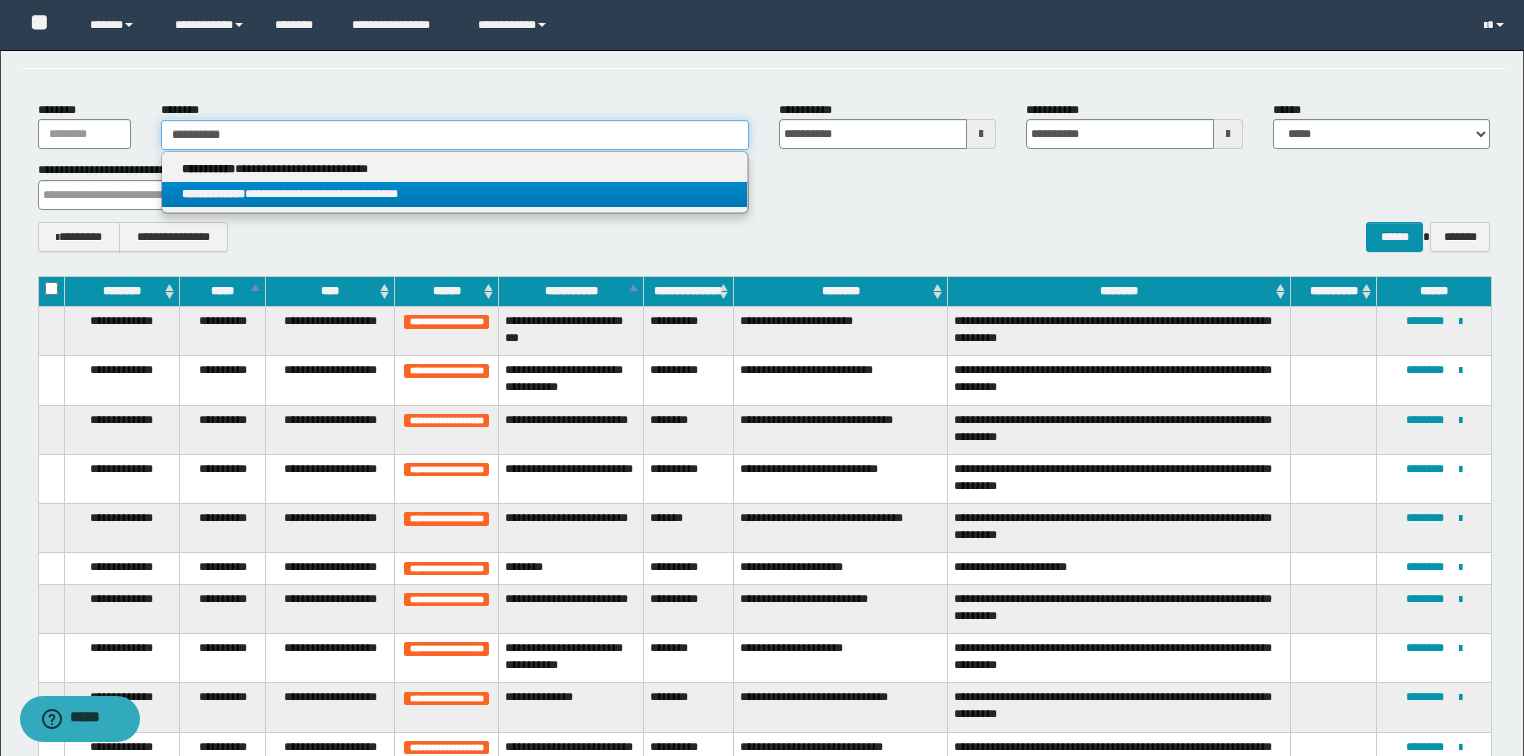 type on "**********" 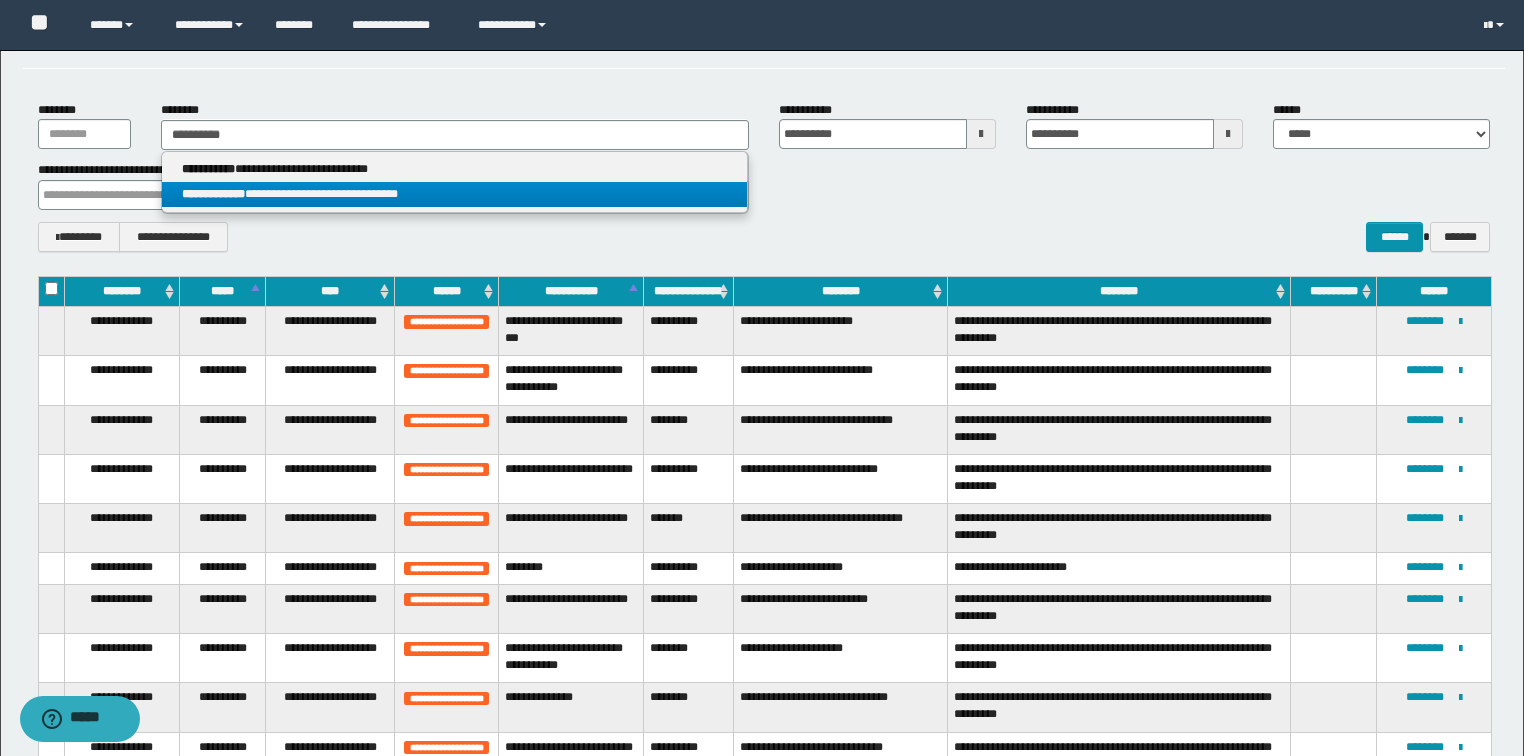 click on "**********" at bounding box center [454, 194] 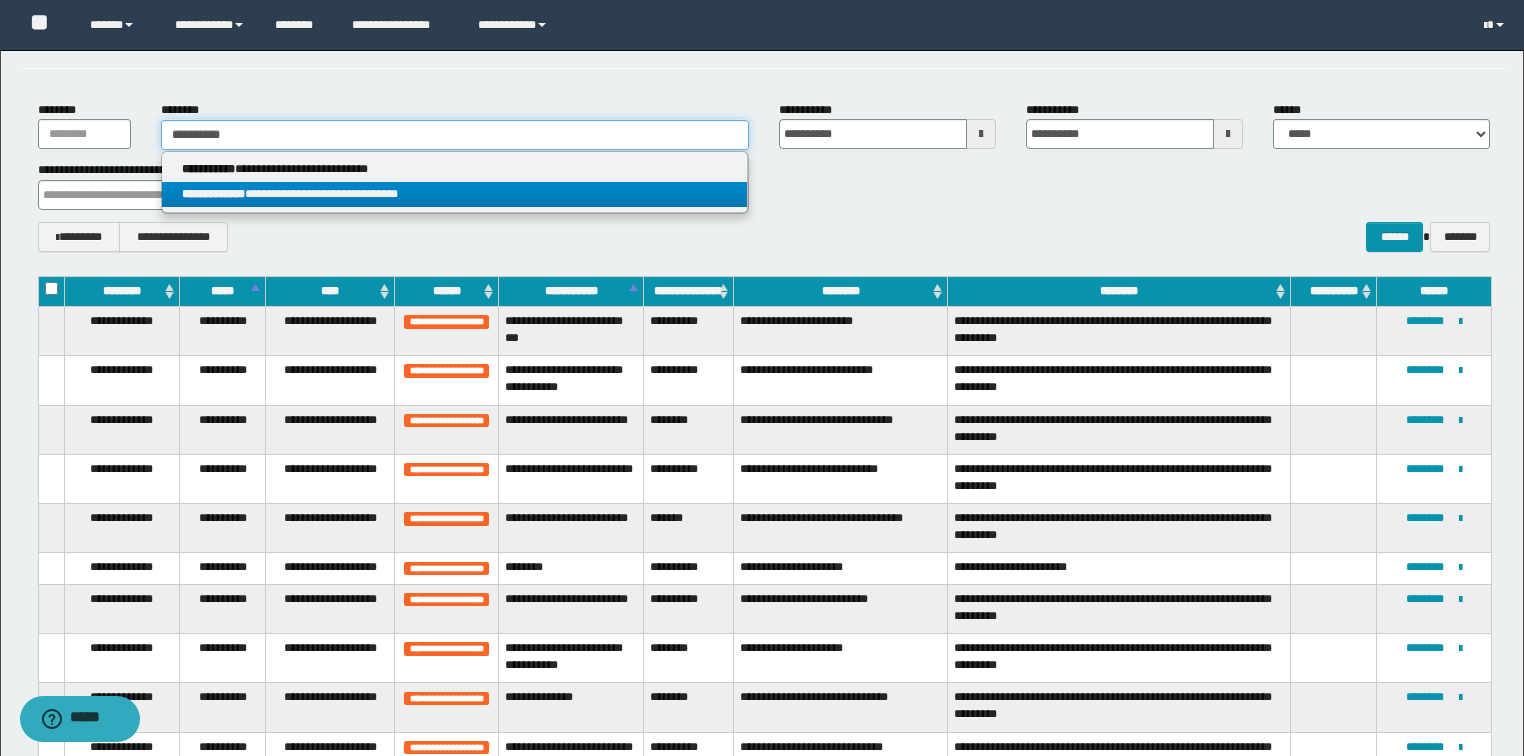 type 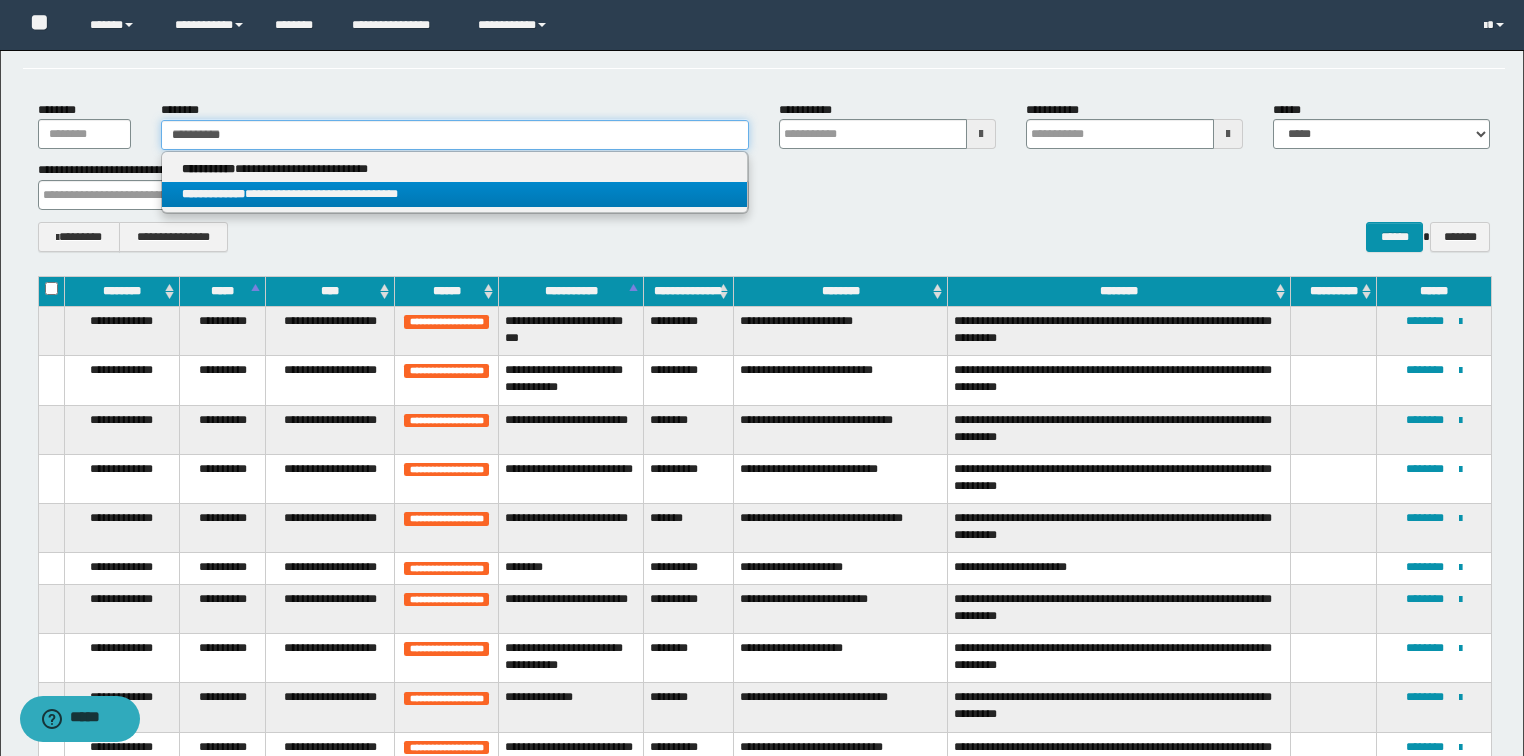 type 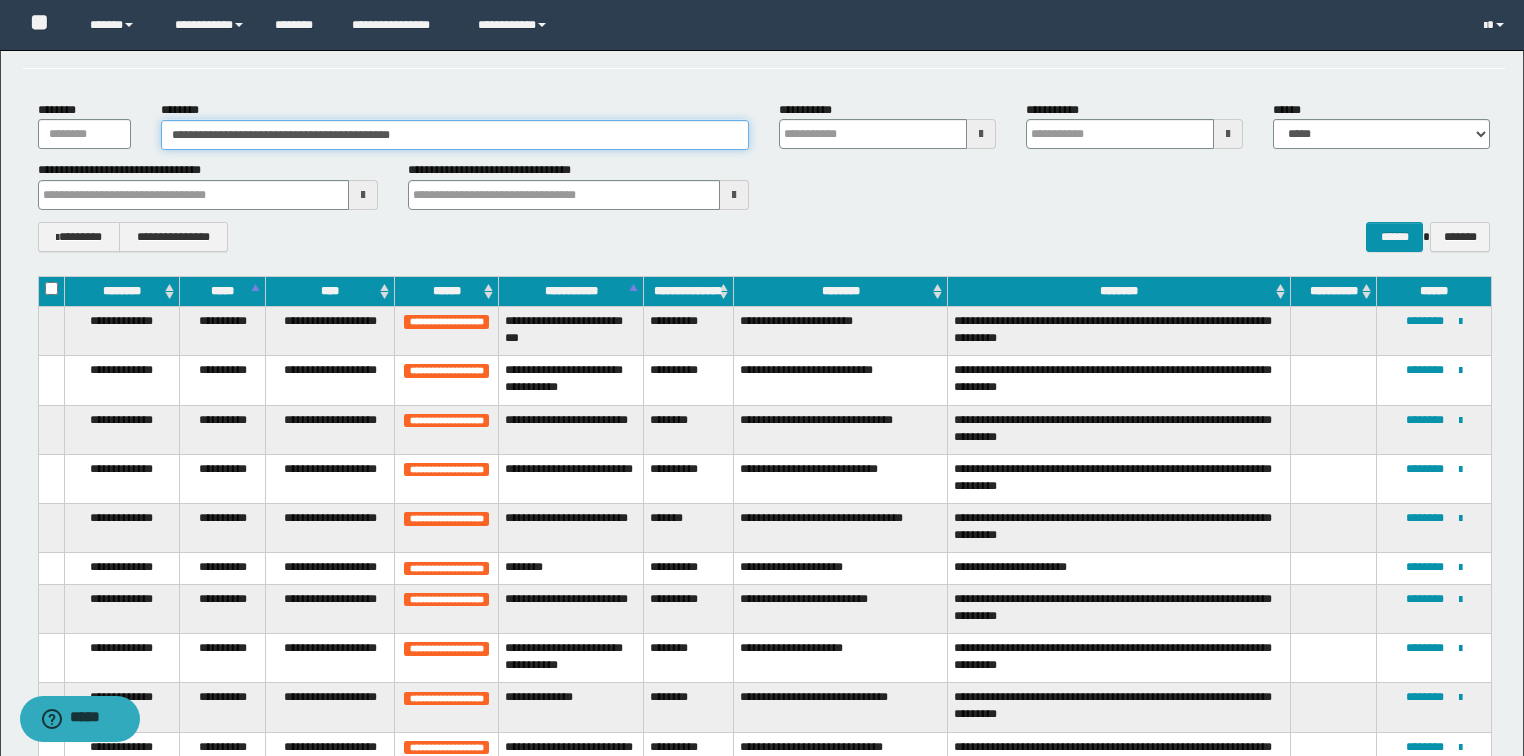 type 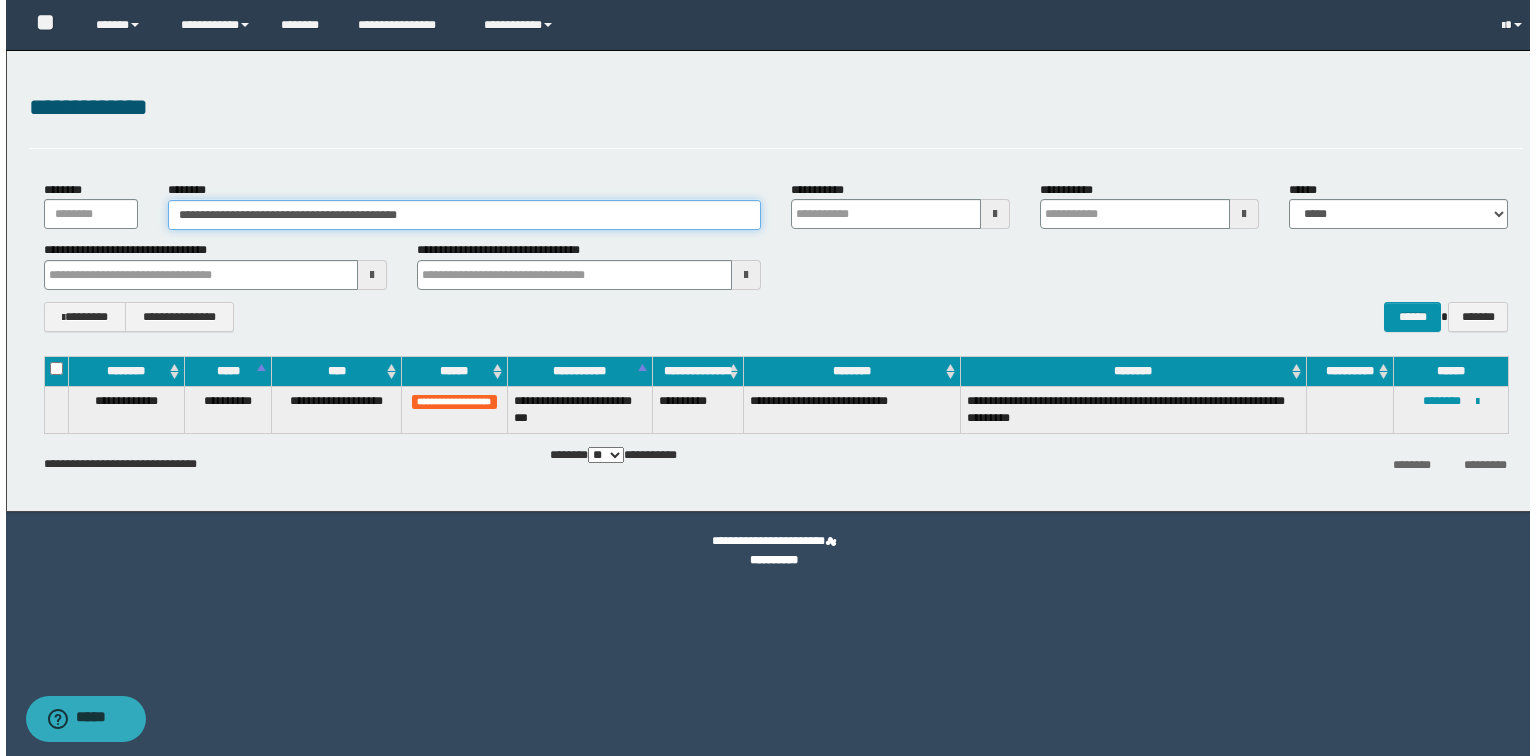 scroll, scrollTop: 0, scrollLeft: 0, axis: both 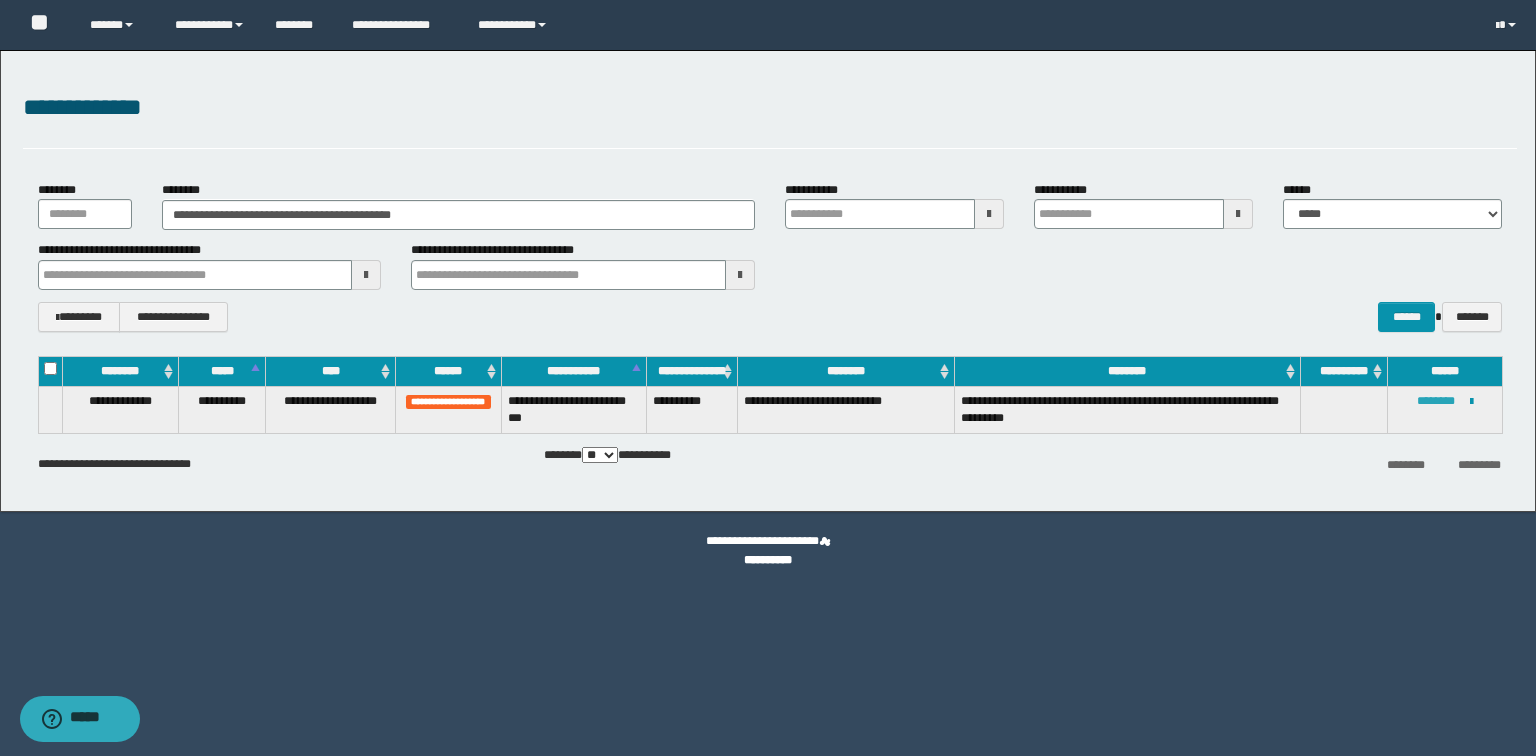 click on "********" at bounding box center [1436, 401] 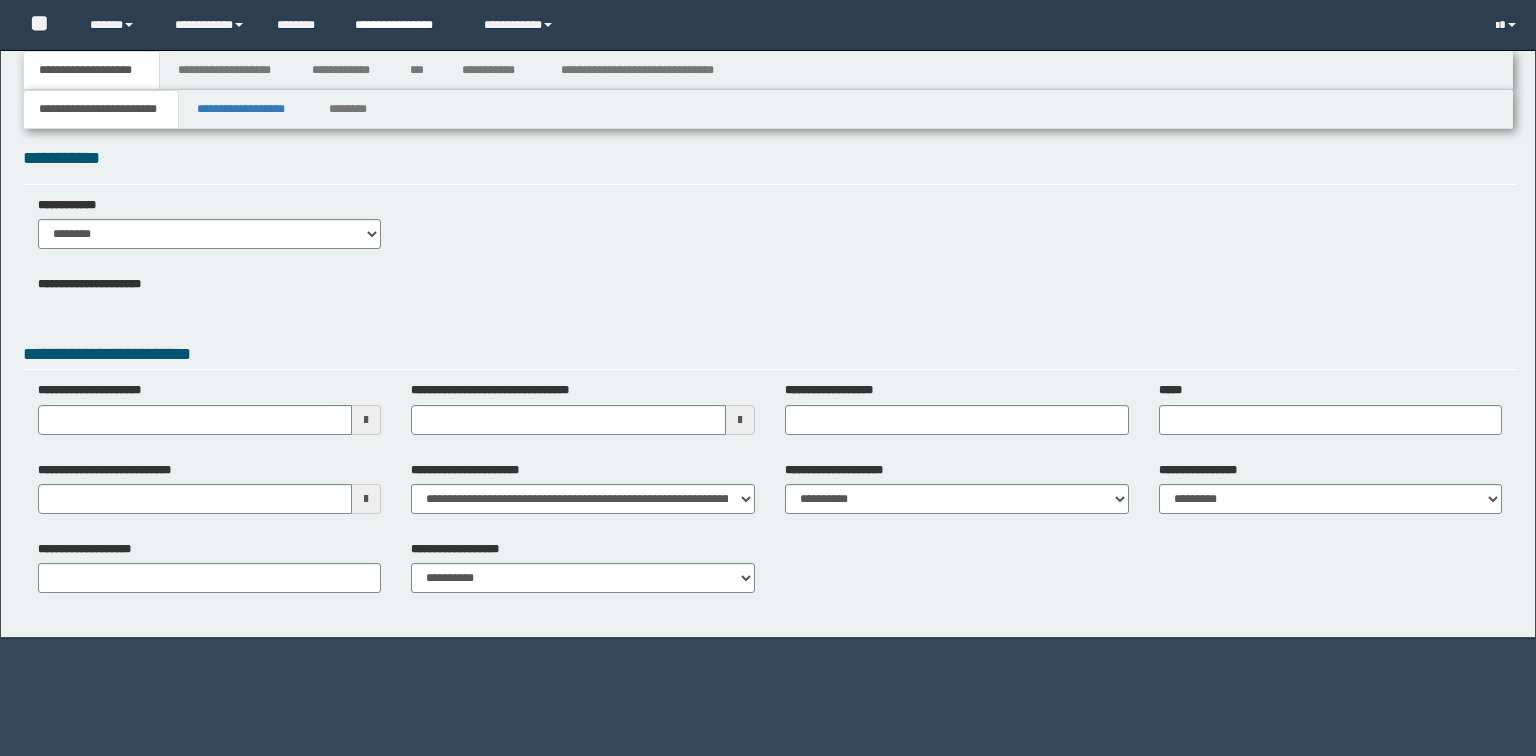 scroll, scrollTop: 0, scrollLeft: 0, axis: both 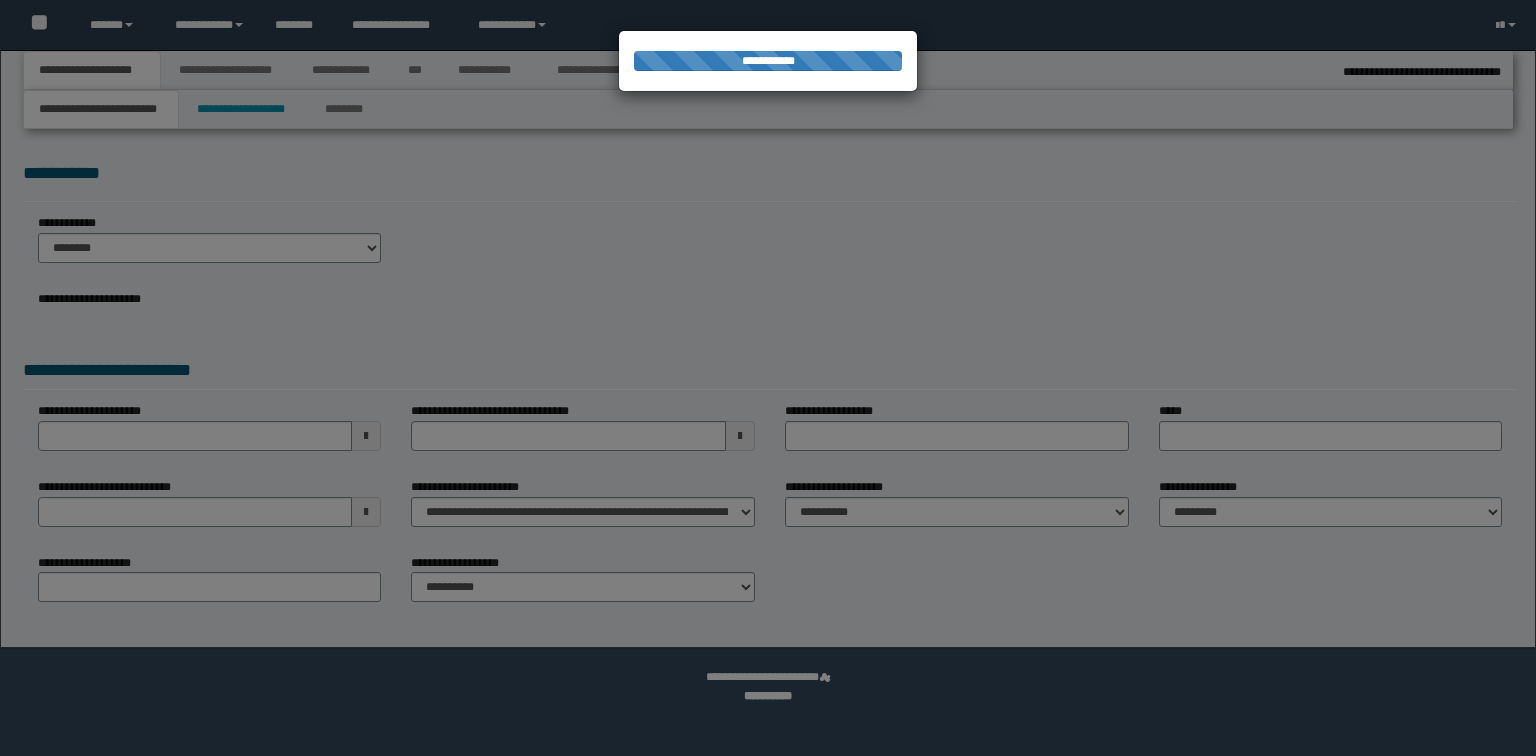 type on "**********" 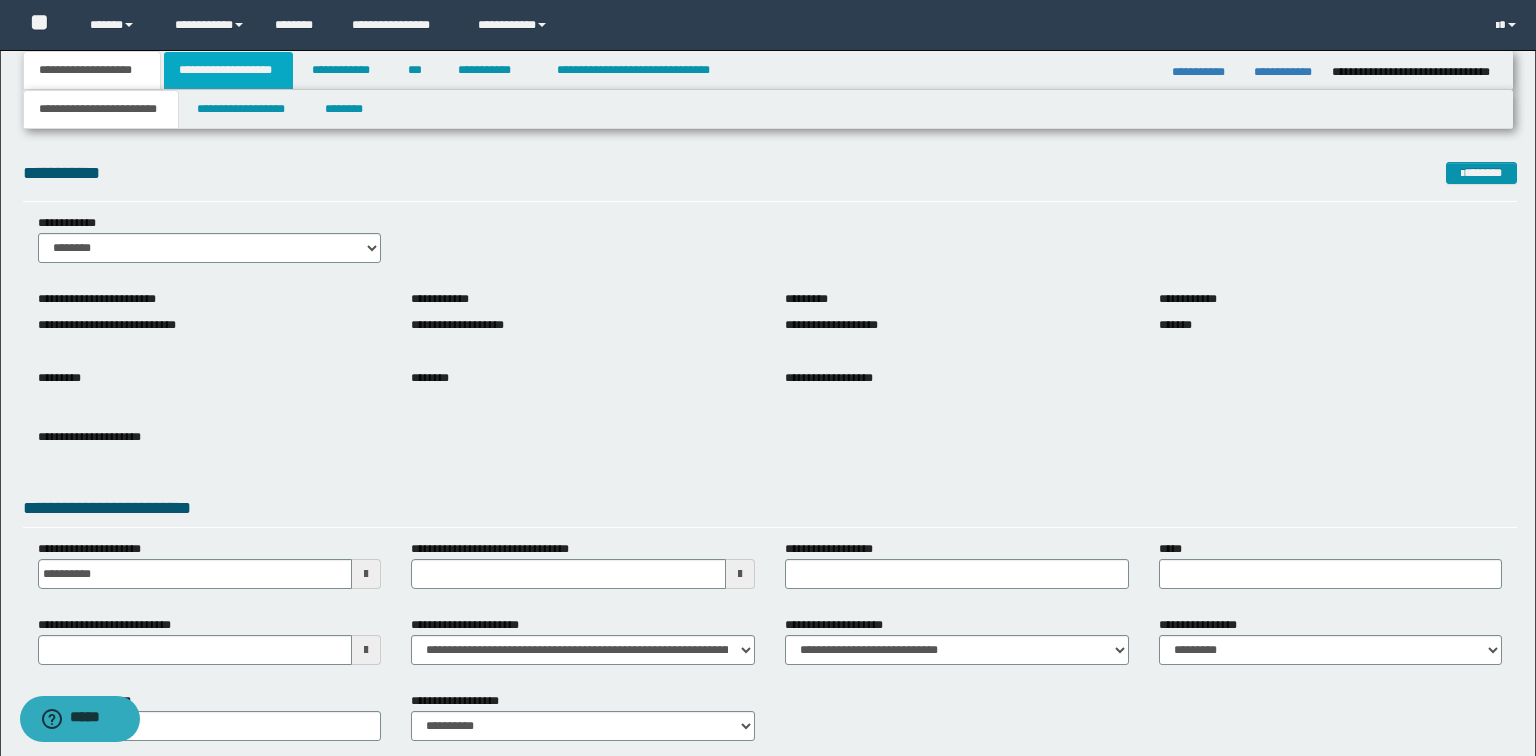 scroll, scrollTop: 0, scrollLeft: 0, axis: both 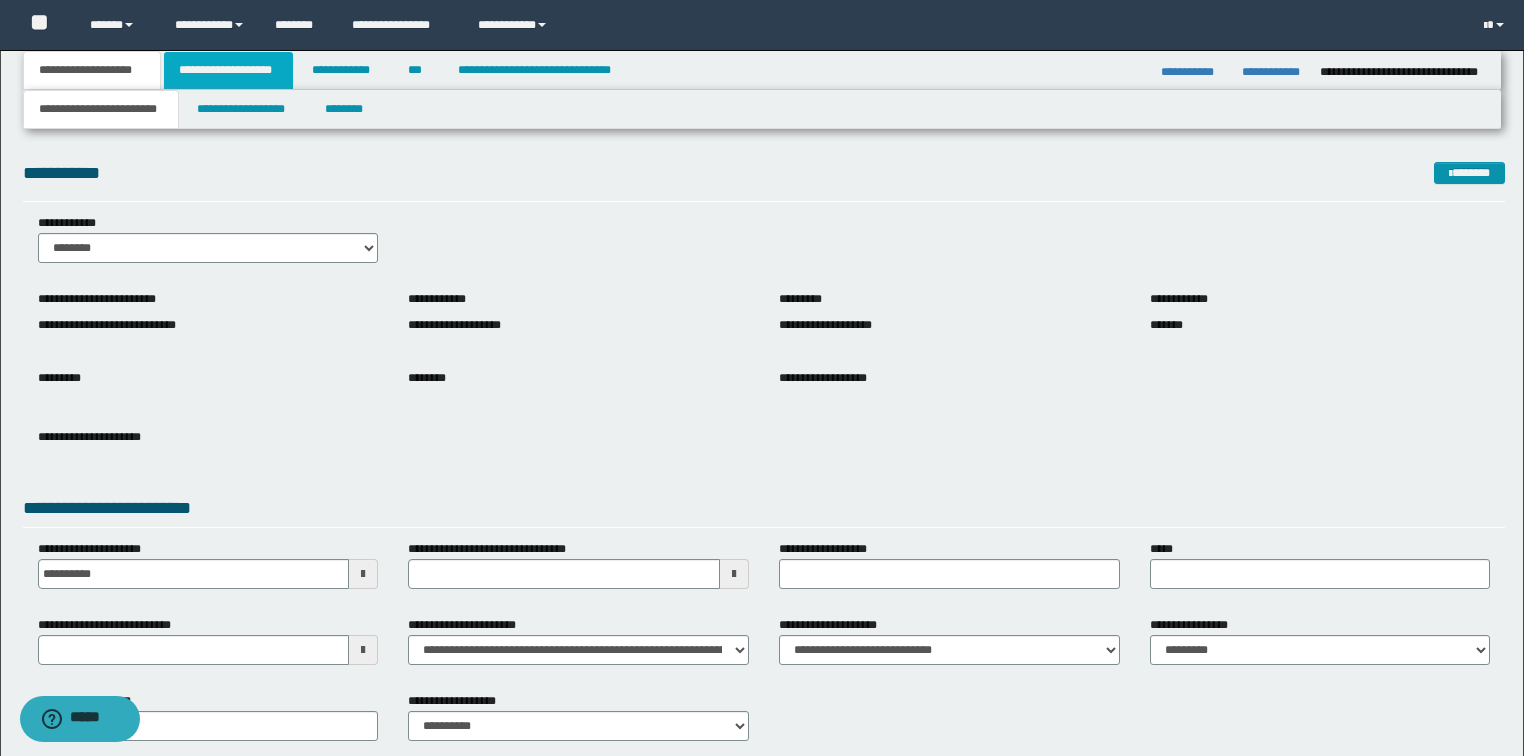 click on "**********" at bounding box center [228, 70] 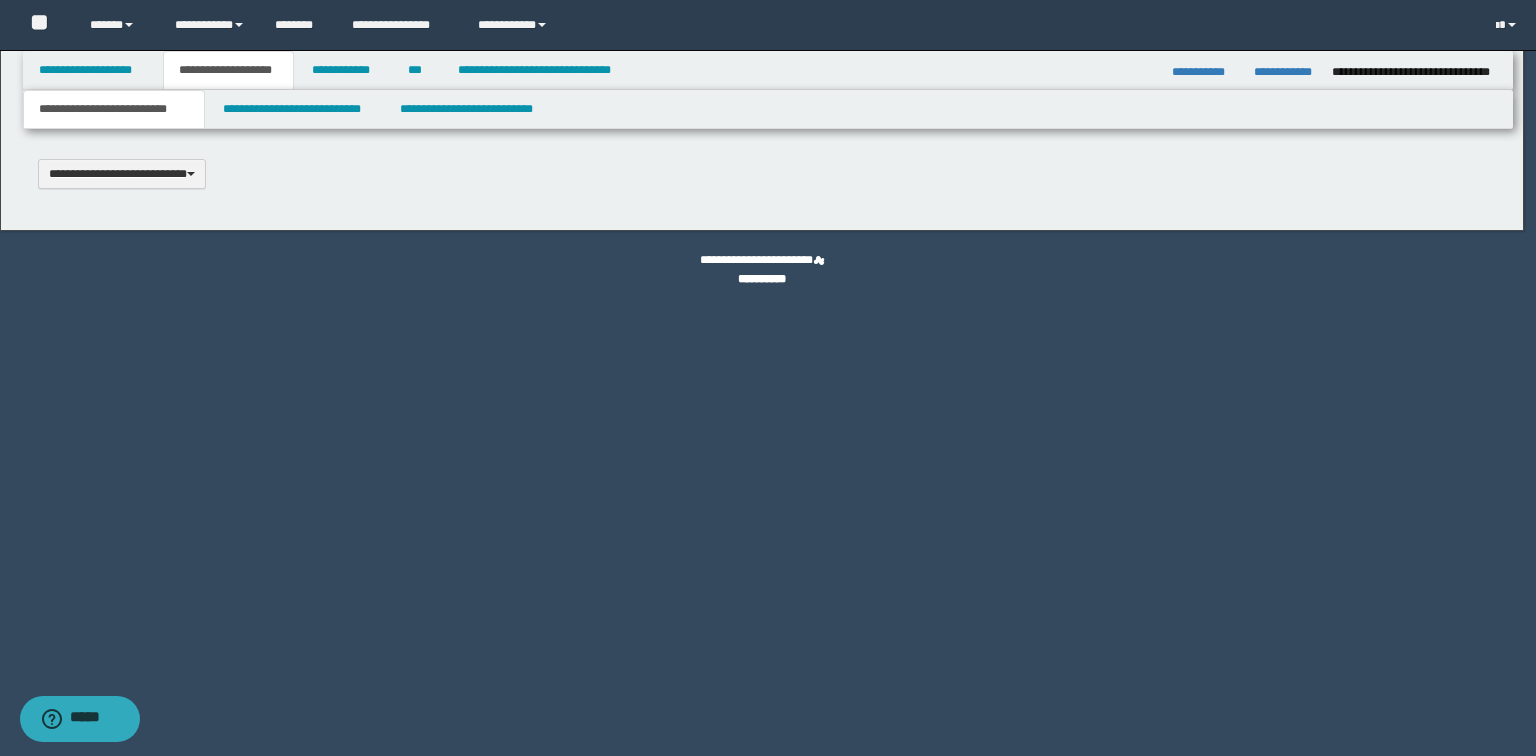 type 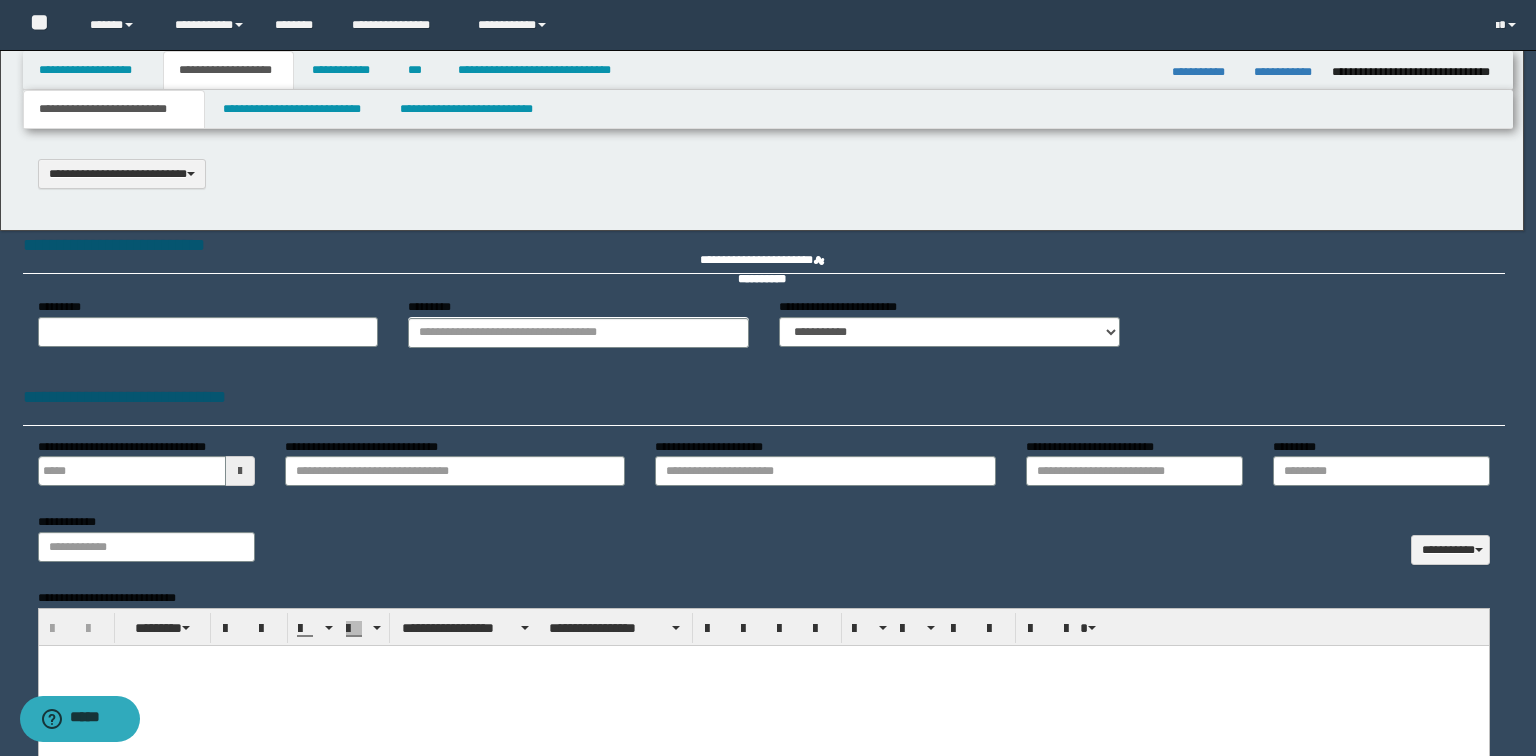 select on "*" 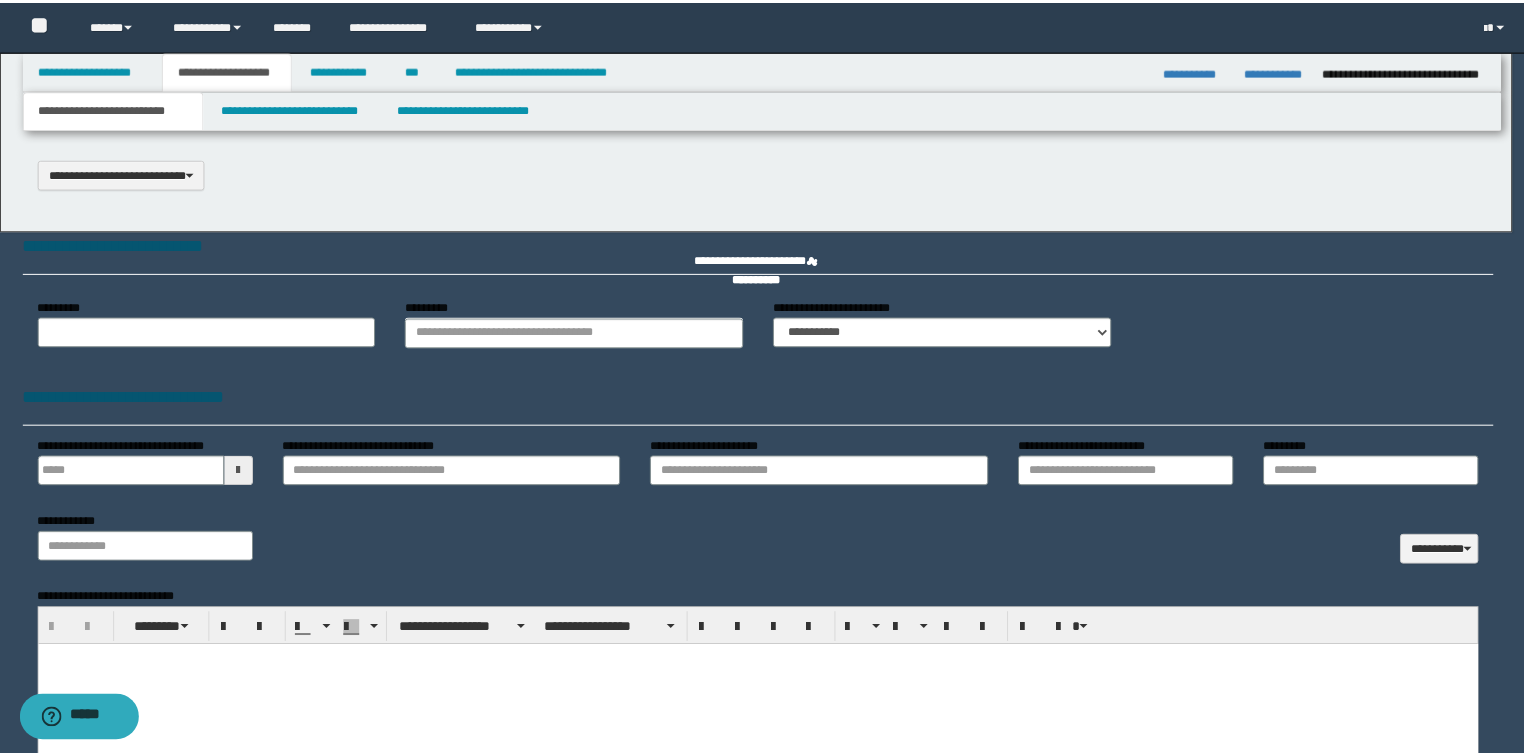 scroll, scrollTop: 0, scrollLeft: 0, axis: both 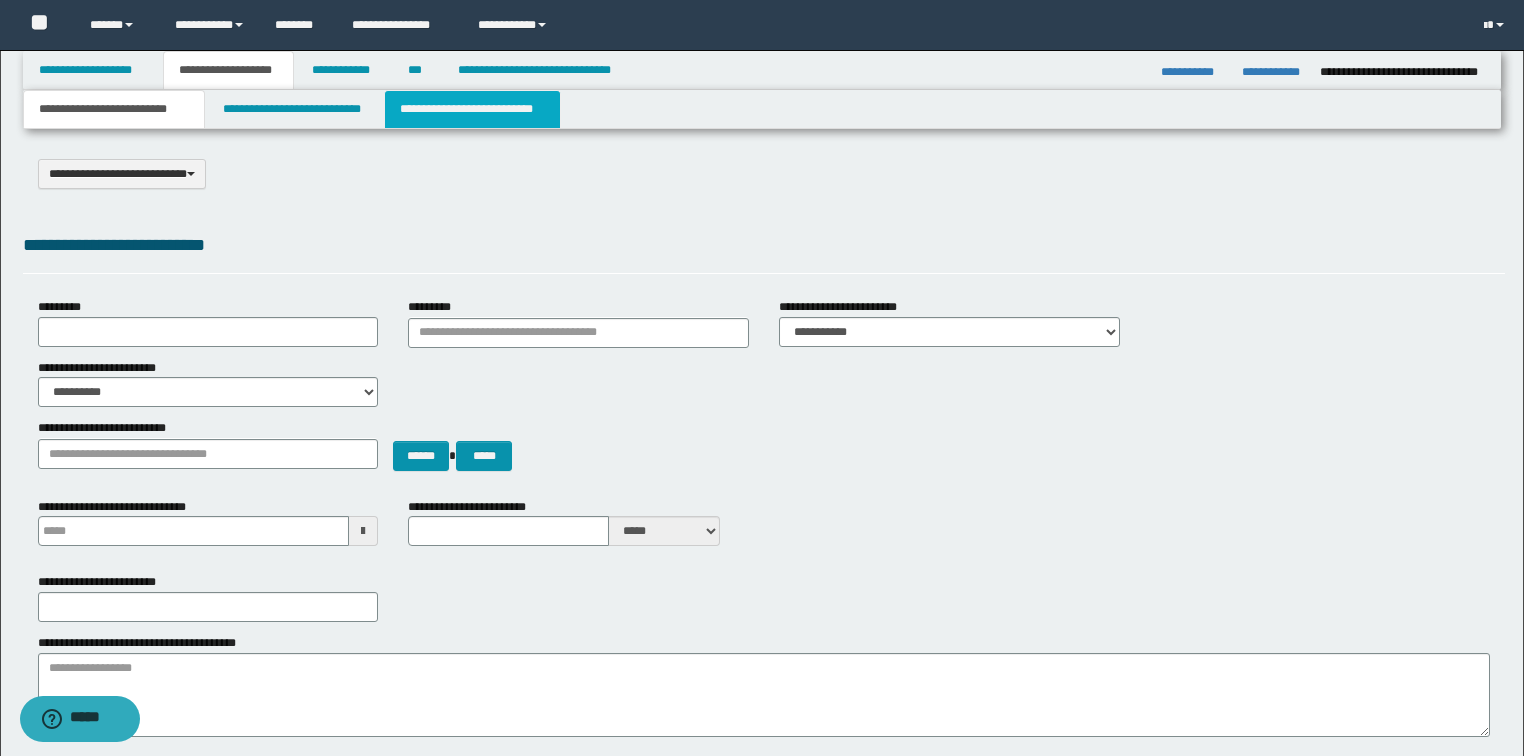 click on "**********" at bounding box center [472, 109] 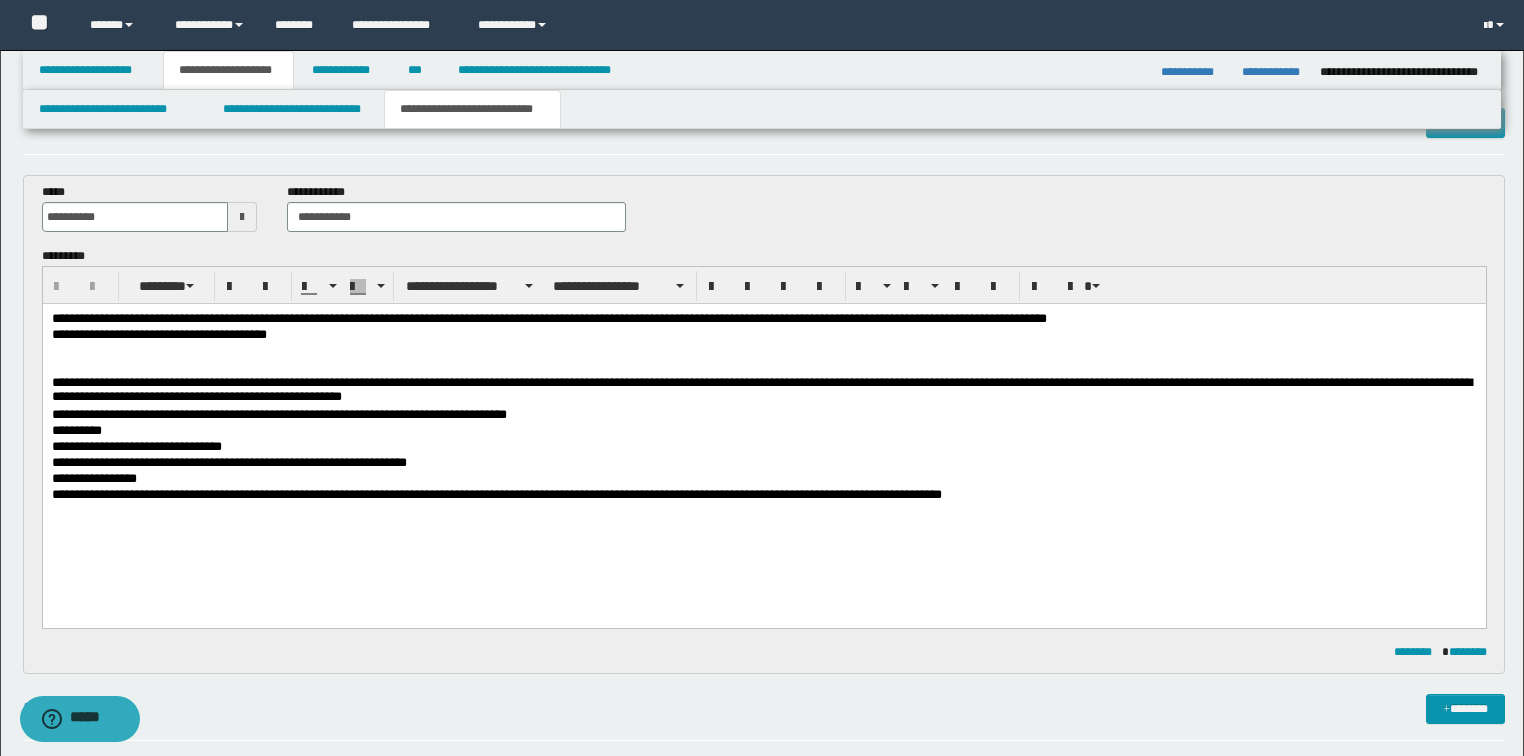 scroll, scrollTop: 240, scrollLeft: 0, axis: vertical 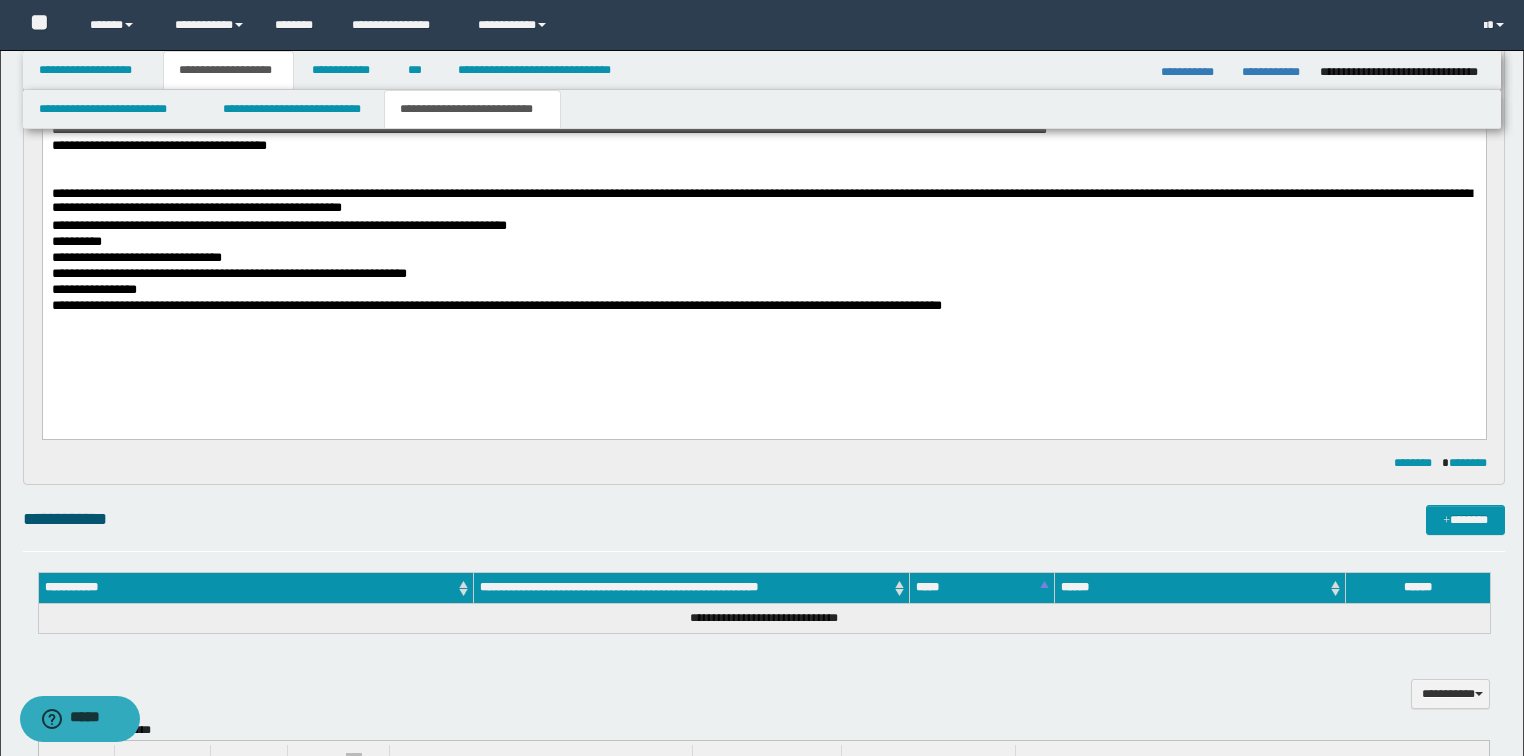 click on "**********" at bounding box center (764, 306) 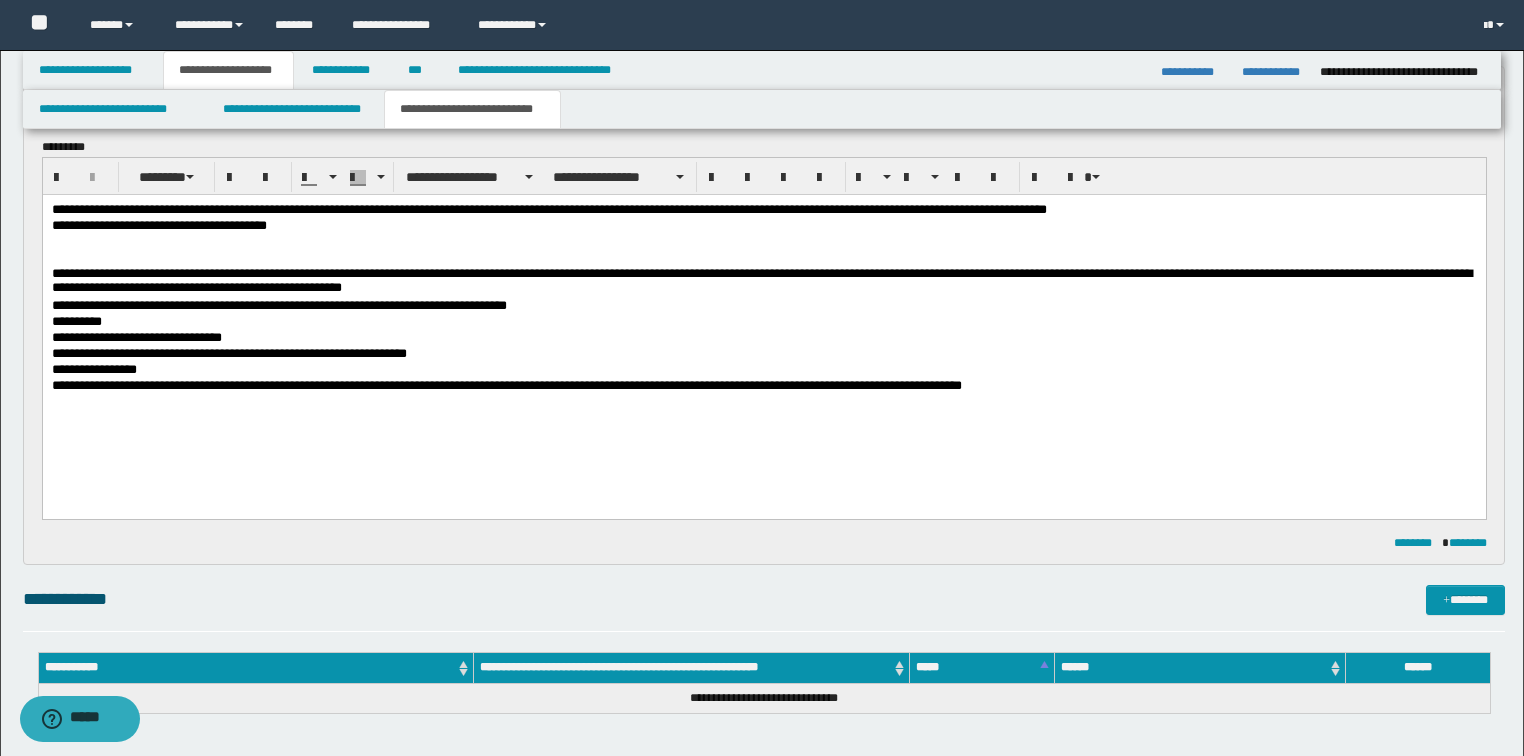 scroll, scrollTop: 240, scrollLeft: 0, axis: vertical 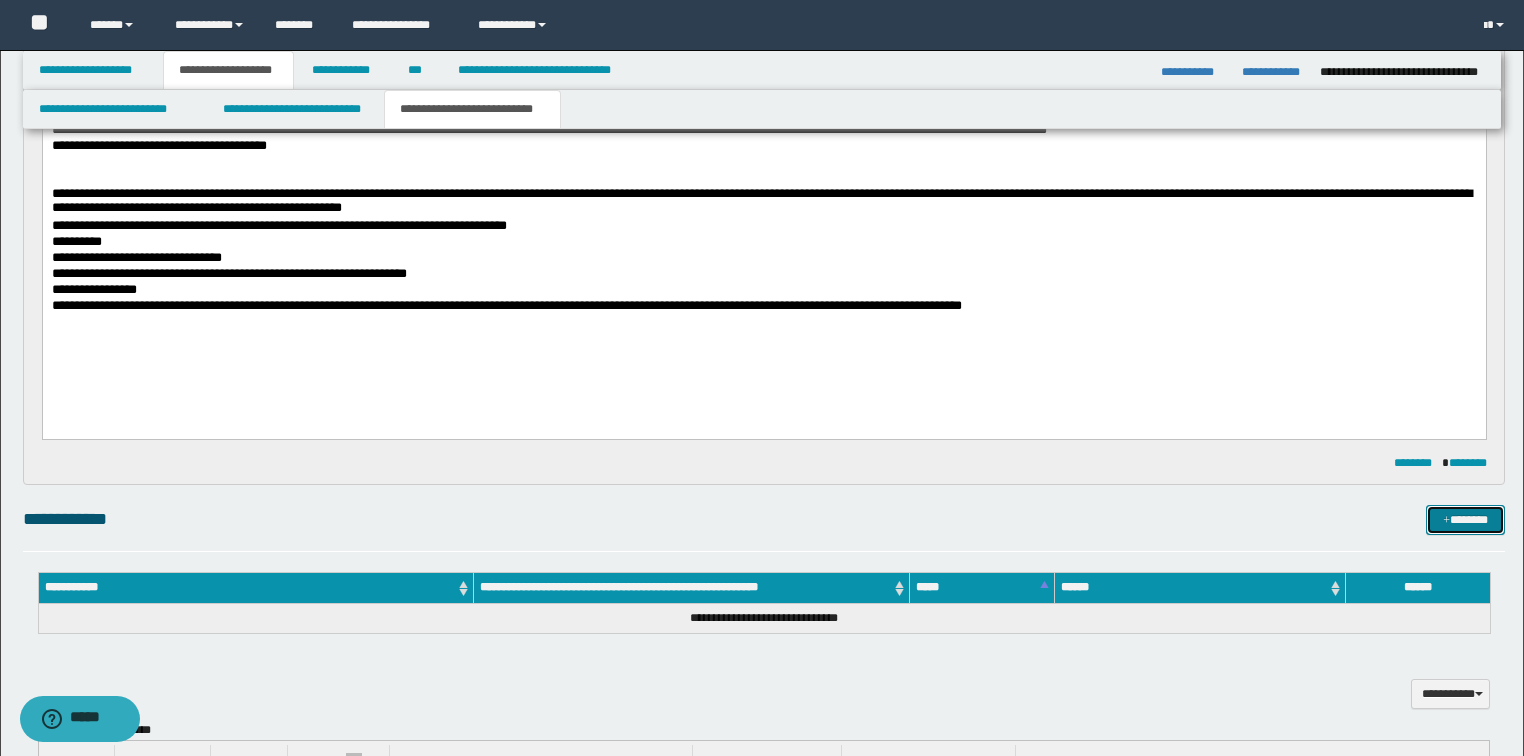 click on "*******" at bounding box center (1465, 520) 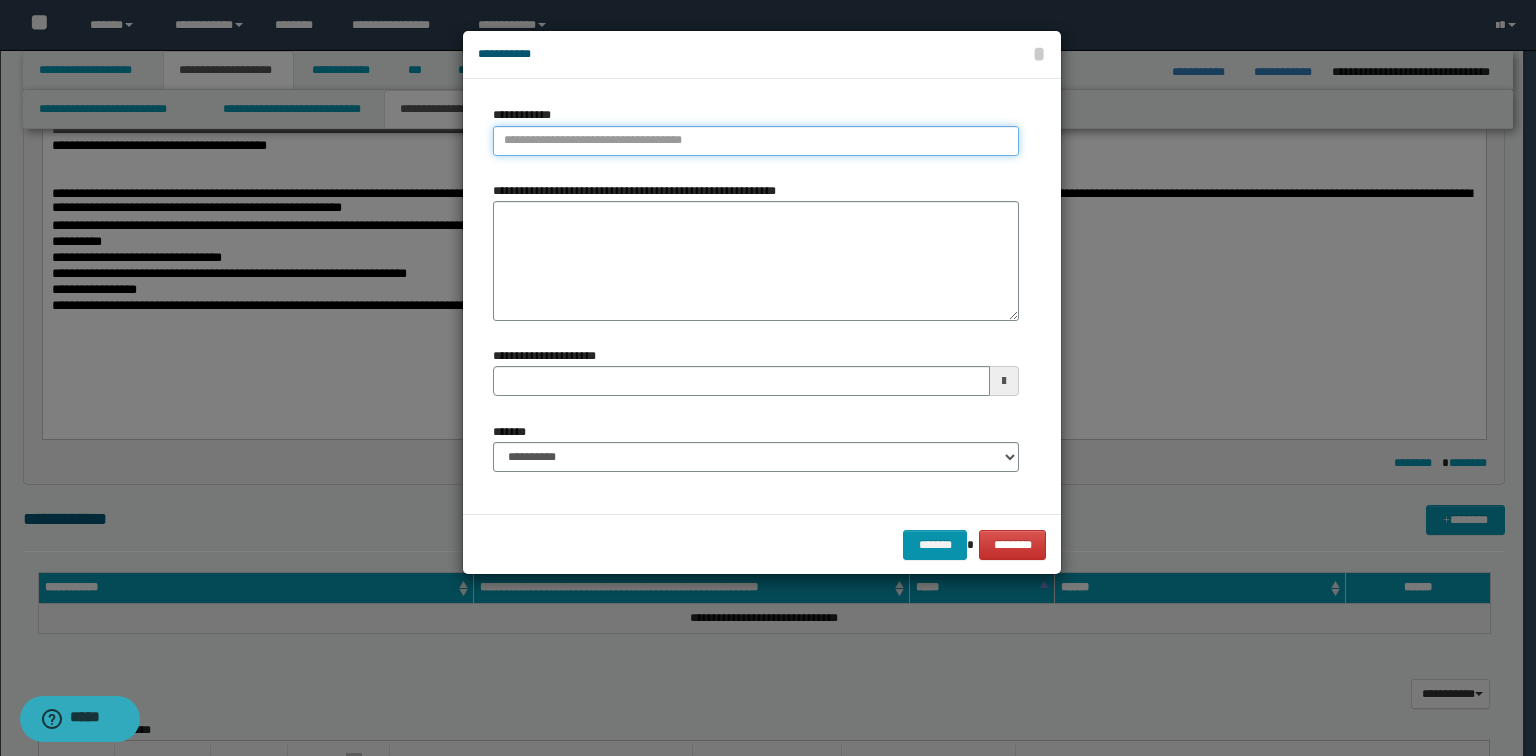 click on "**********" at bounding box center [756, 141] 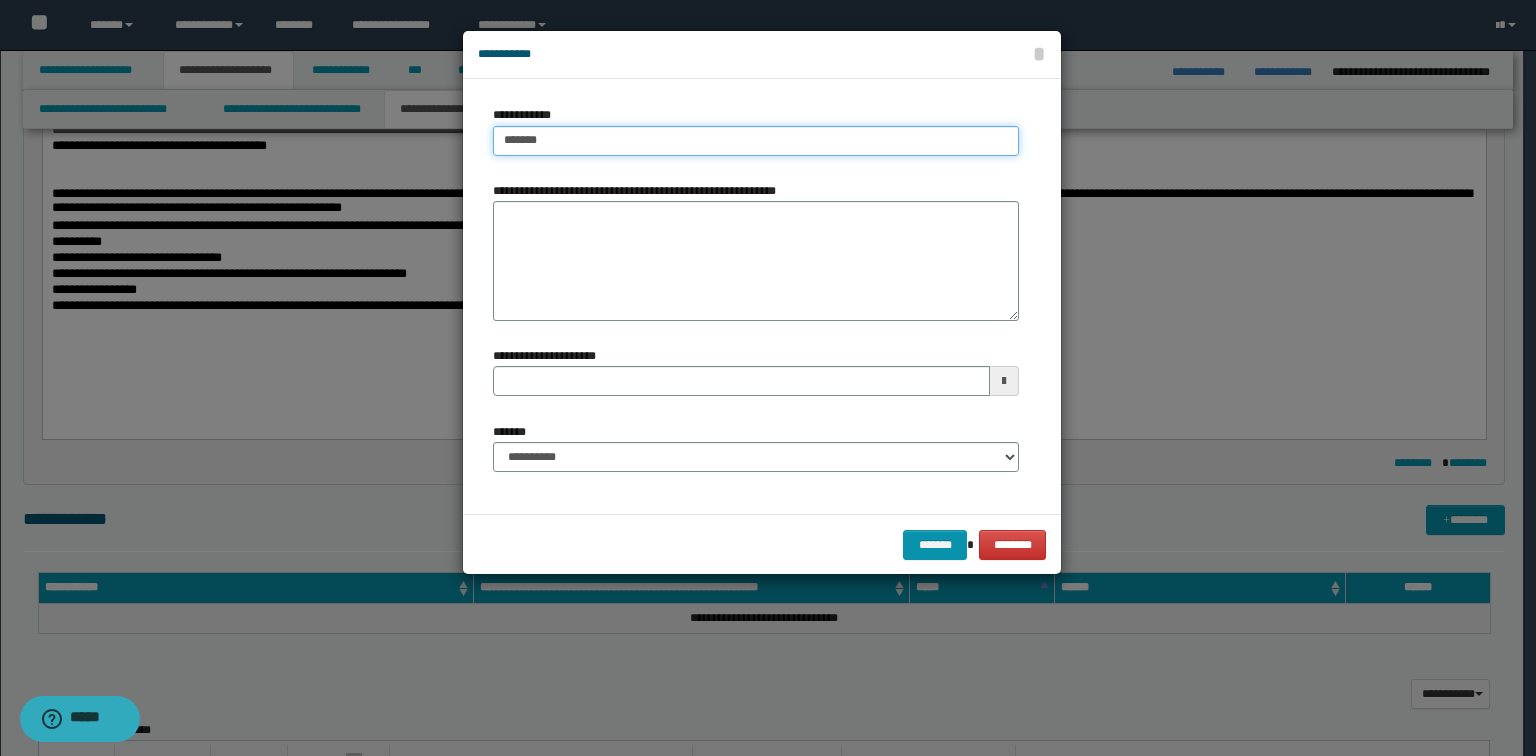 type on "********" 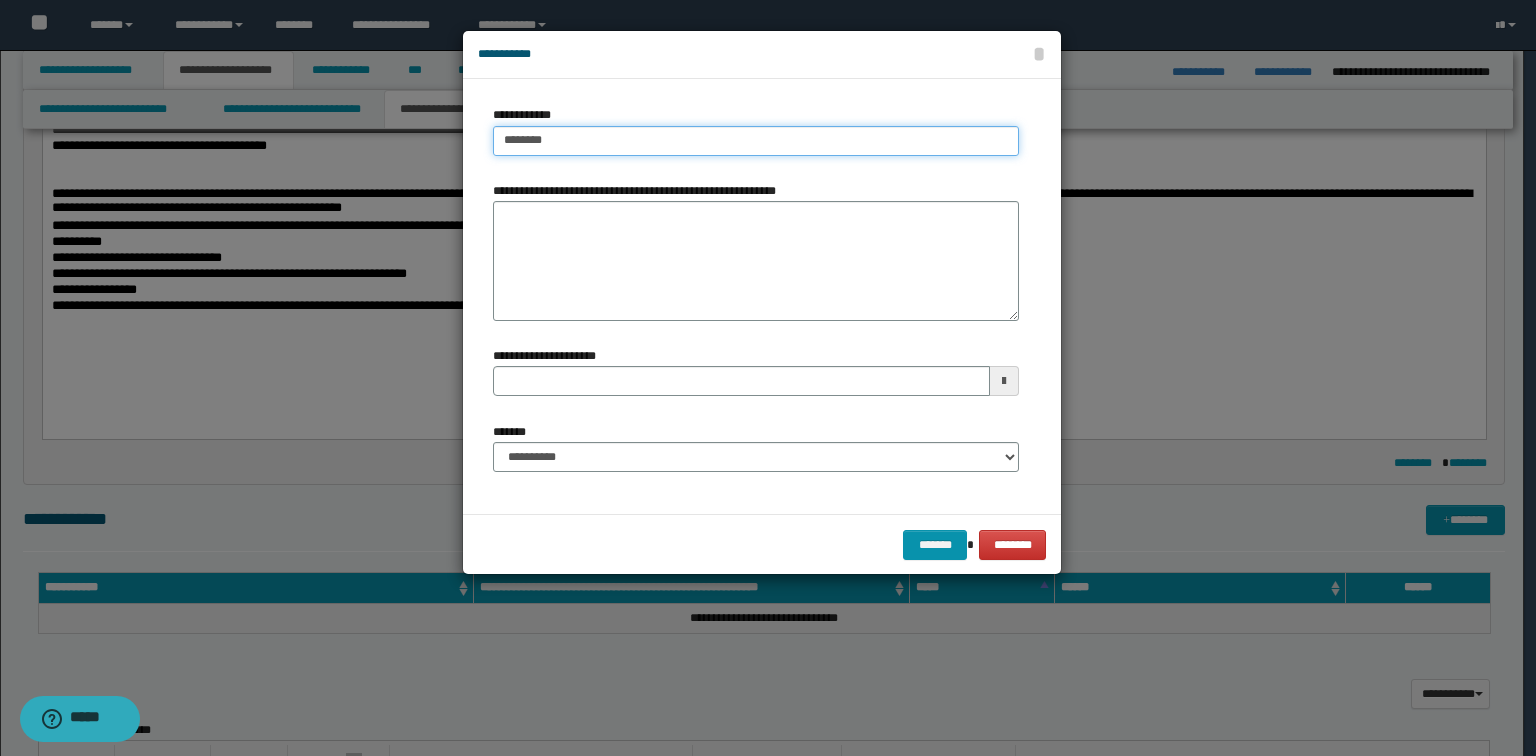 type on "**********" 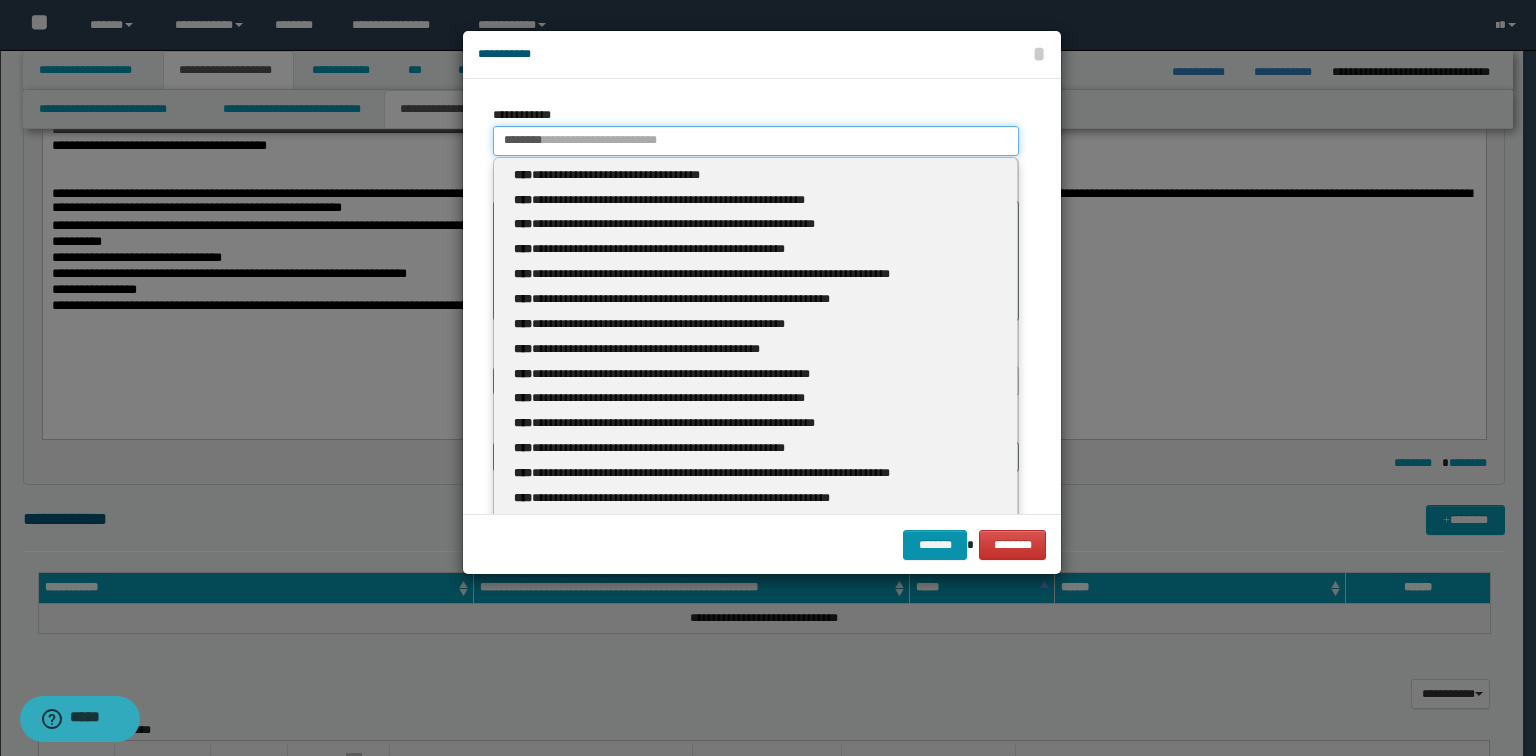 type 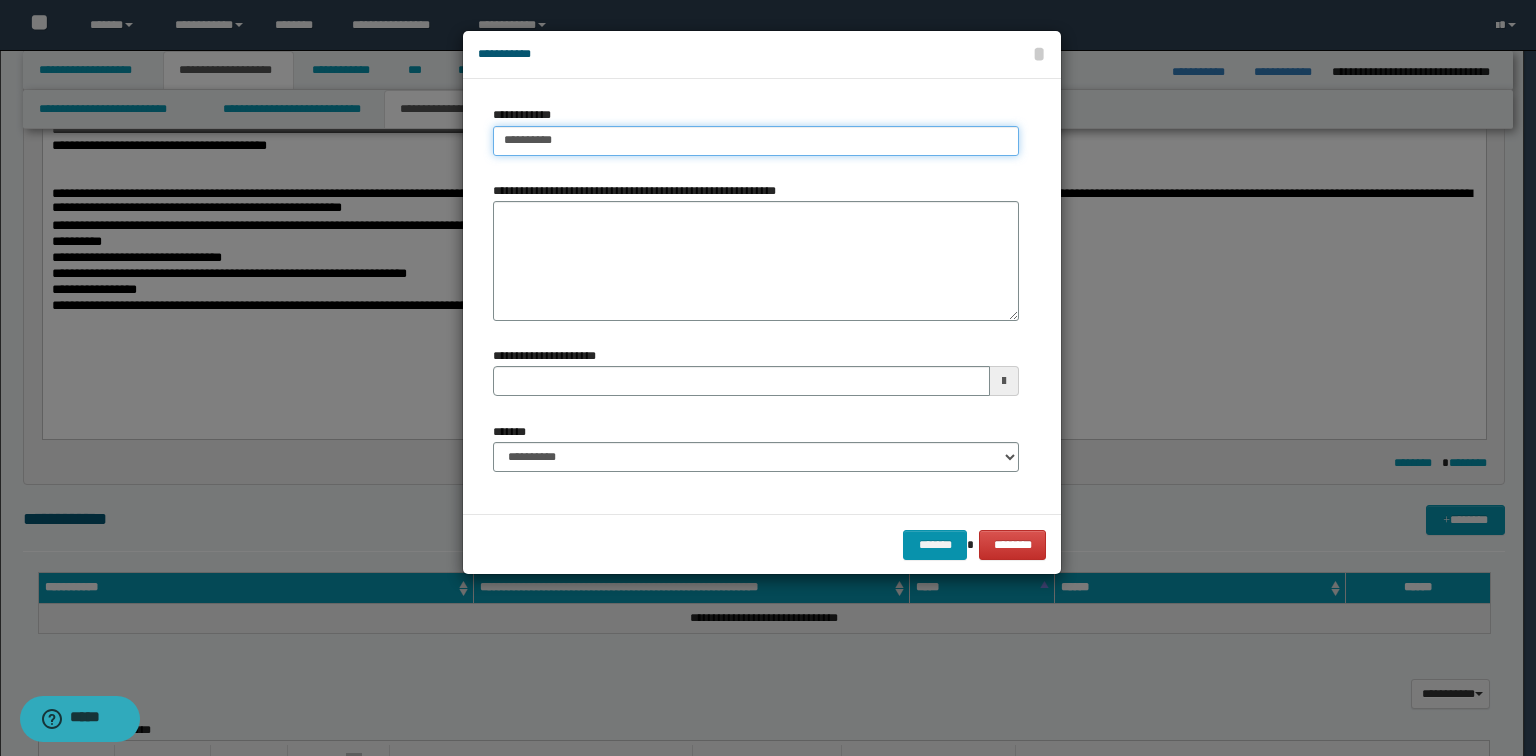 type on "**********" 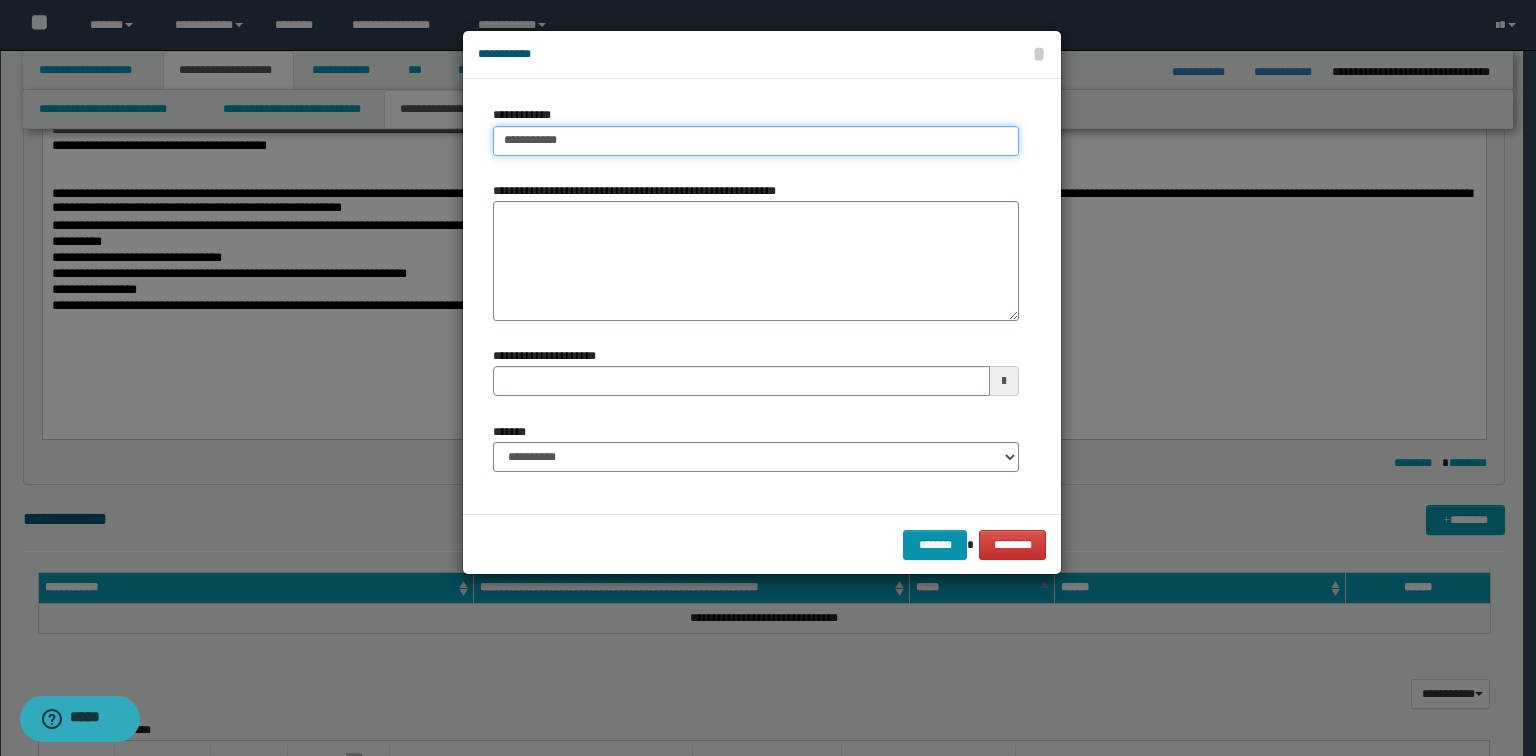 type on "**********" 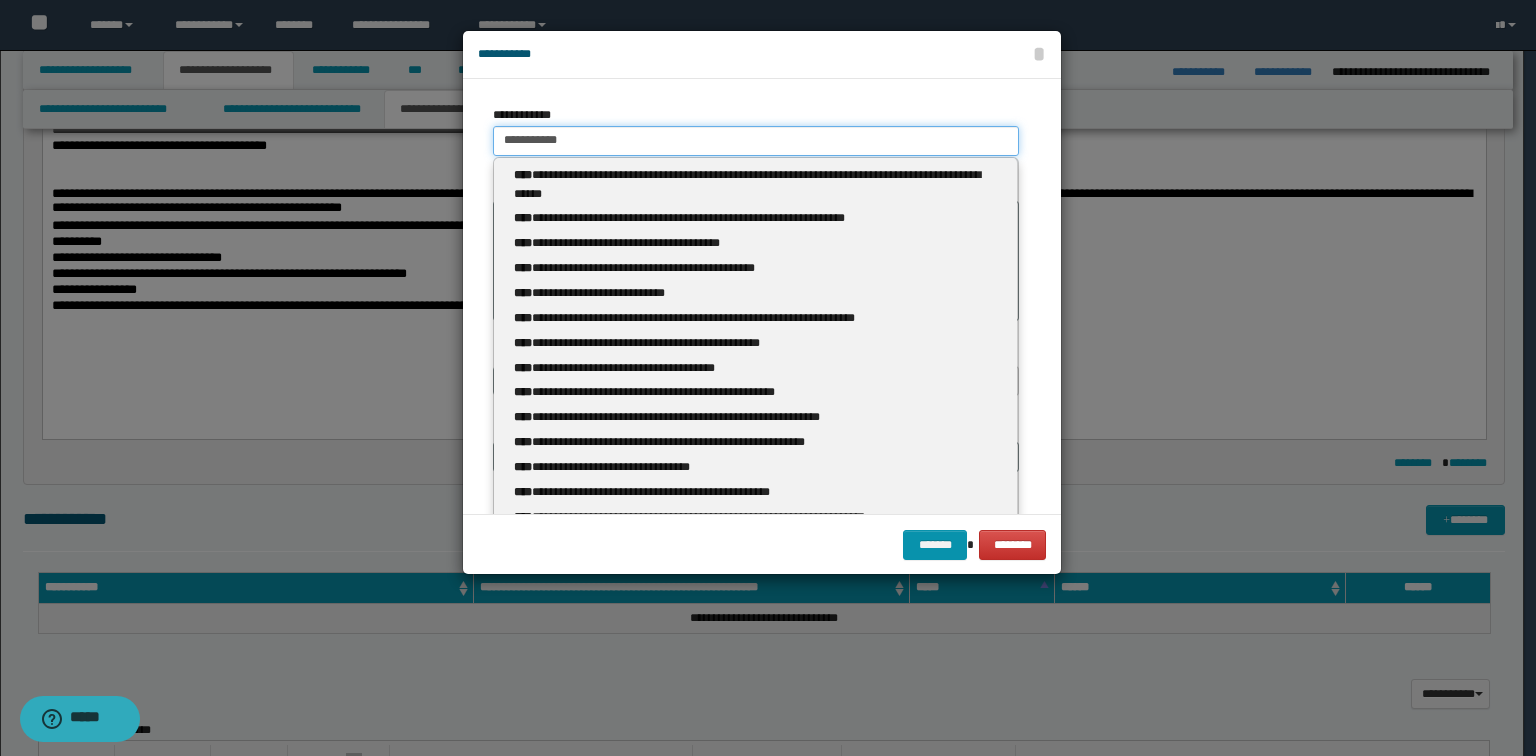type 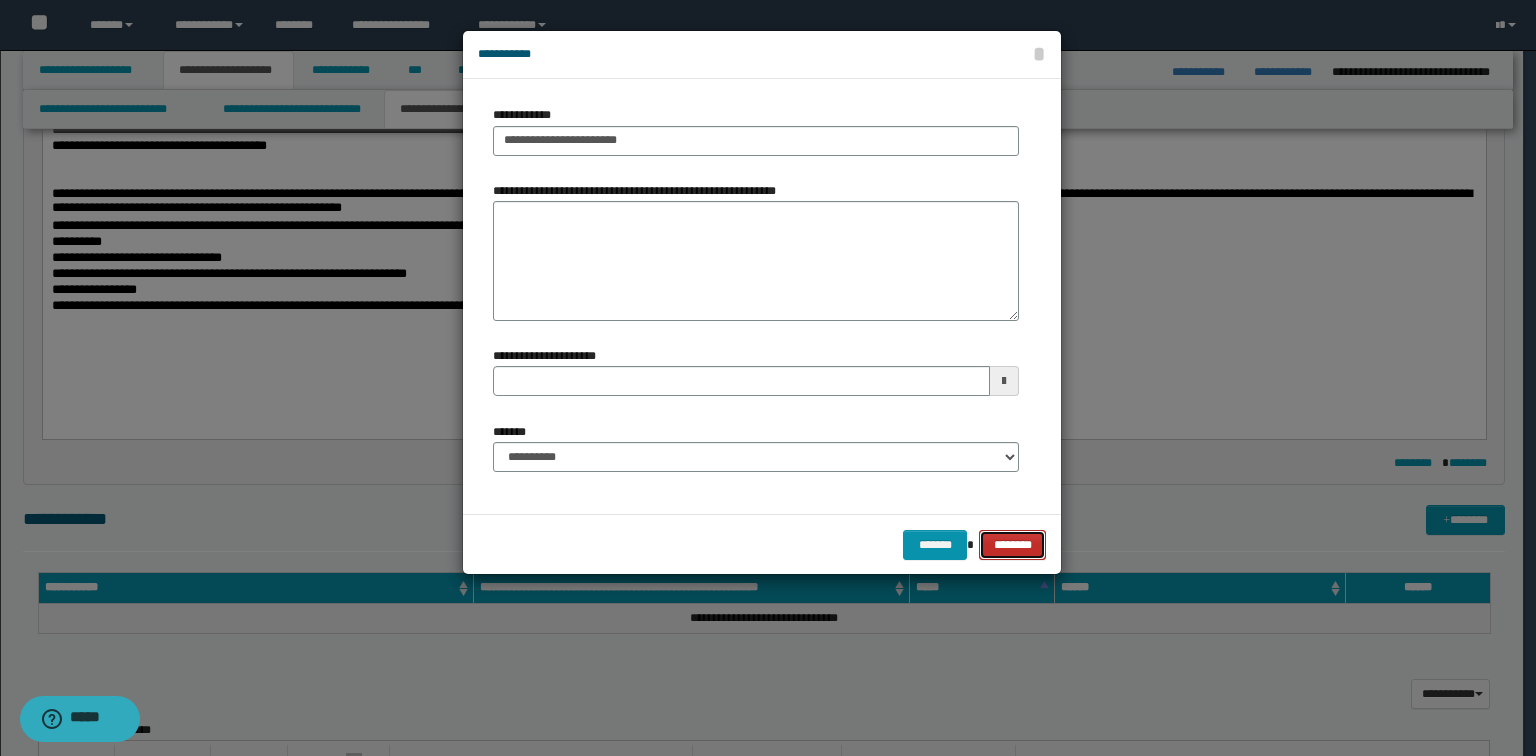 click on "********" at bounding box center [1012, 545] 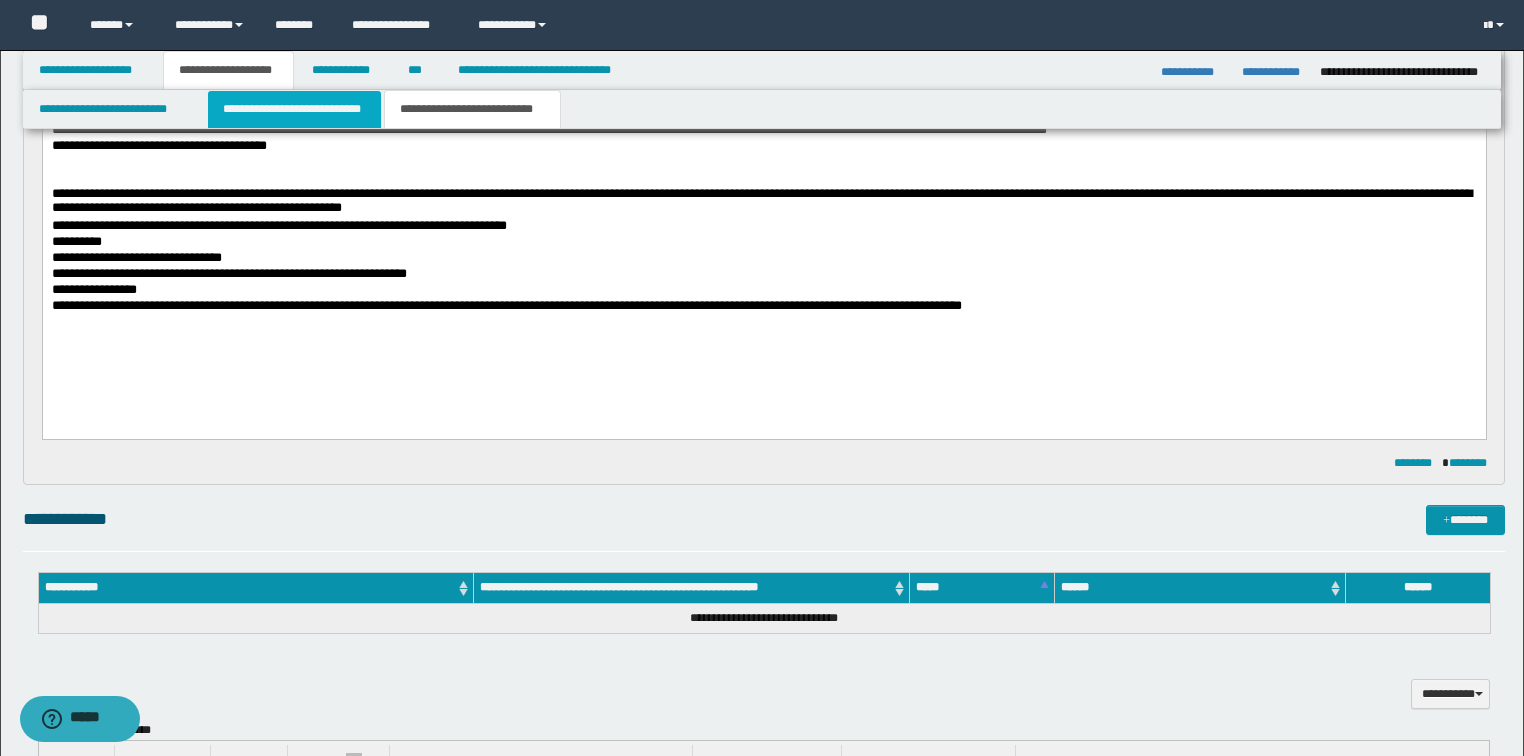 click on "**********" at bounding box center [294, 109] 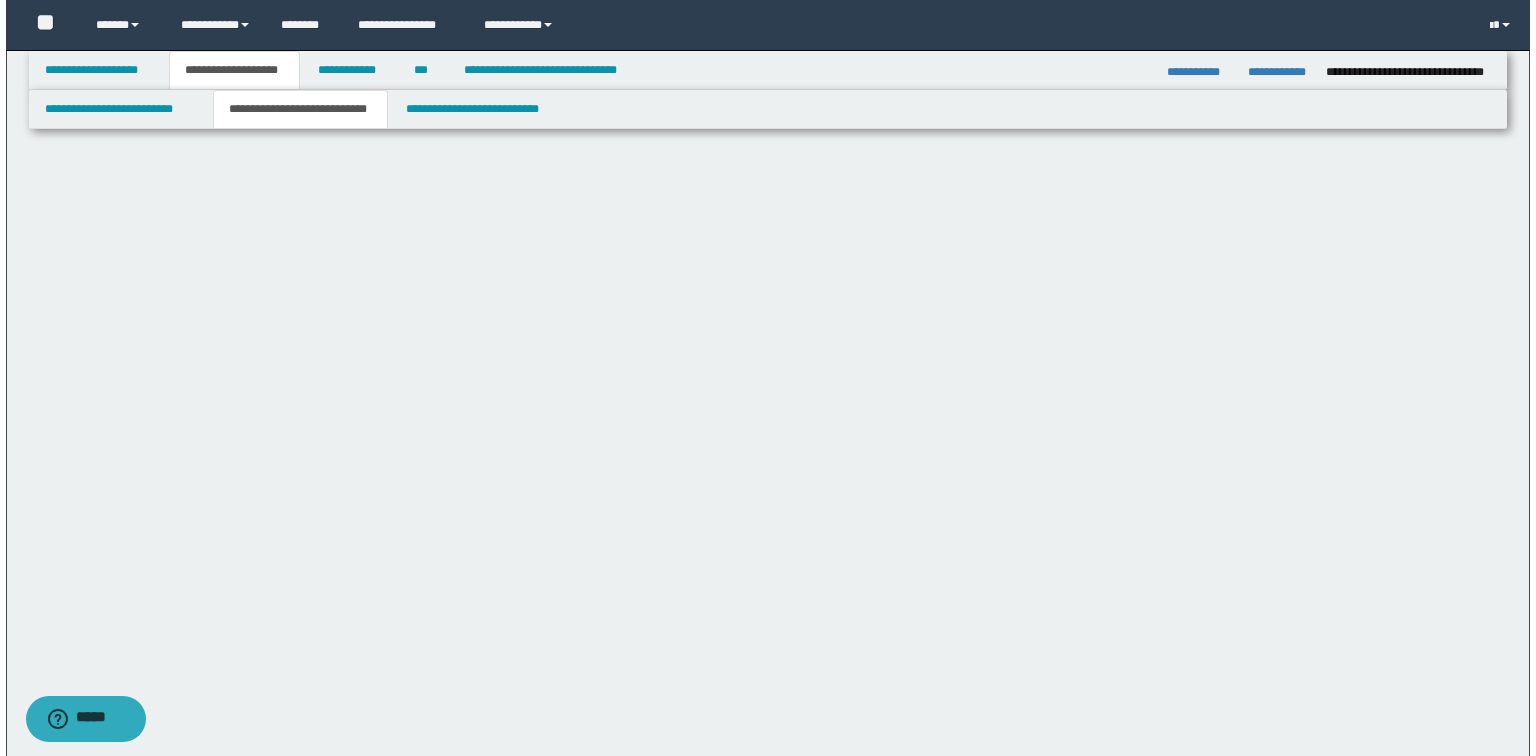 scroll, scrollTop: 0, scrollLeft: 0, axis: both 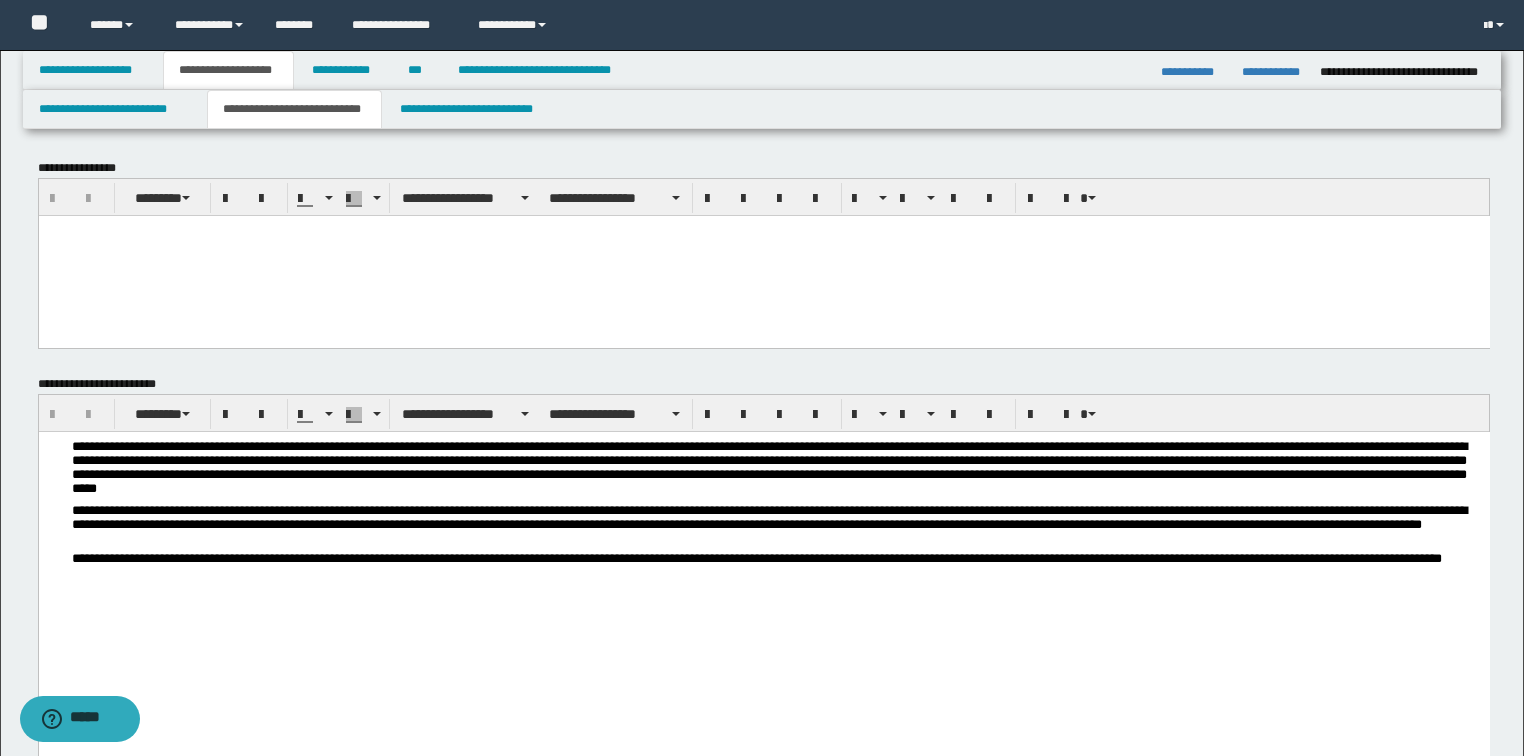 click on "**********" at bounding box center [775, 567] 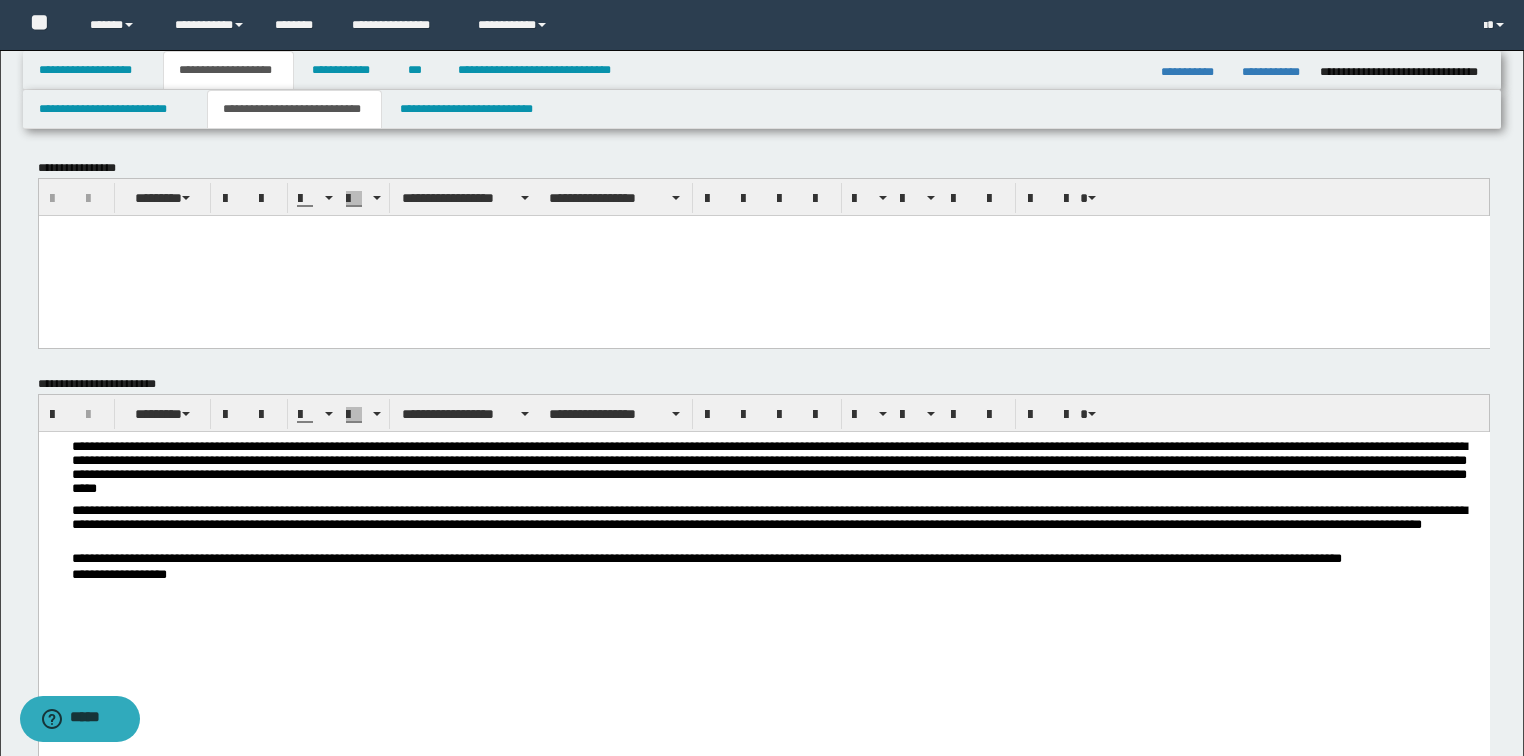 click at bounding box center [775, 623] 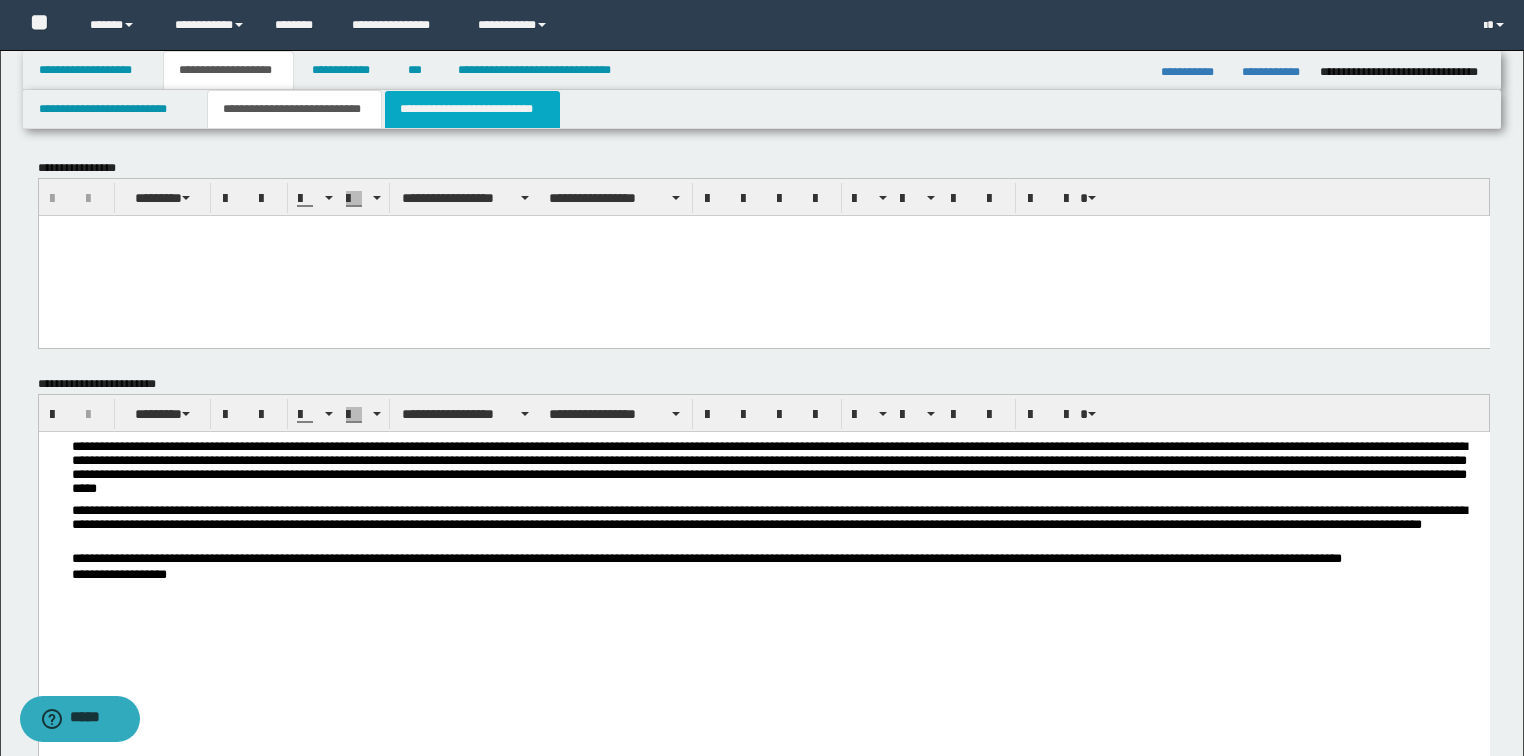 click on "**********" at bounding box center (472, 109) 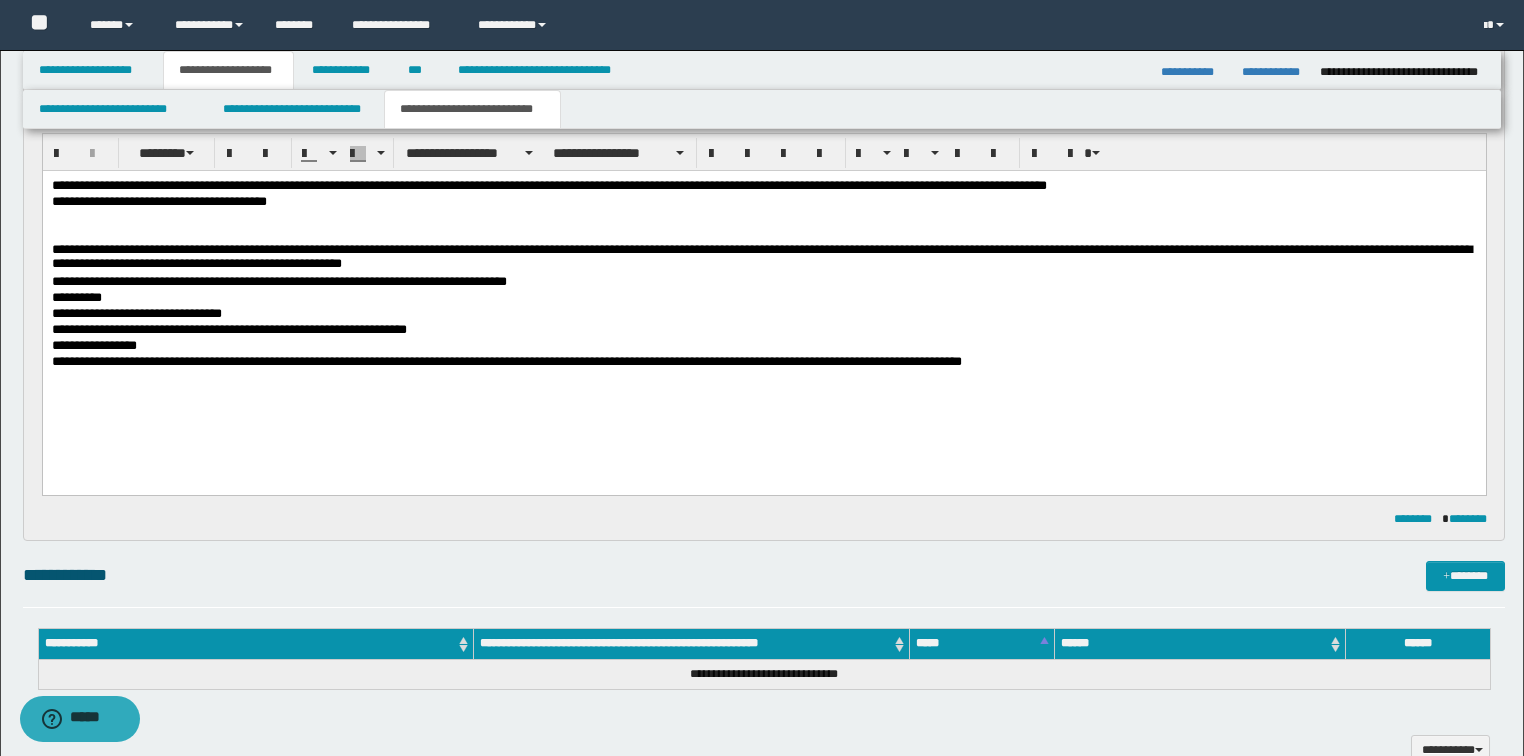 scroll, scrollTop: 480, scrollLeft: 0, axis: vertical 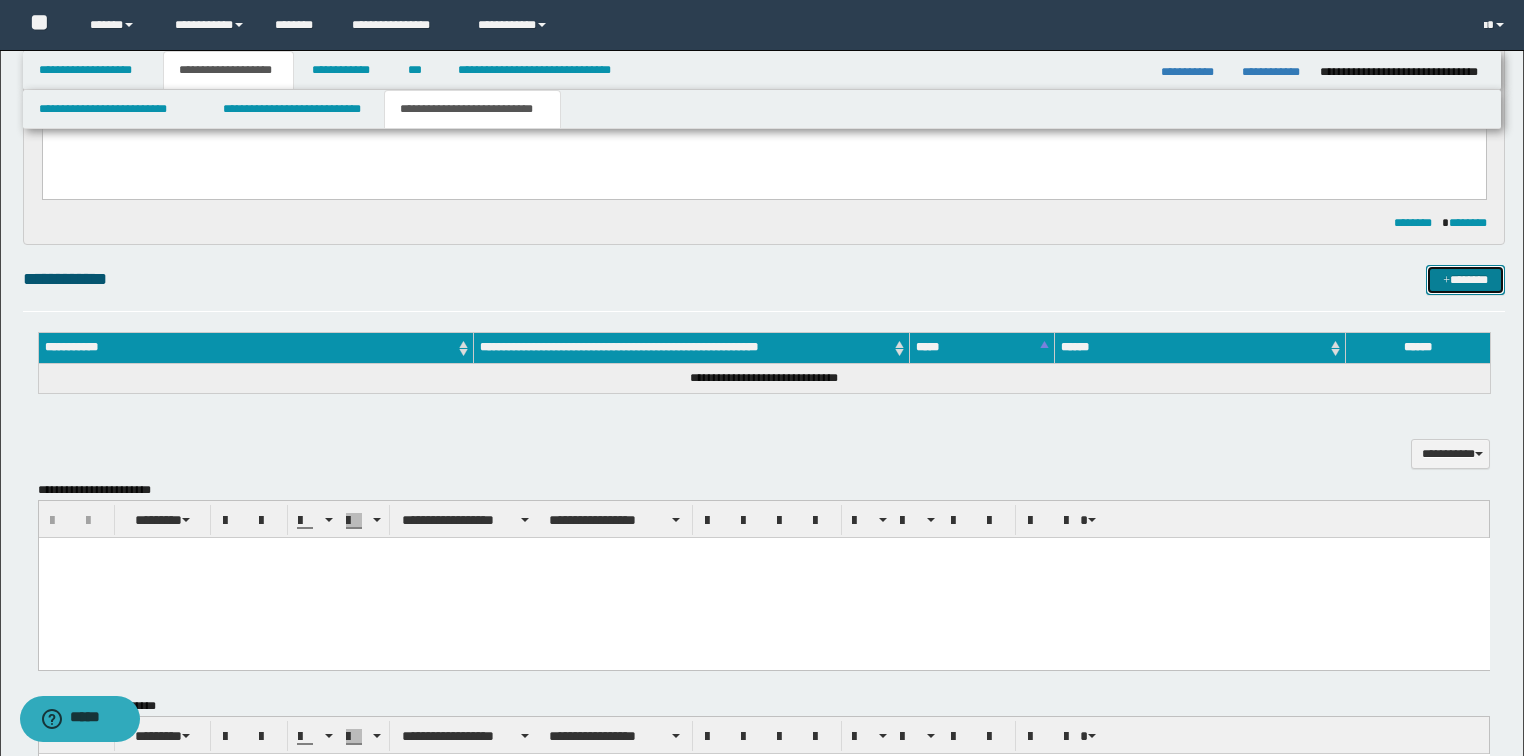 click on "*******" at bounding box center [1465, 280] 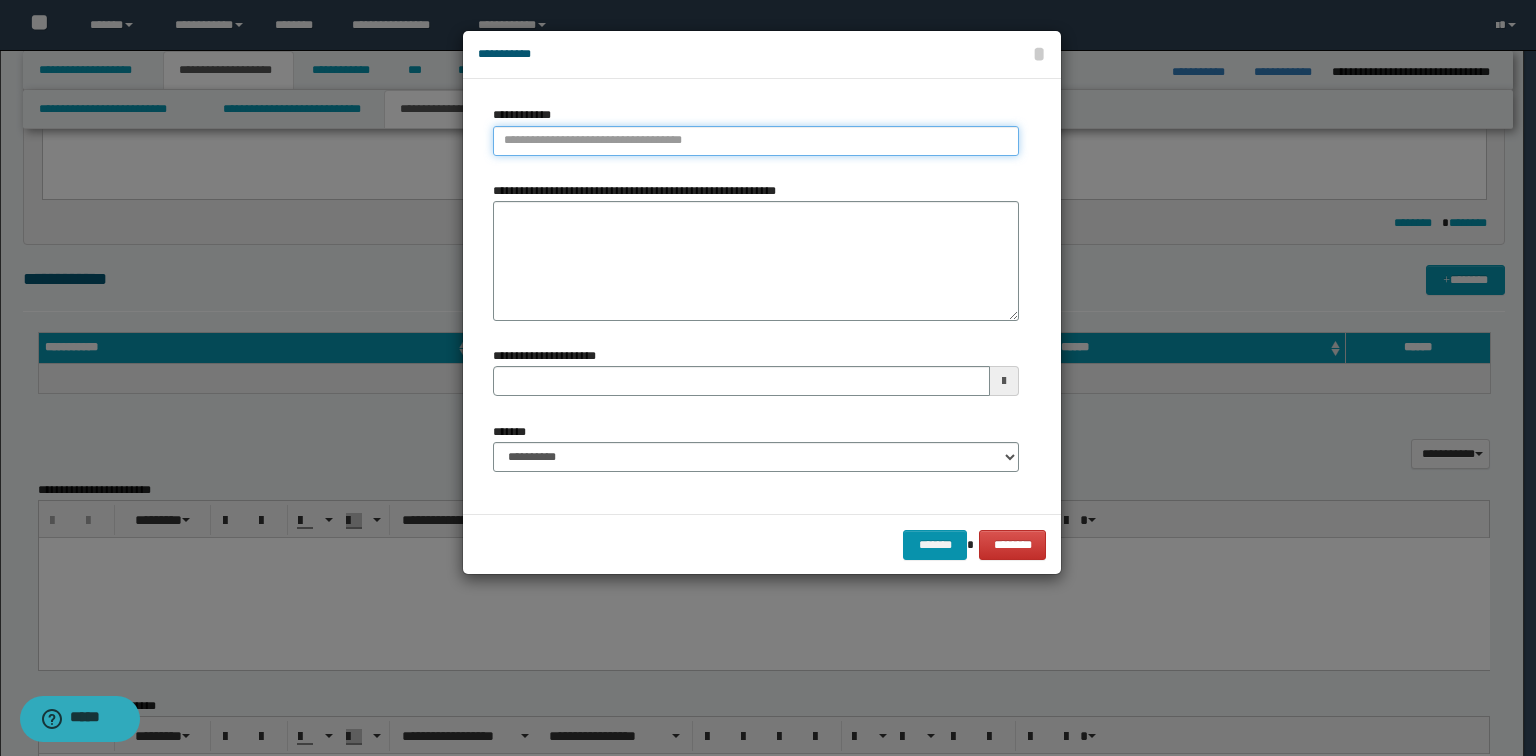 click on "**********" at bounding box center (756, 141) 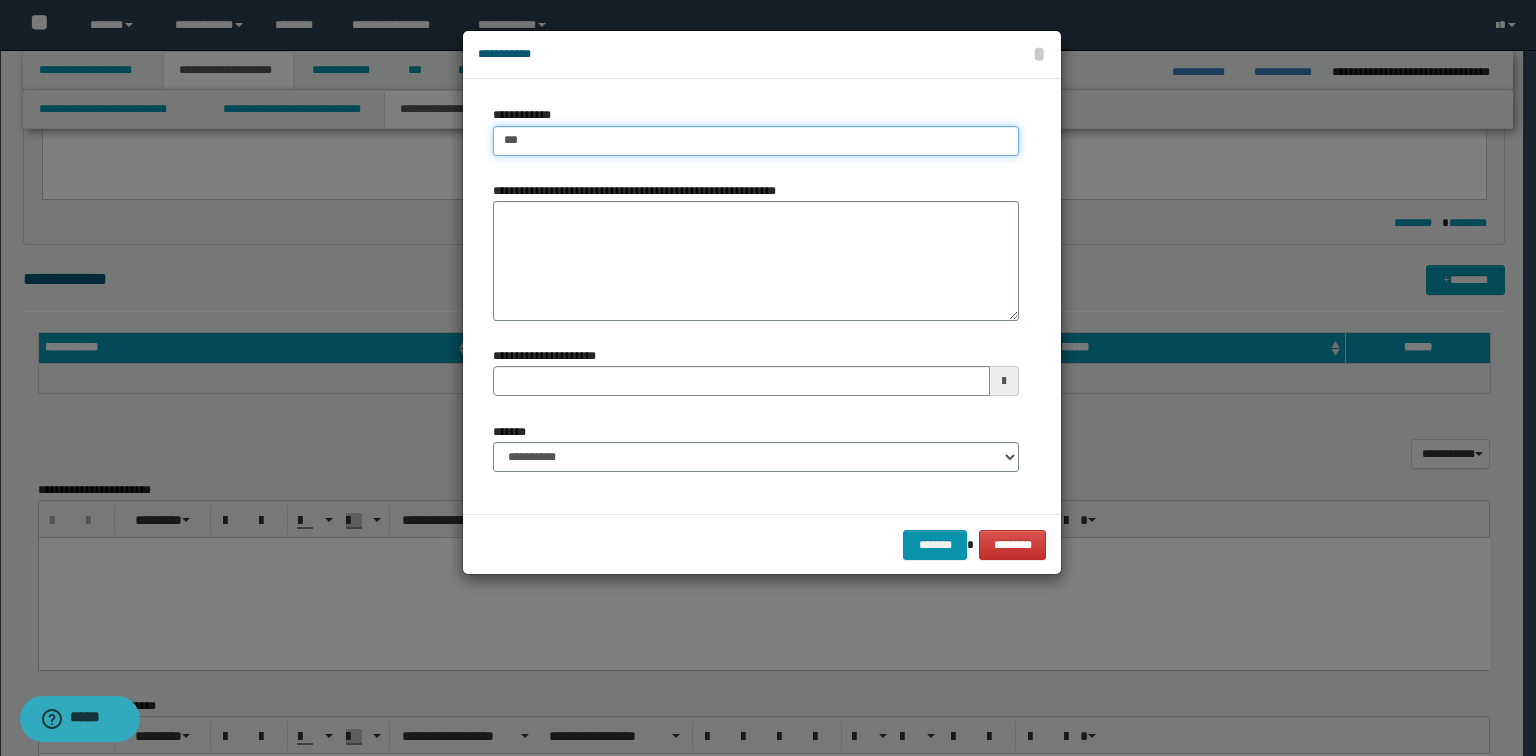 type on "****" 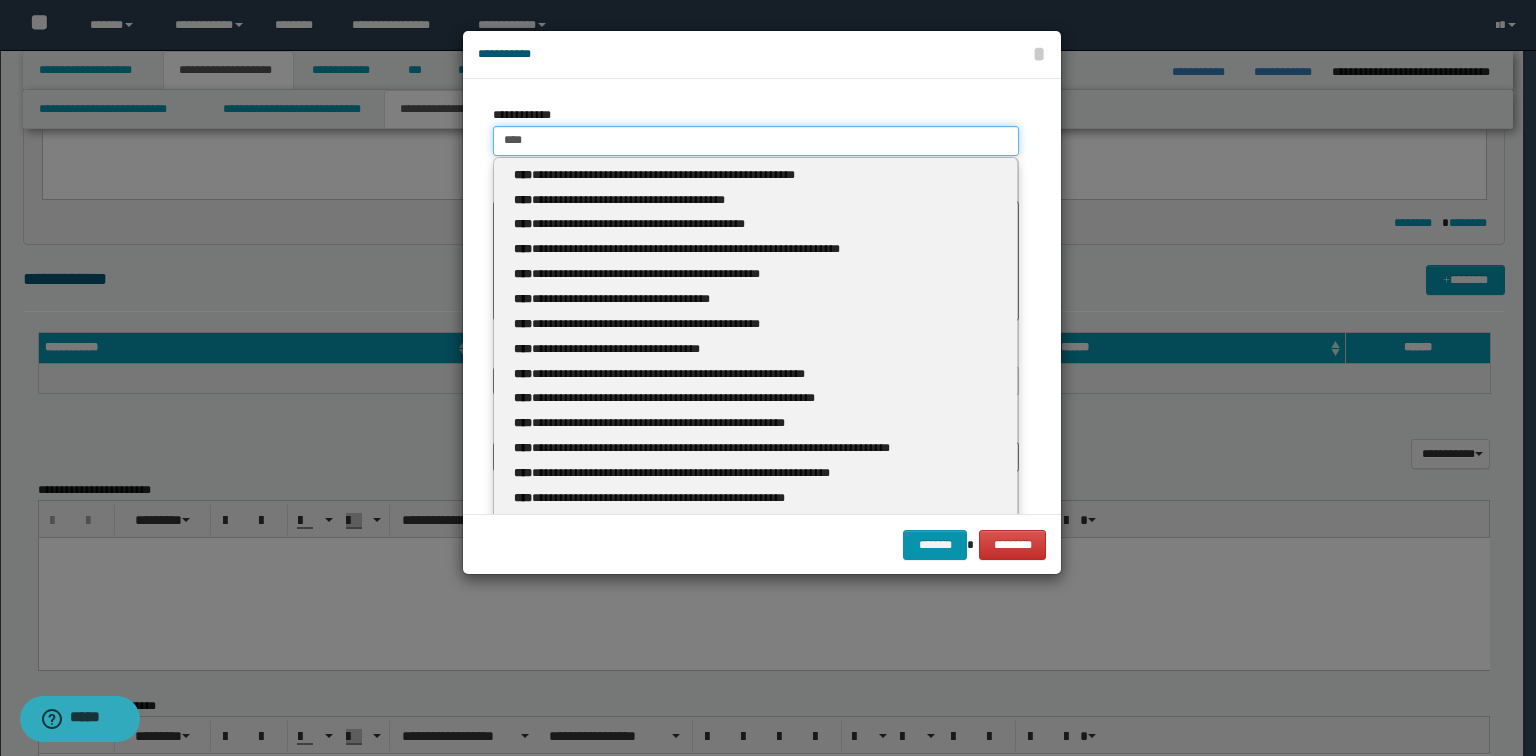 type on "****" 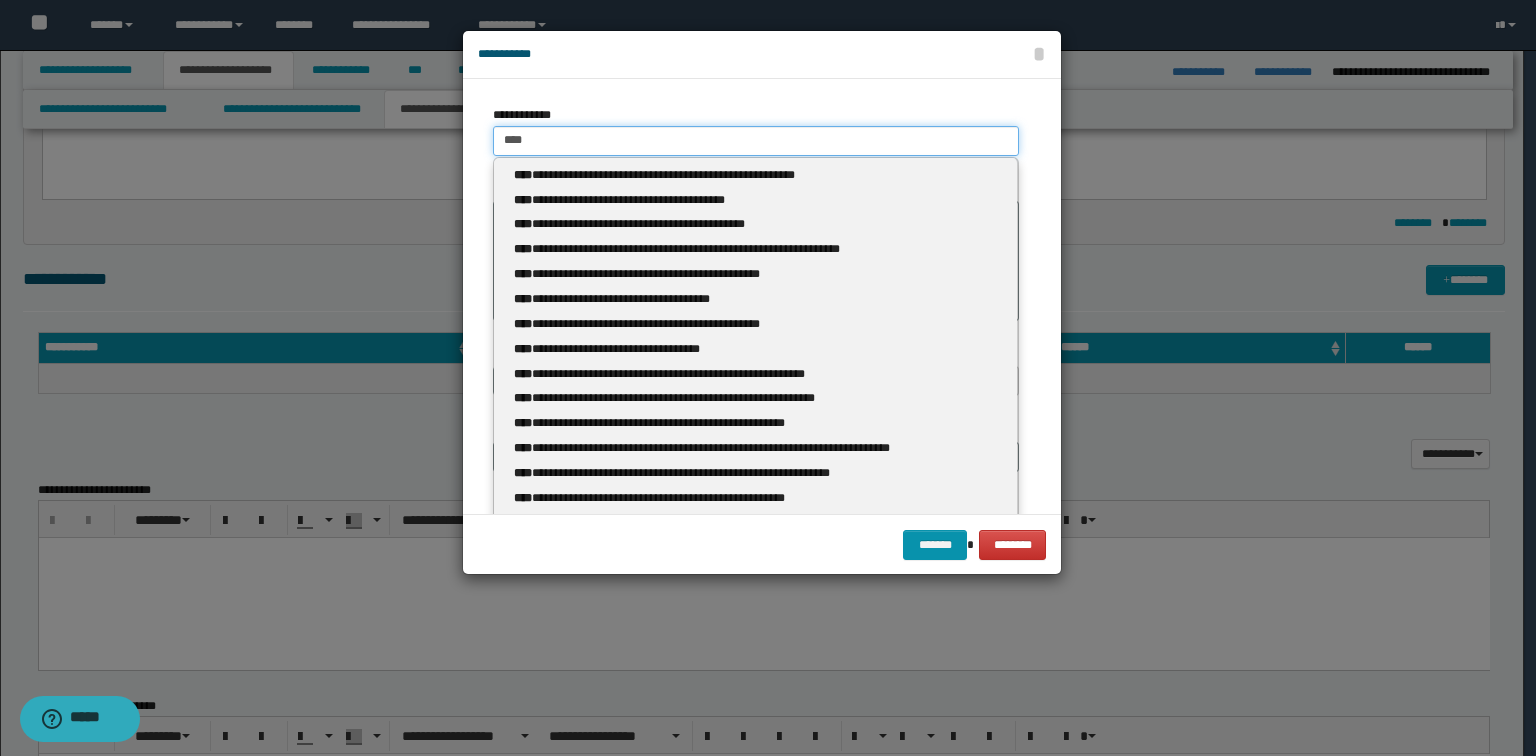 type 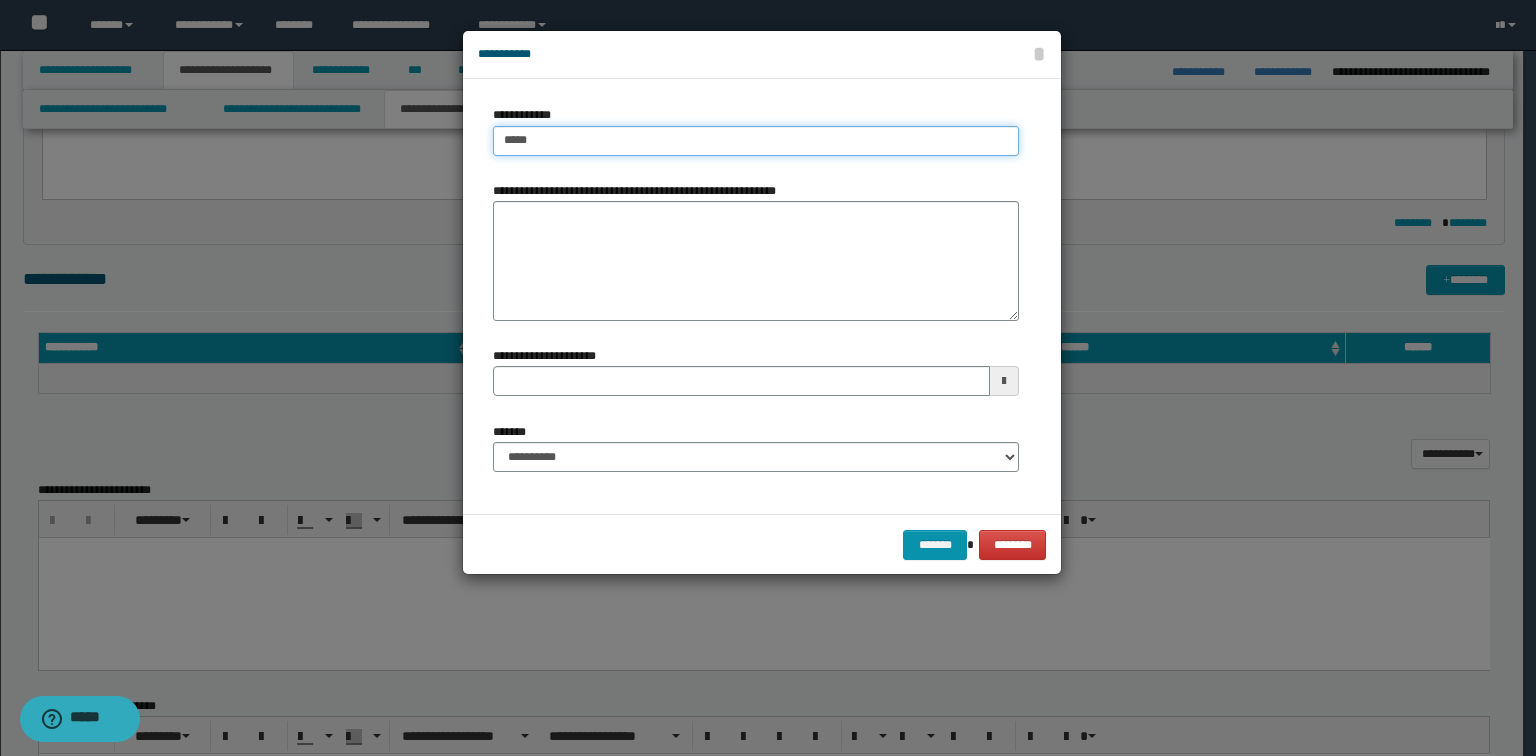 type on "******" 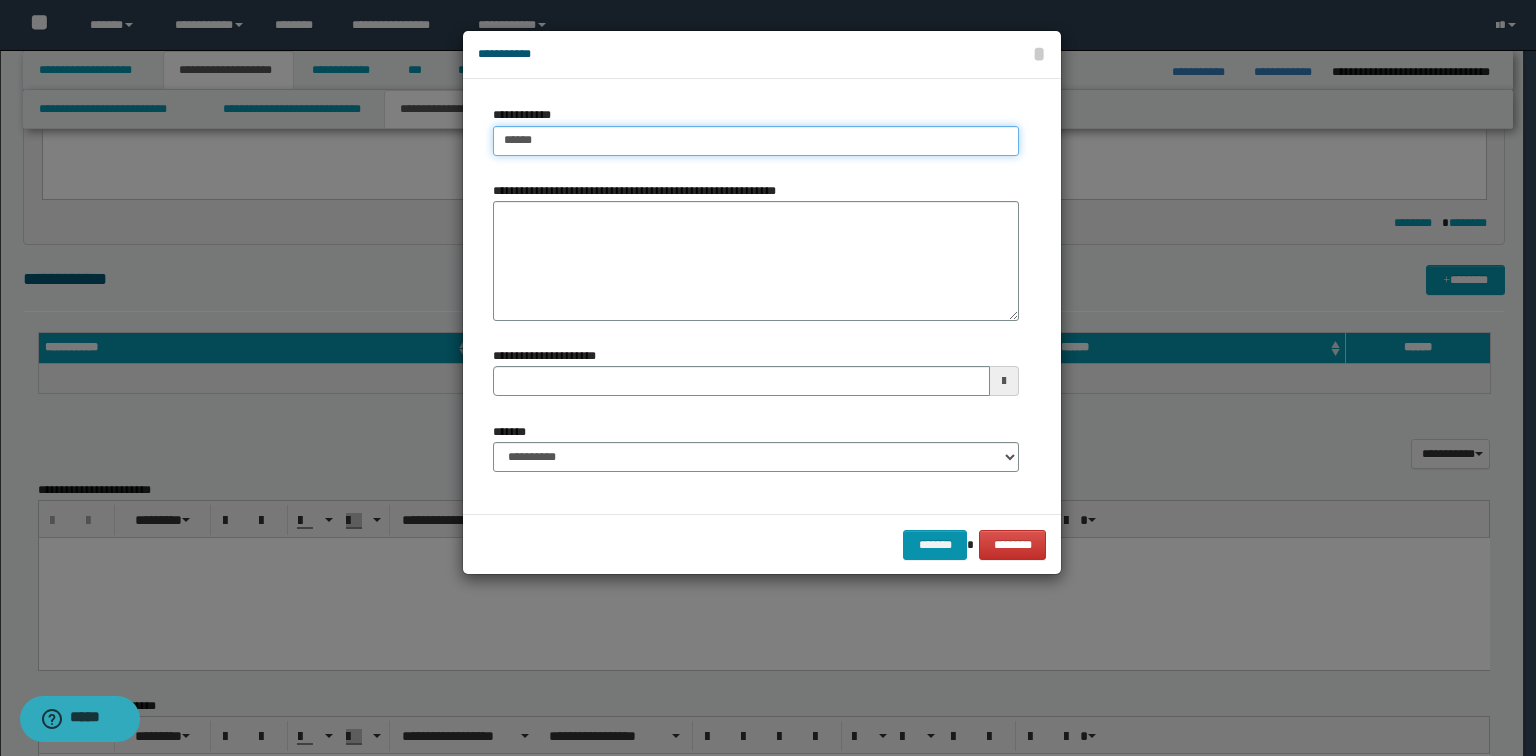 type on "**********" 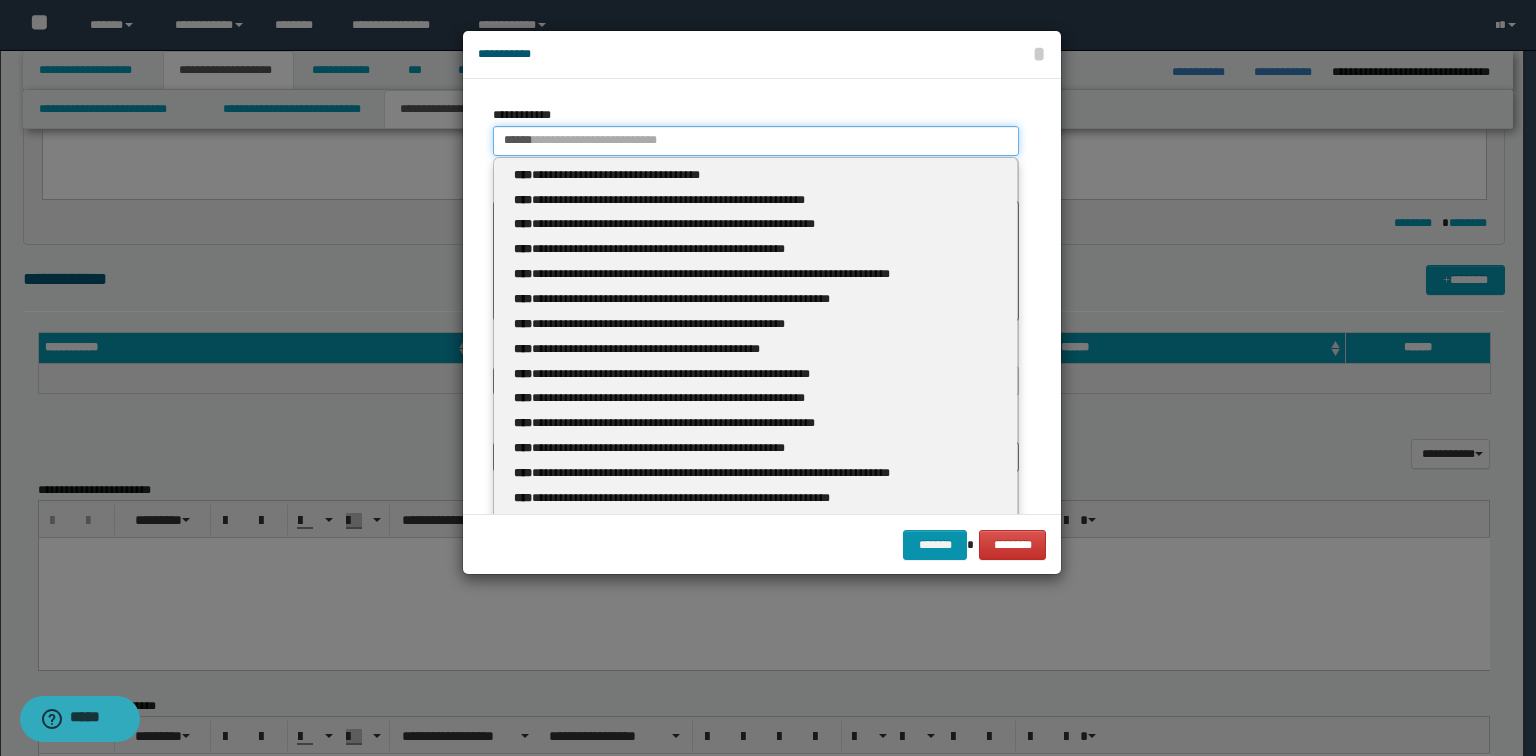 type 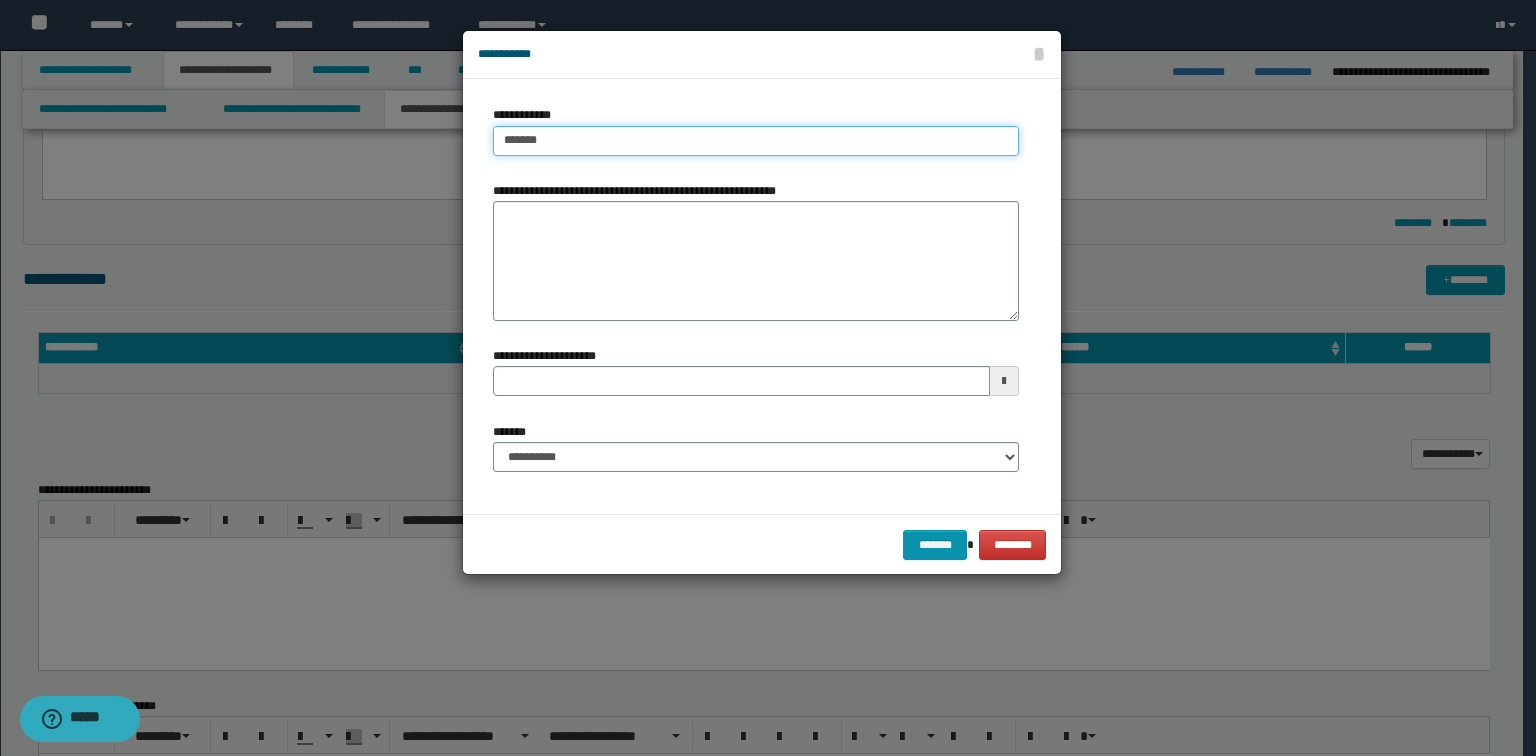 type on "********" 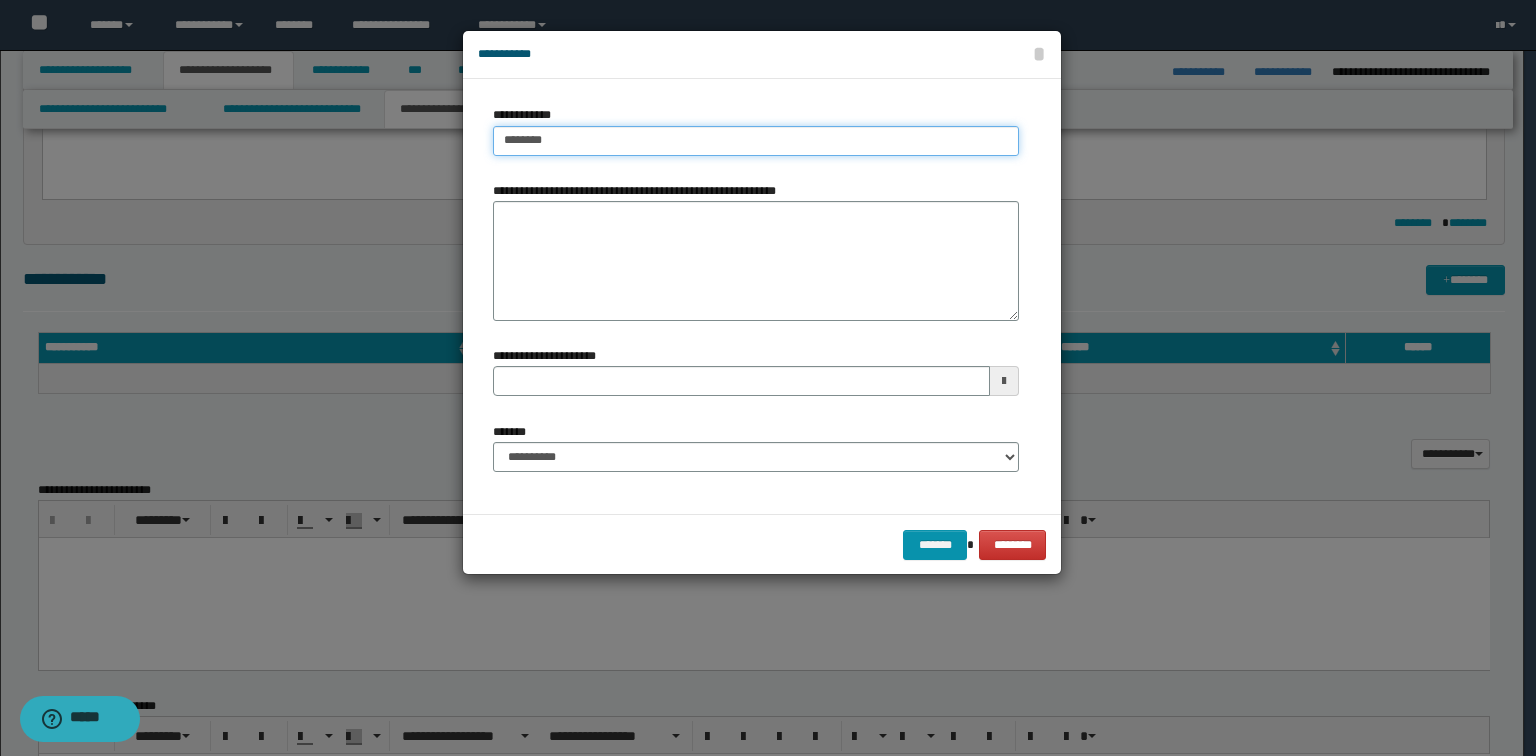 type on "**********" 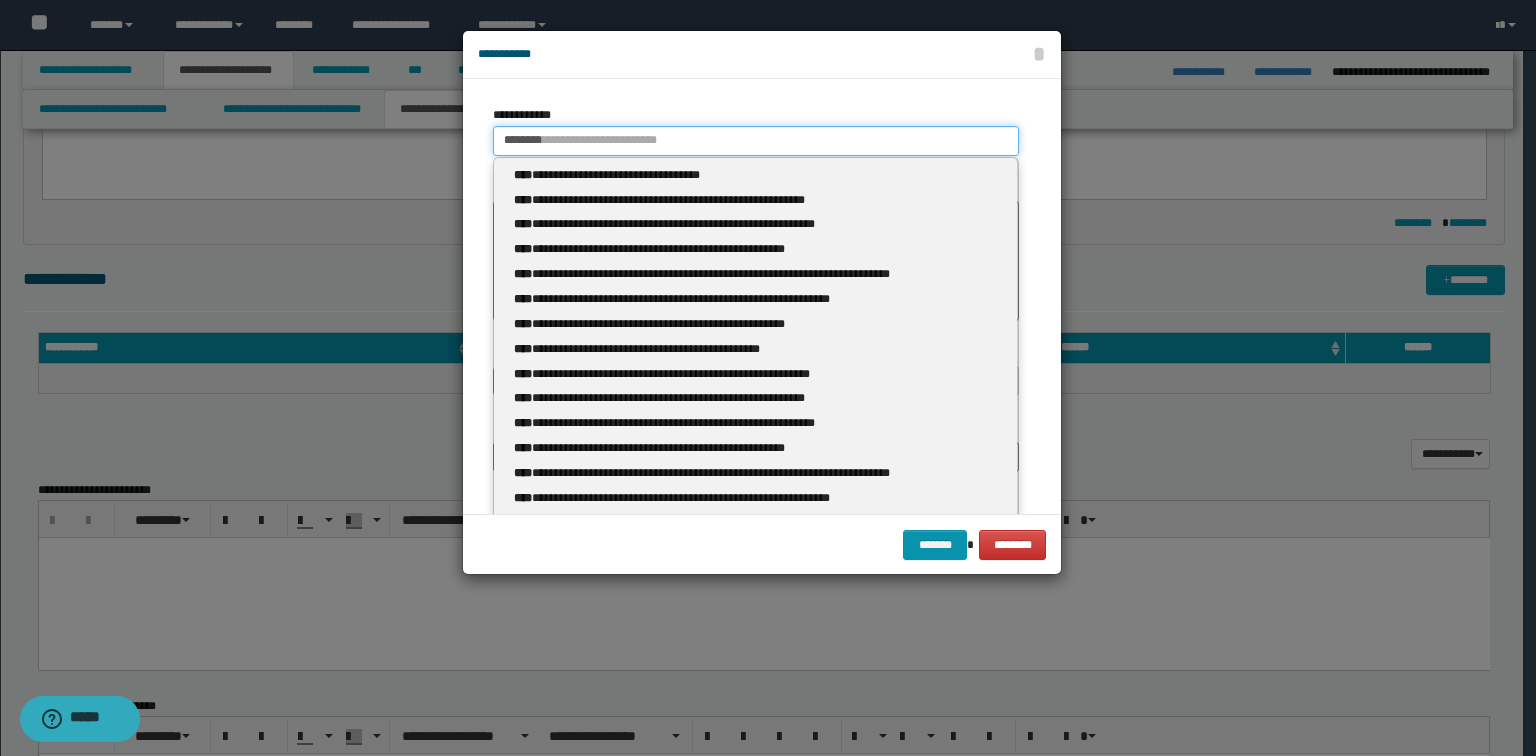 type 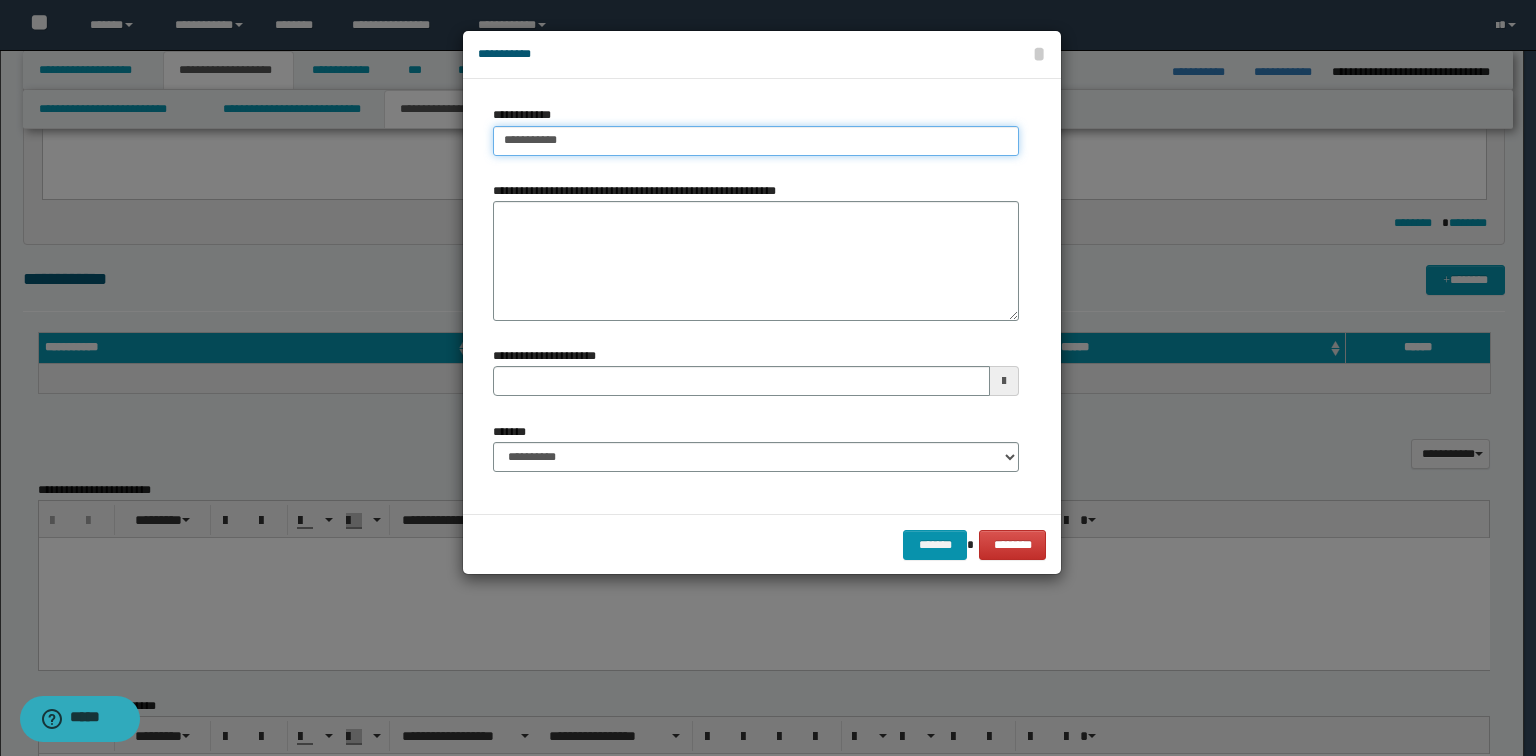 type on "**********" 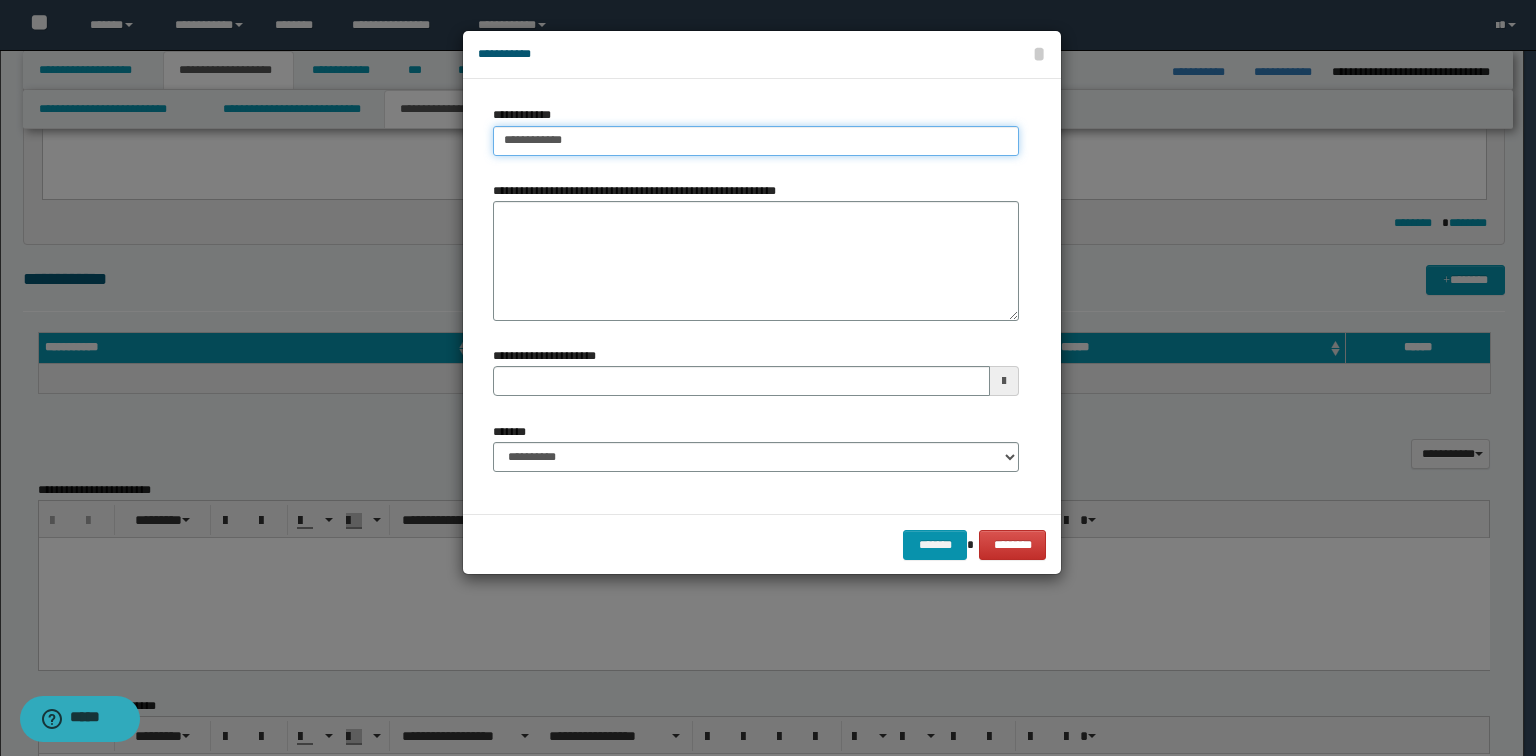 type on "**********" 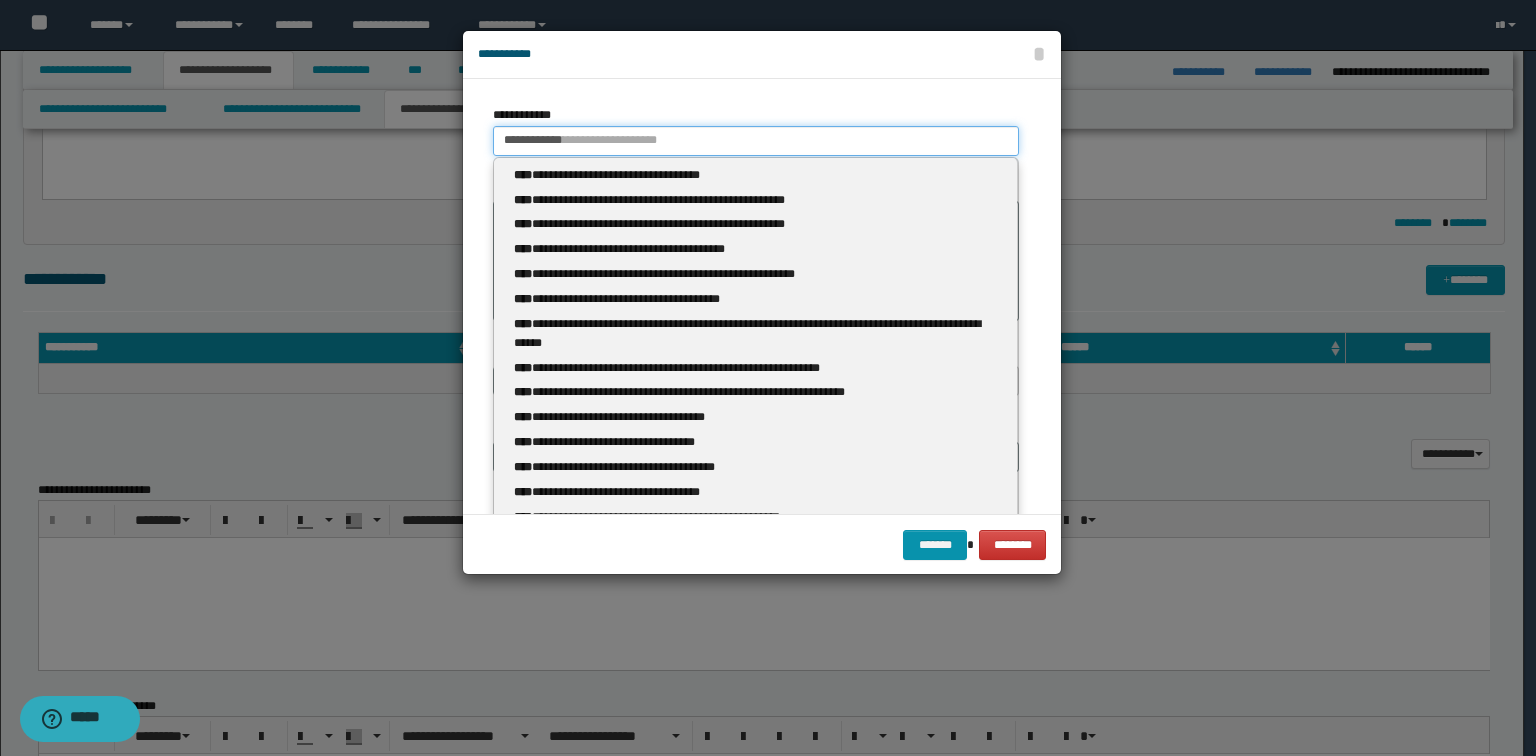 type 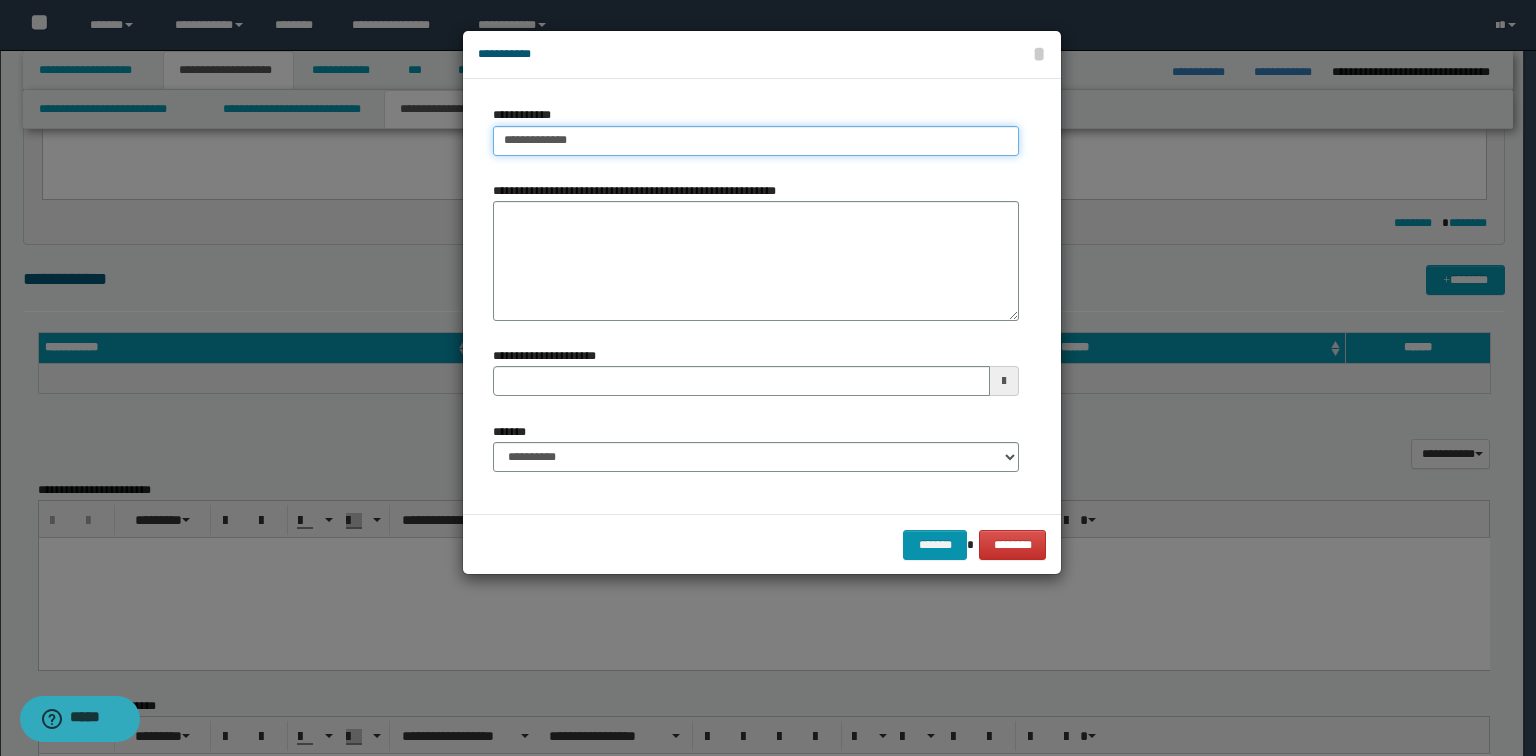 type on "**********" 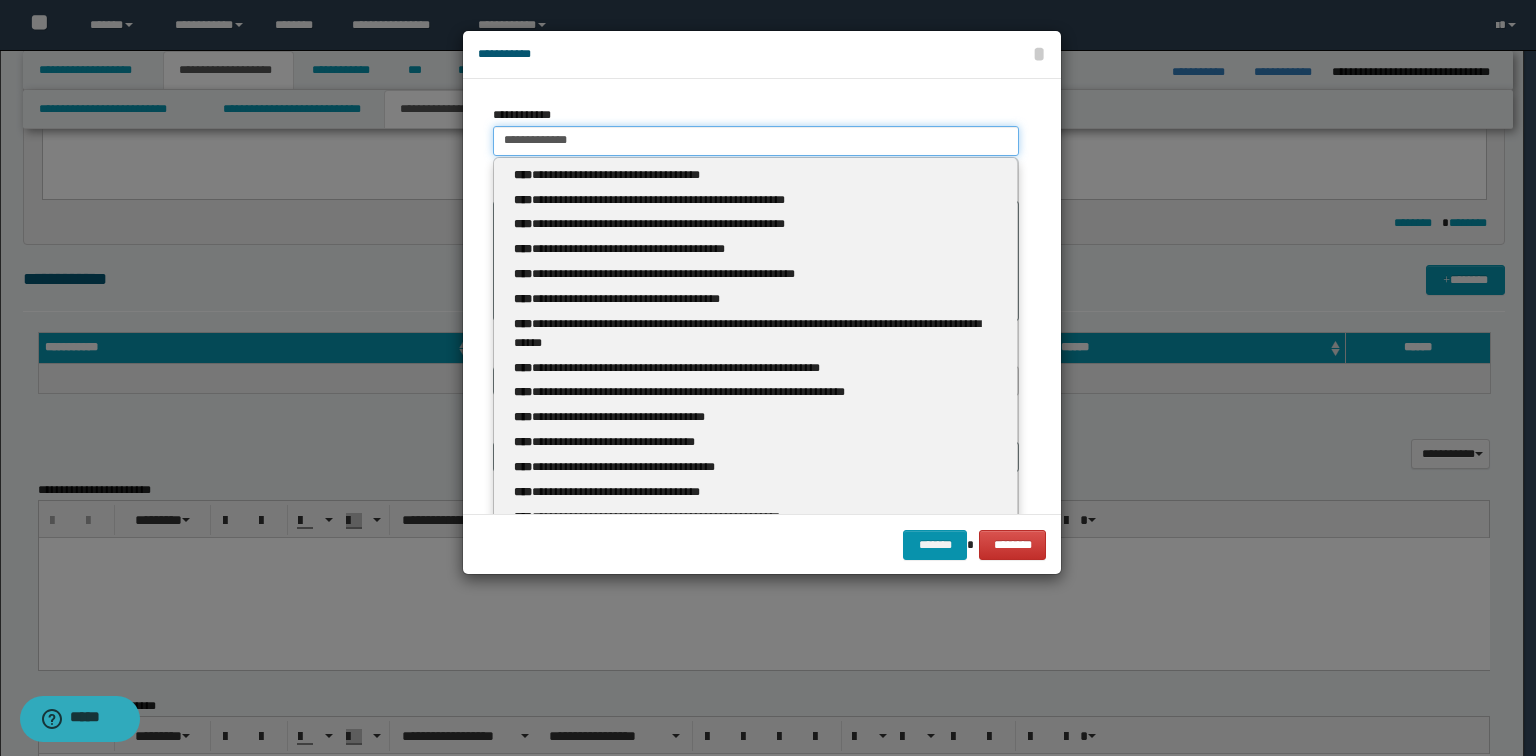 type 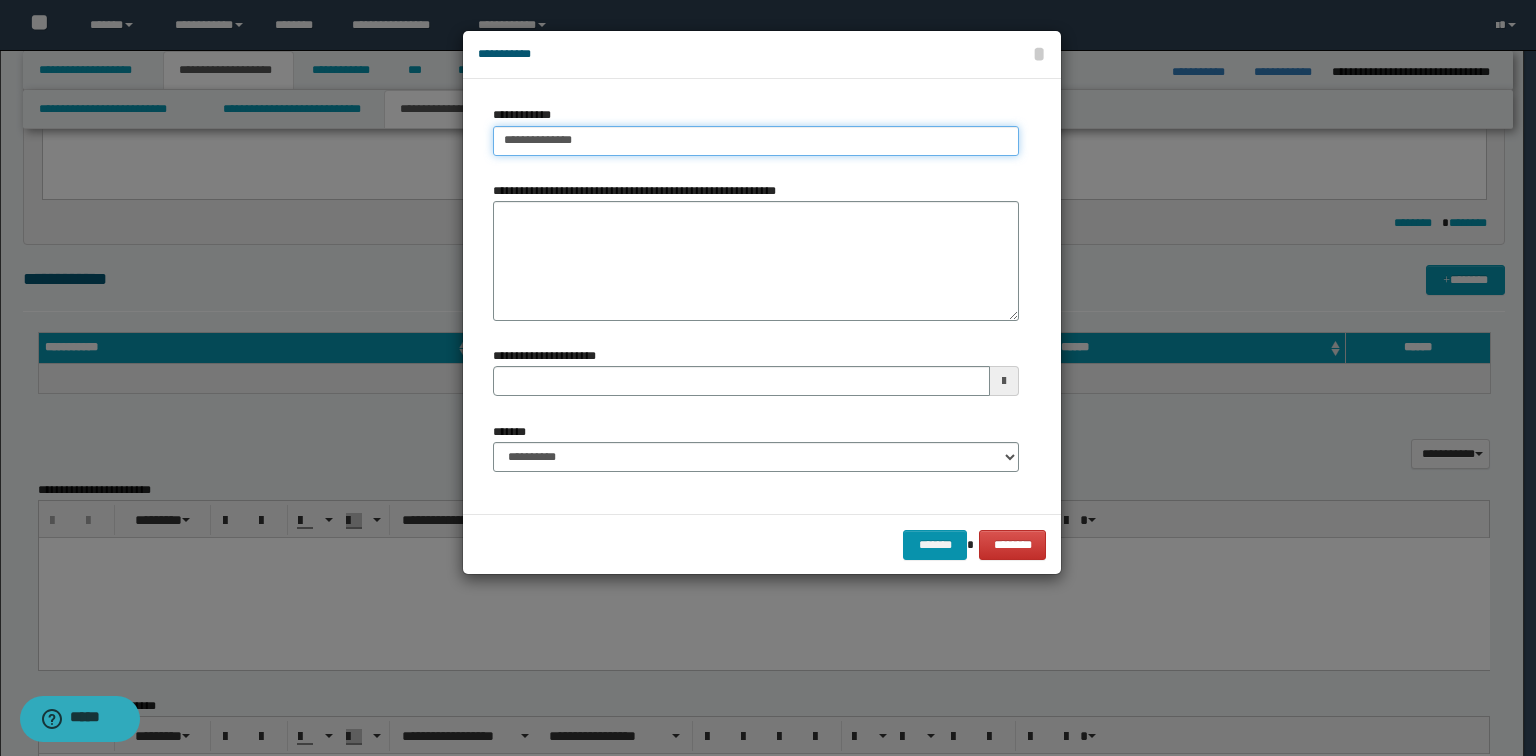 type on "**********" 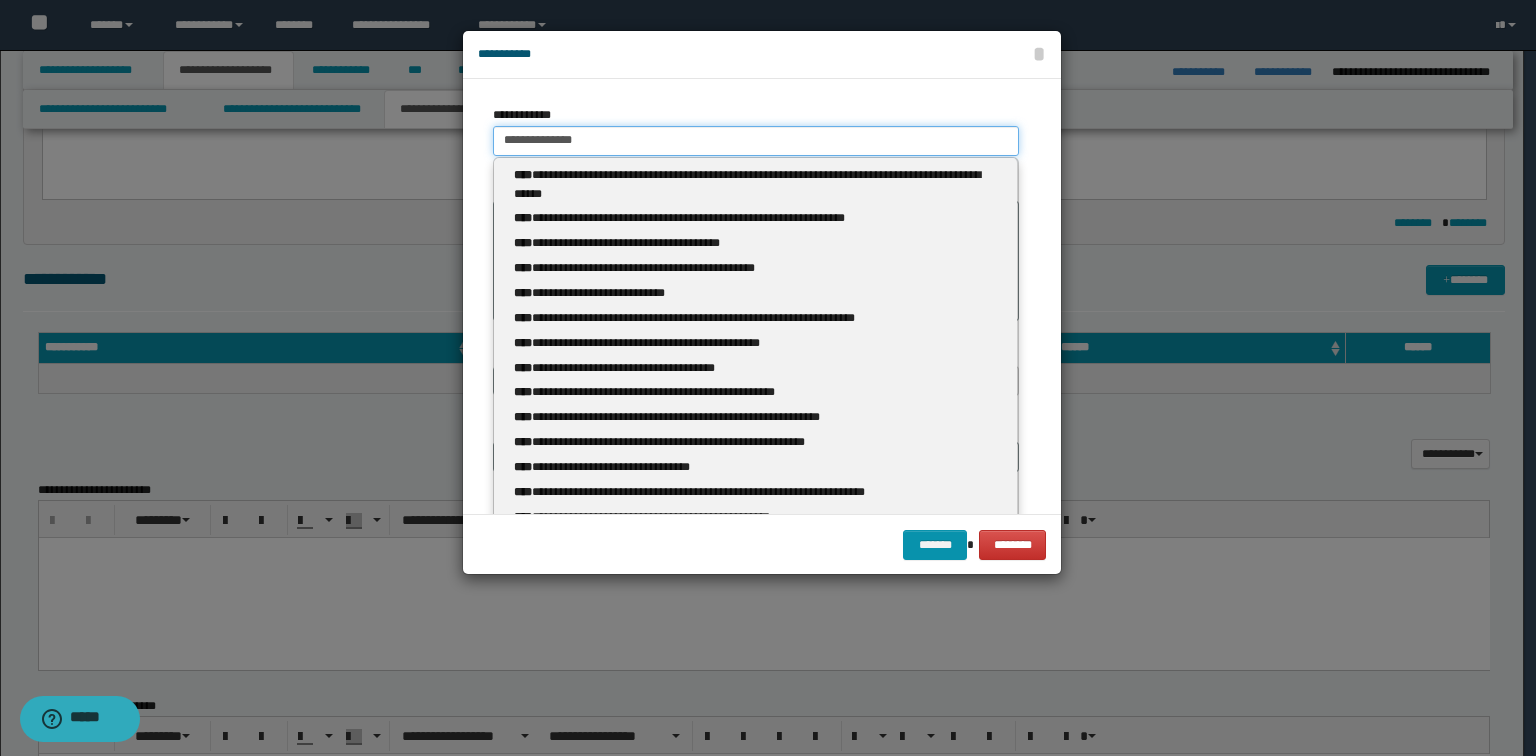 type 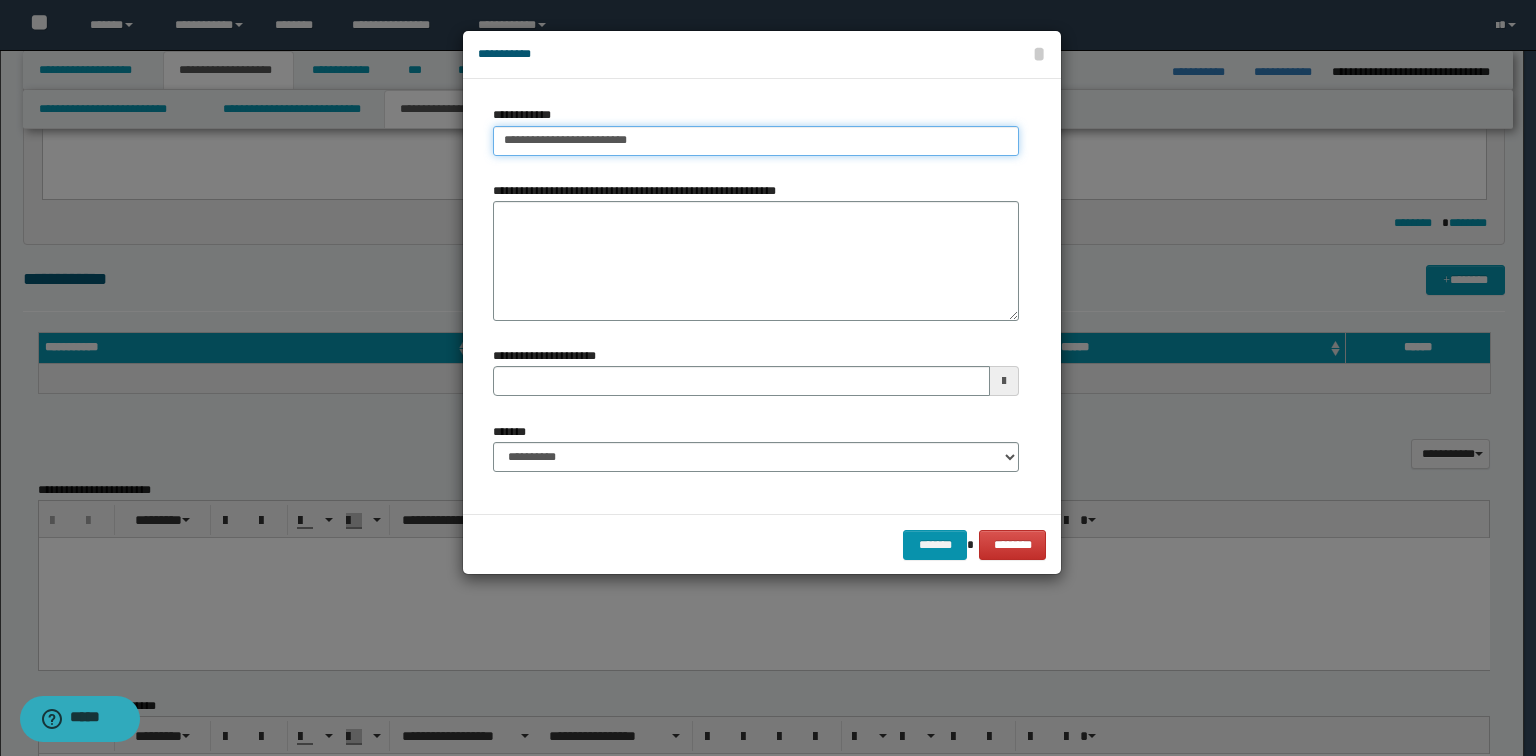 click on "**********" at bounding box center (756, 141) 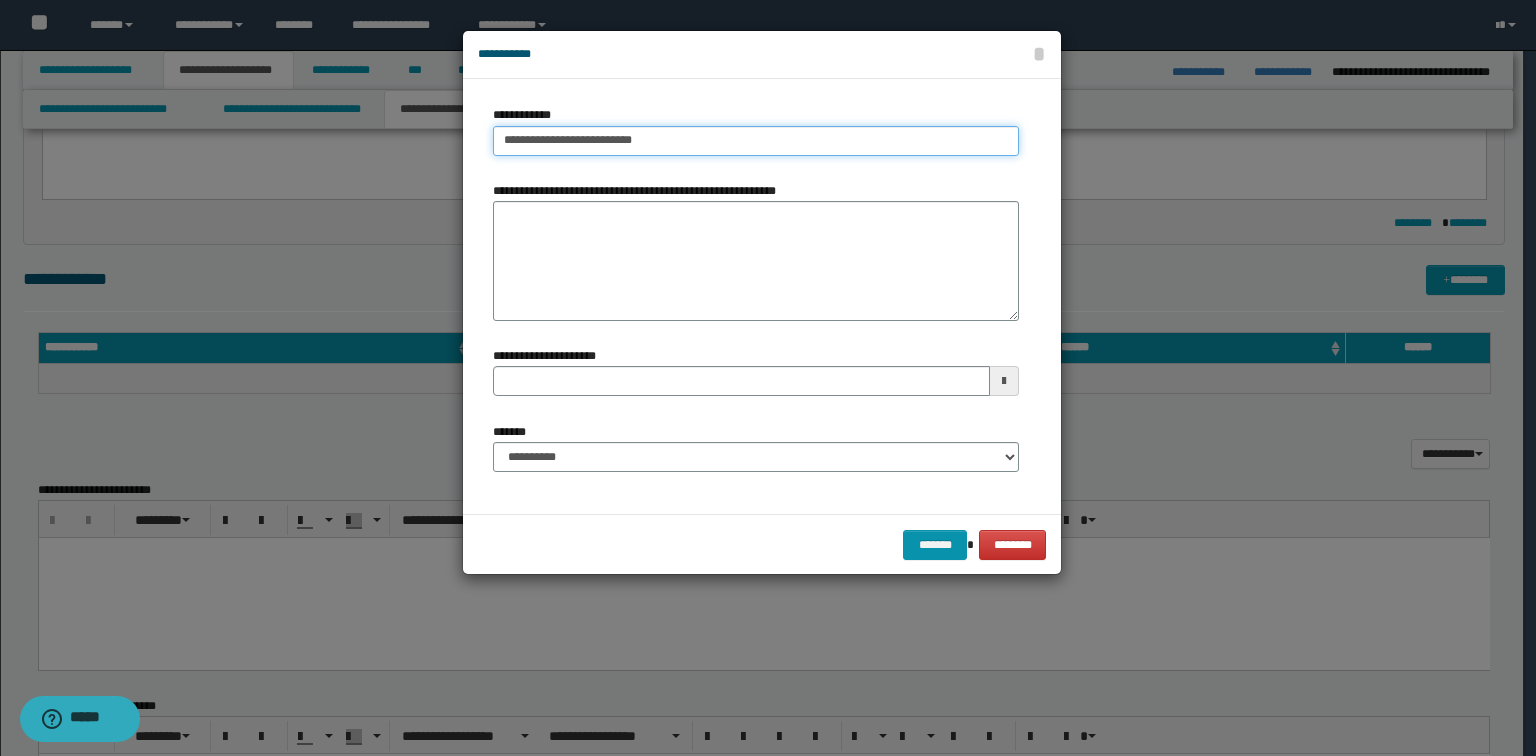 click on "**********" at bounding box center [756, 141] 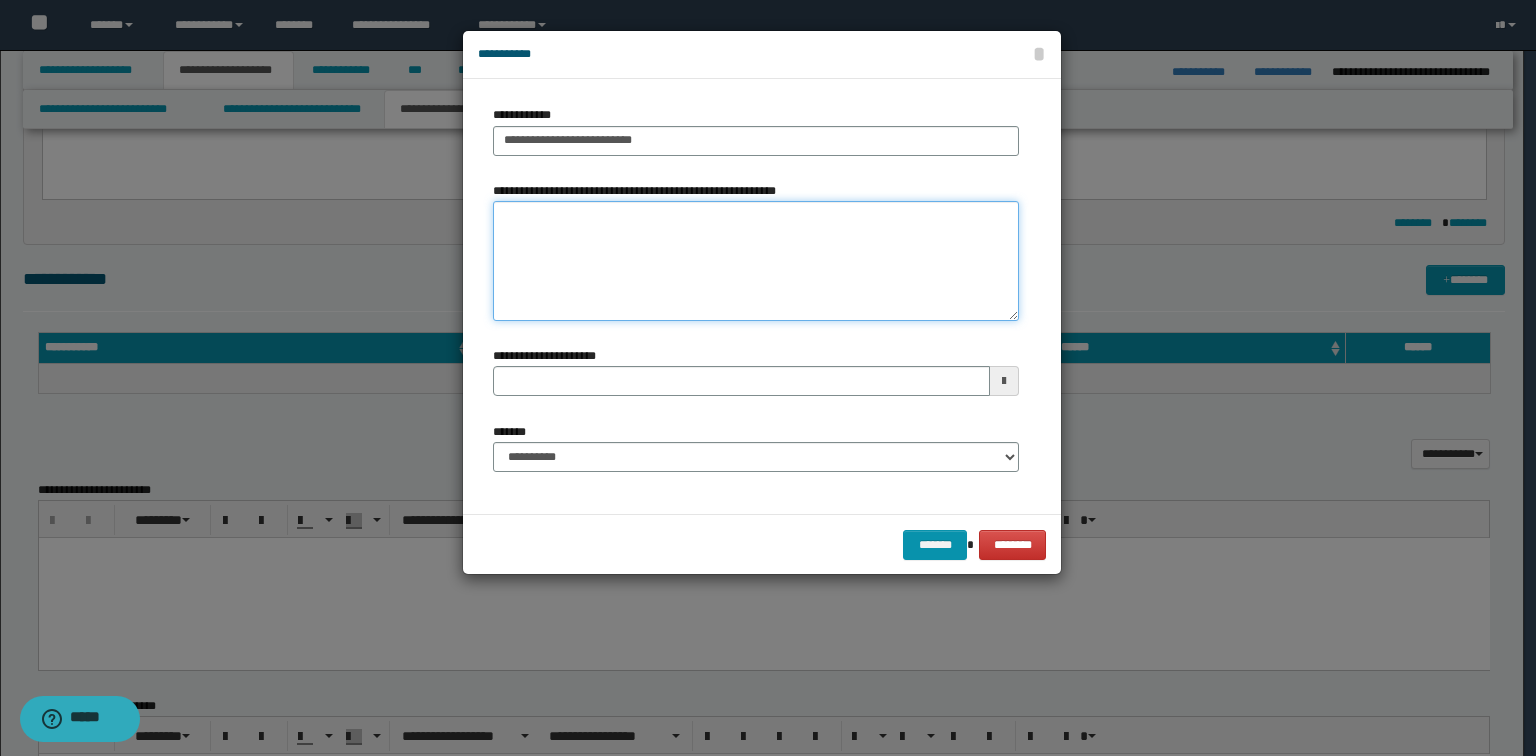 click on "**********" at bounding box center (756, 261) 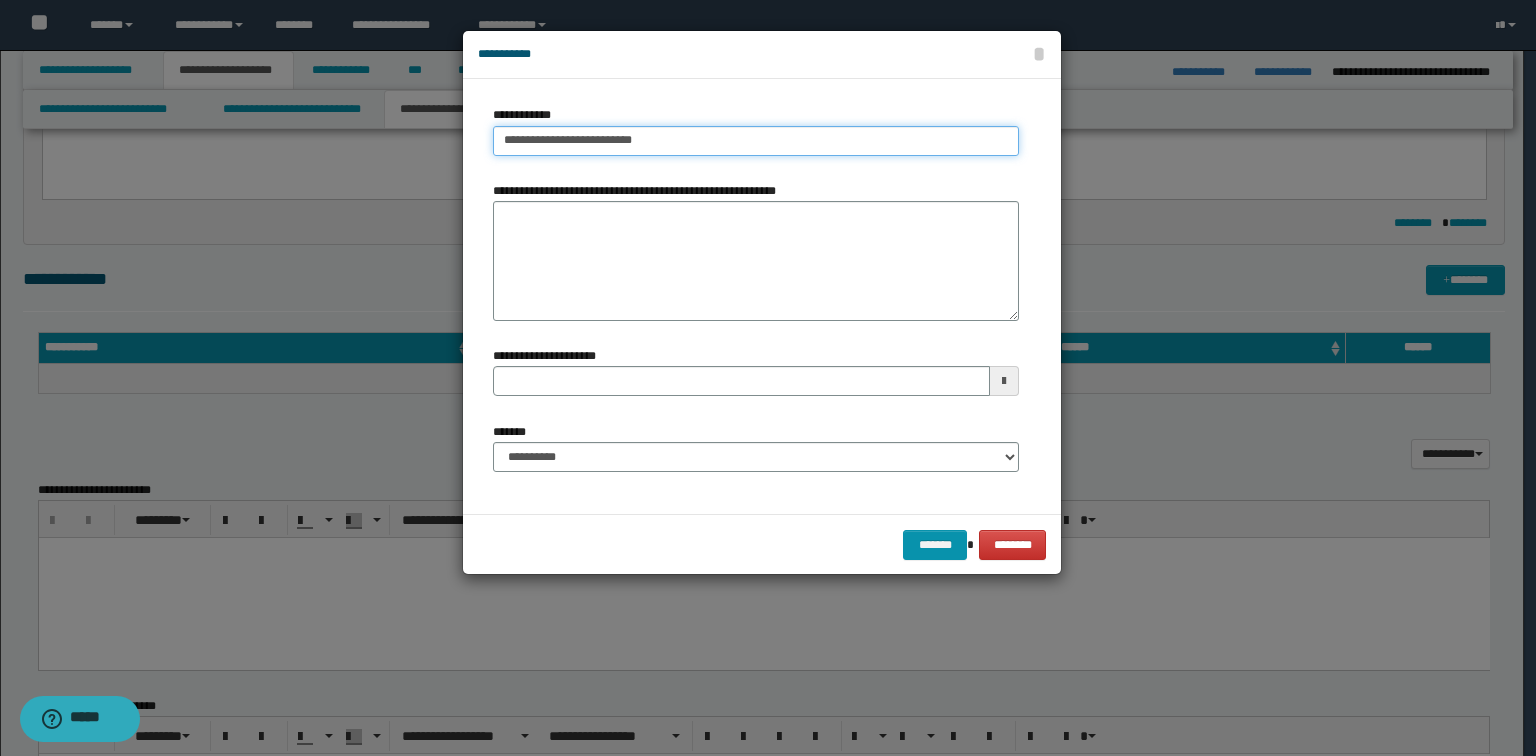 click on "**********" at bounding box center (756, 141) 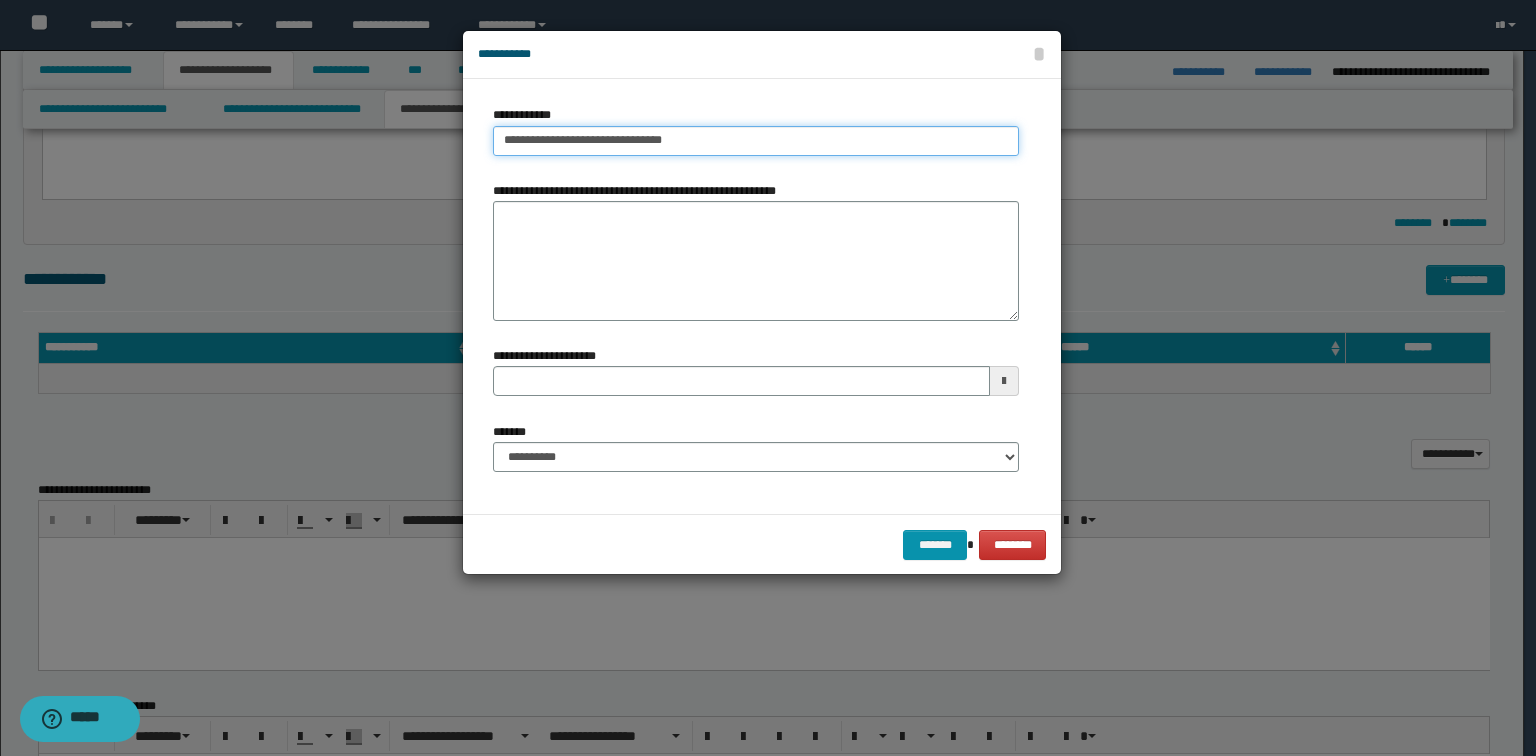 type on "**********" 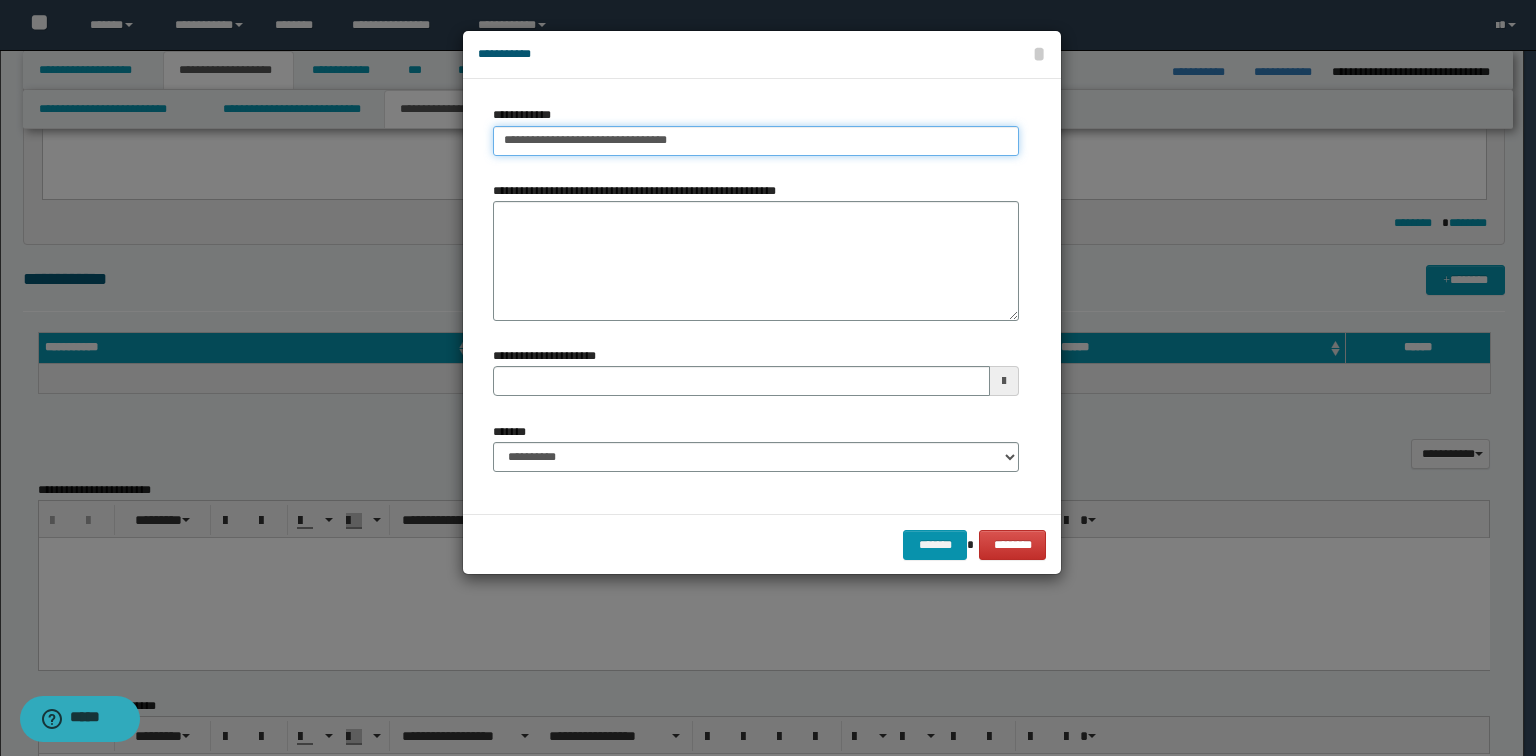 type 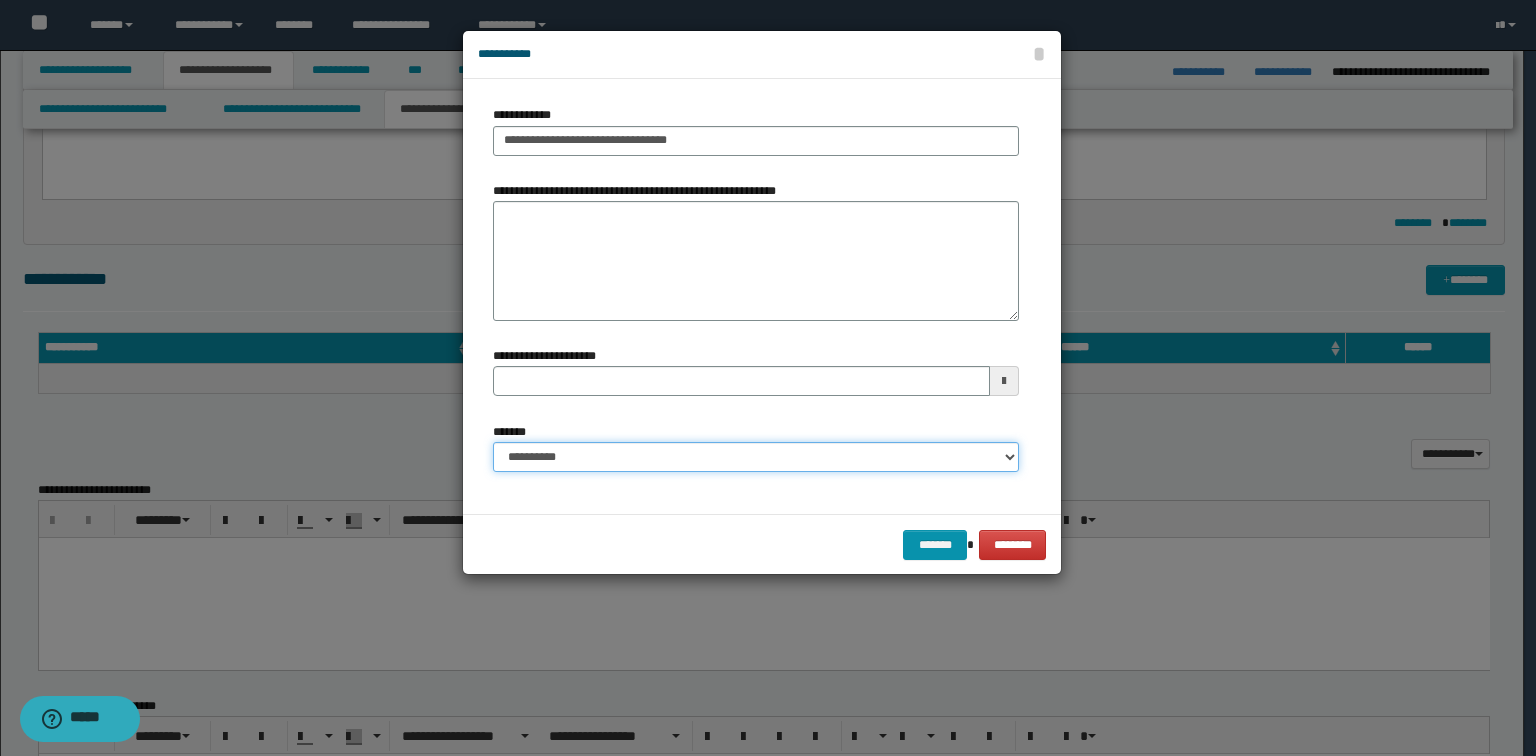click on "**********" at bounding box center [756, 457] 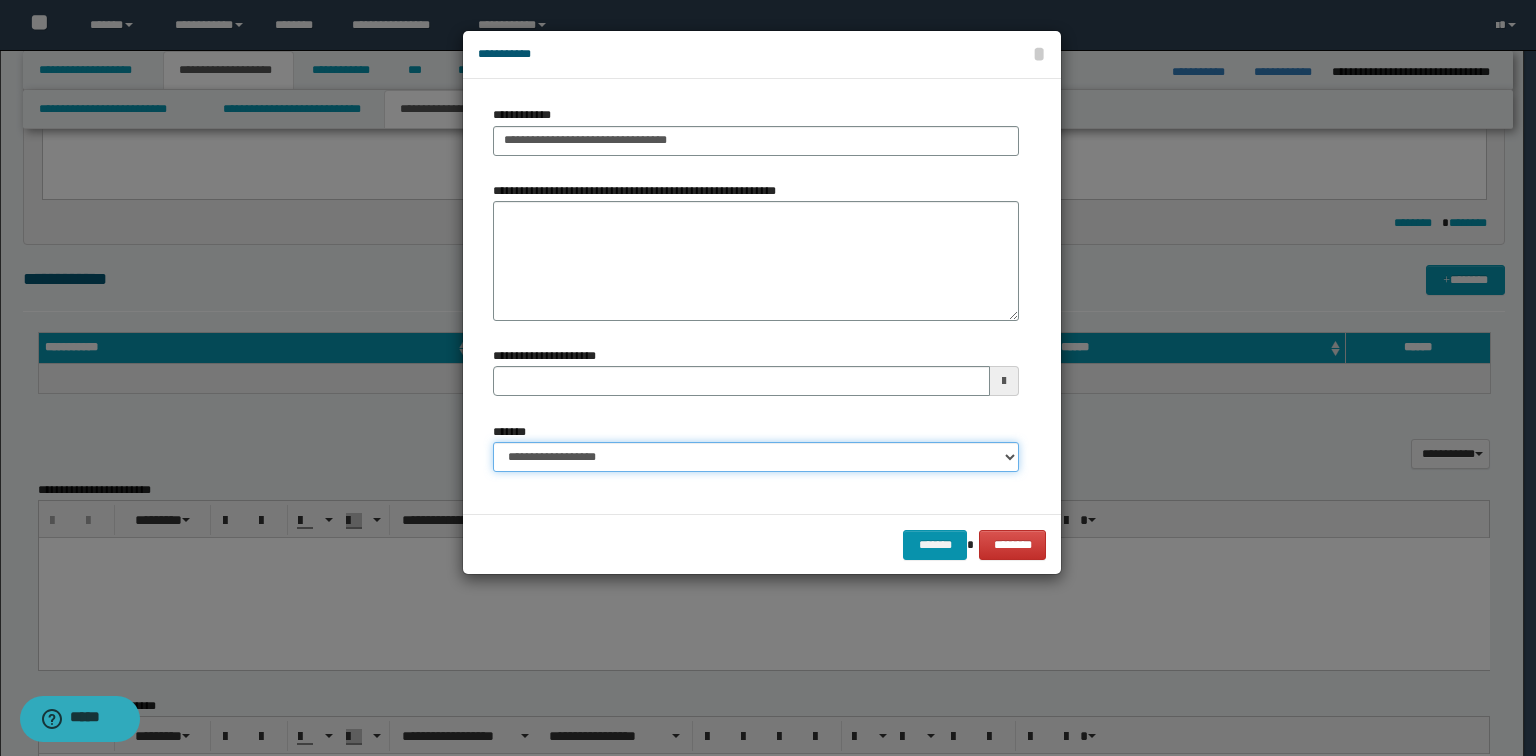 click on "**********" at bounding box center (756, 457) 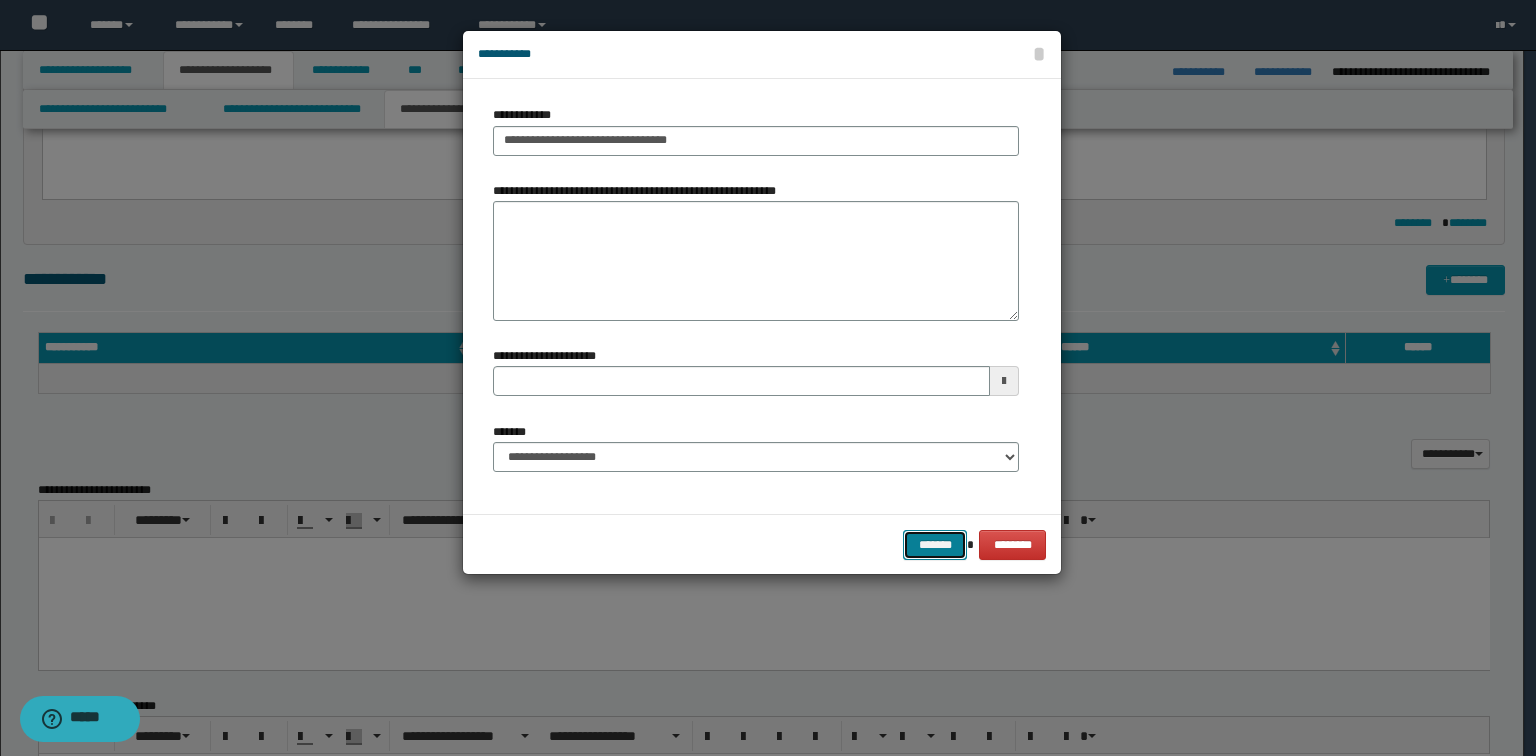 click on "*******" at bounding box center (935, 545) 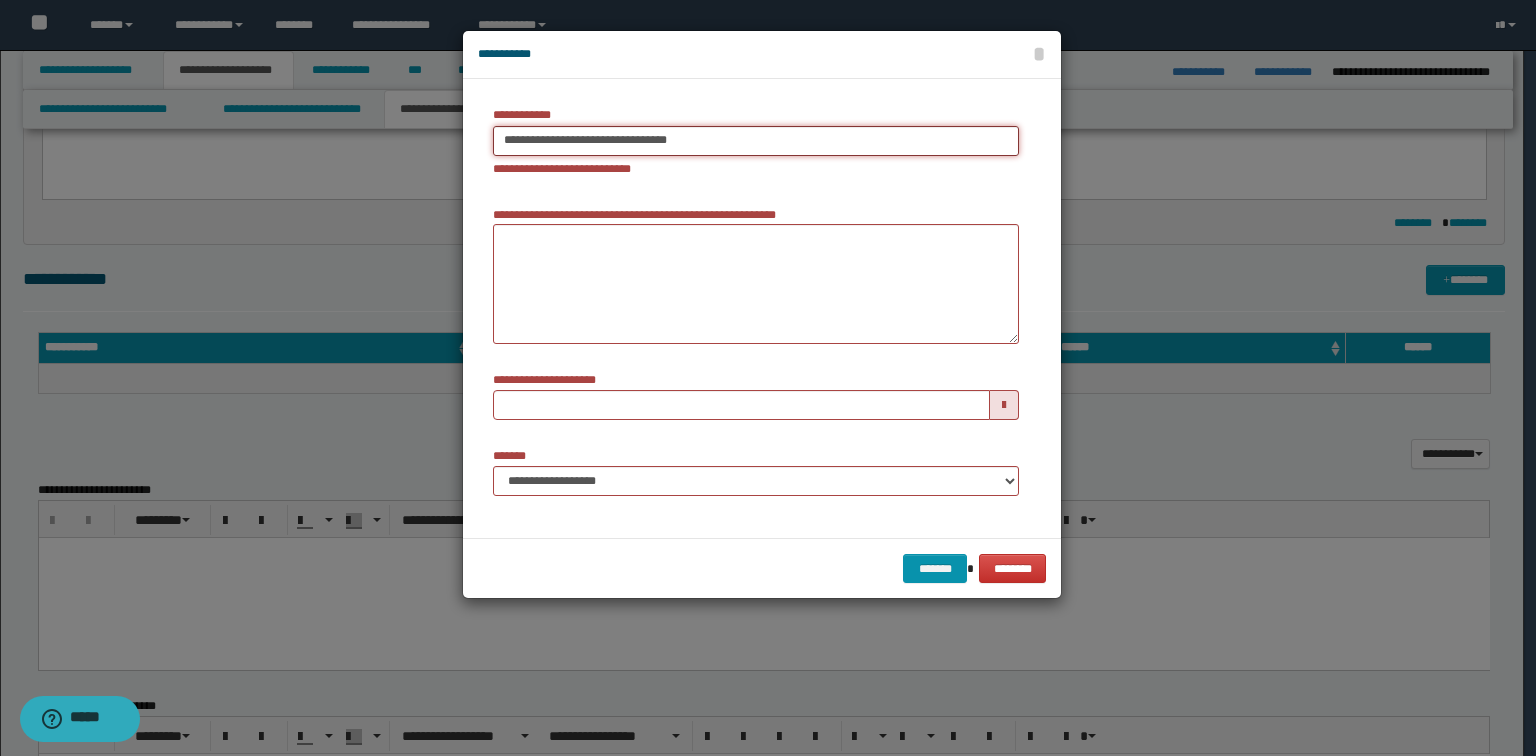 drag, startPoint x: 640, startPoint y: 138, endPoint x: 701, endPoint y: 141, distance: 61.073727 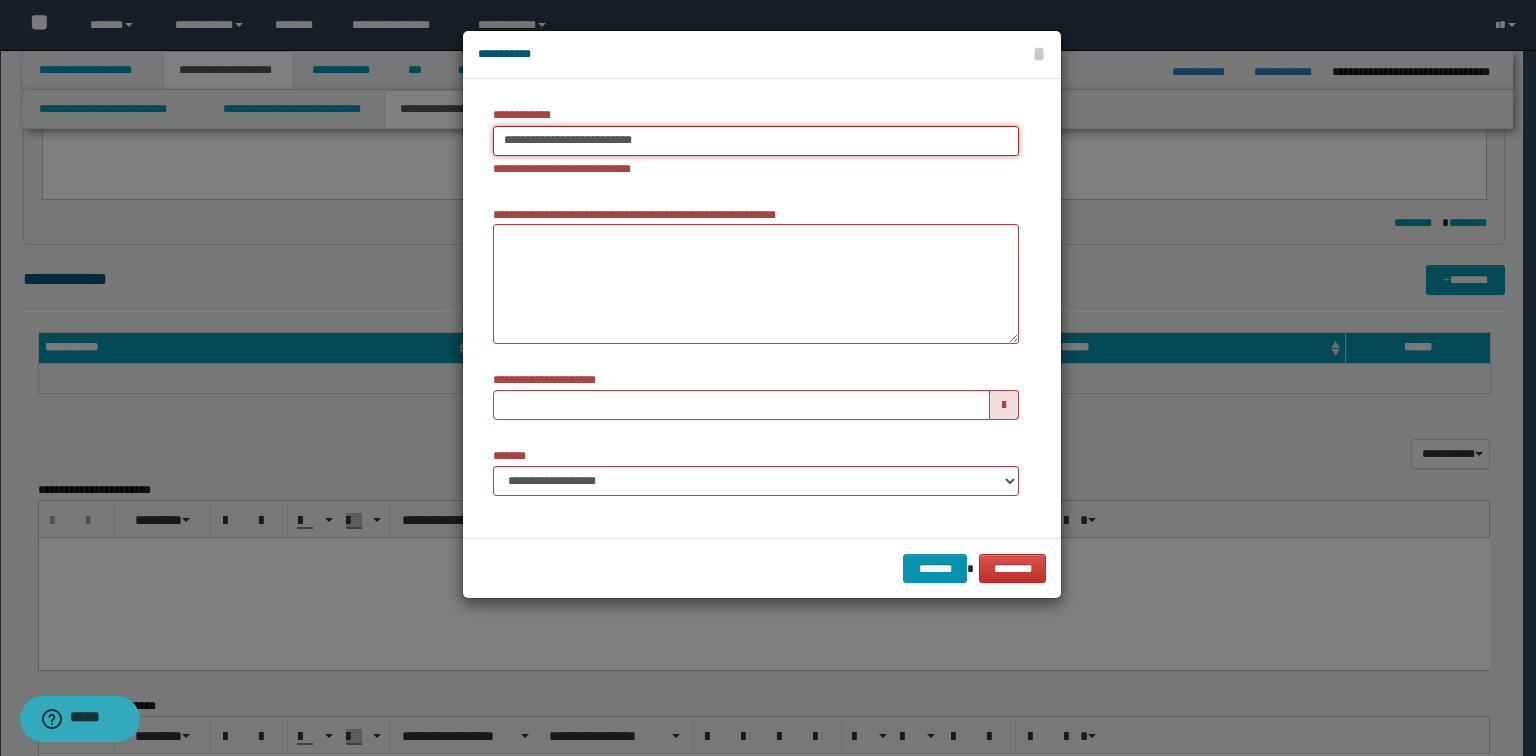 type 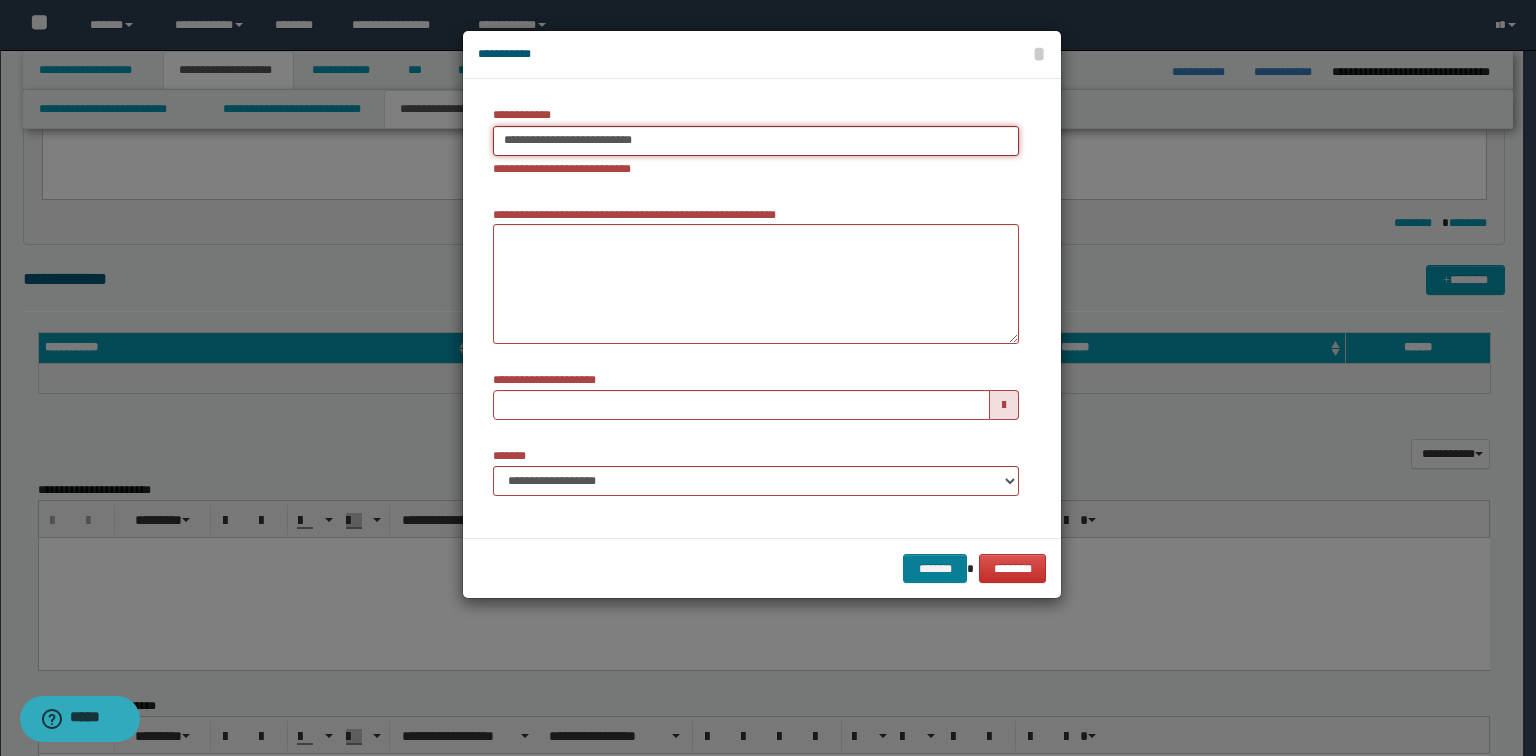 type on "**********" 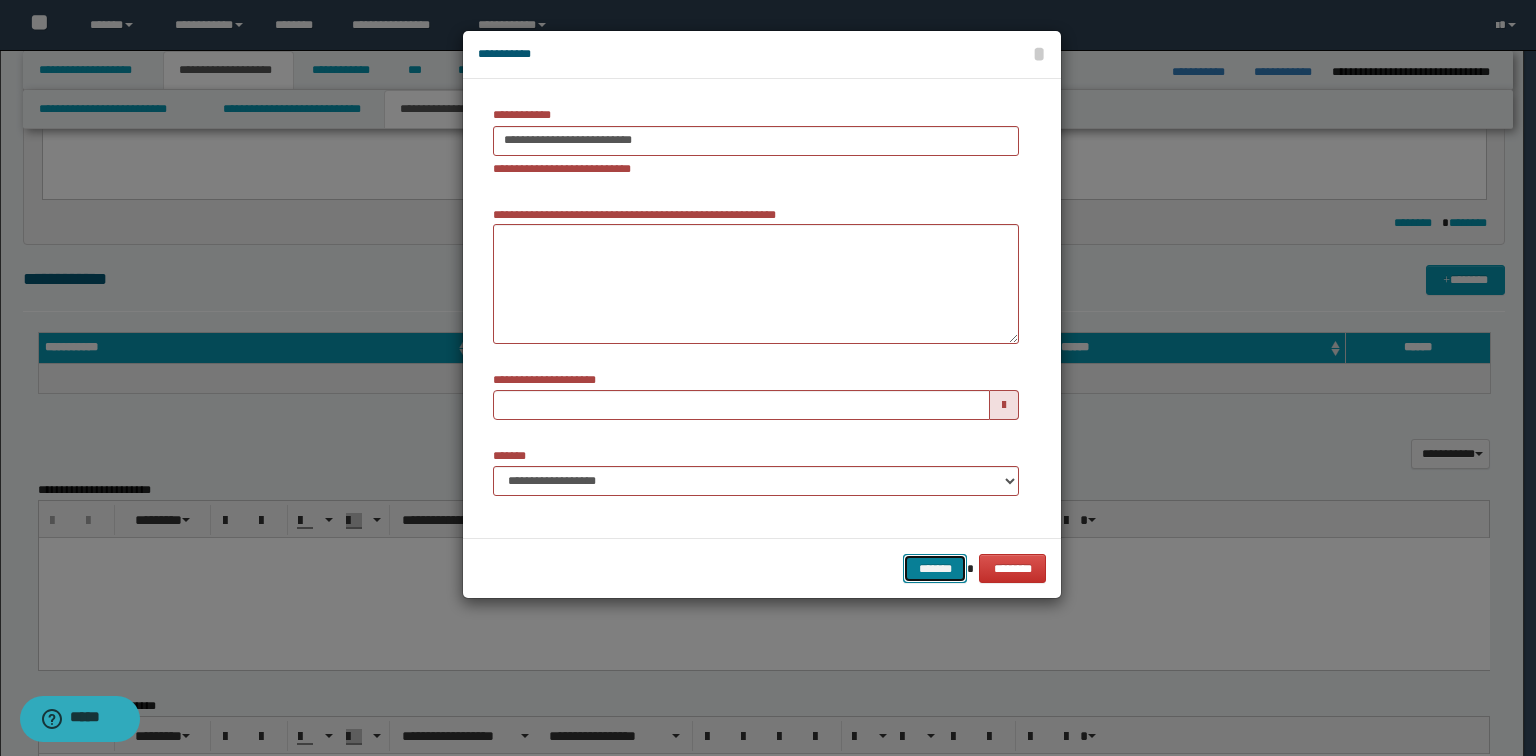 click on "*******" at bounding box center [935, 569] 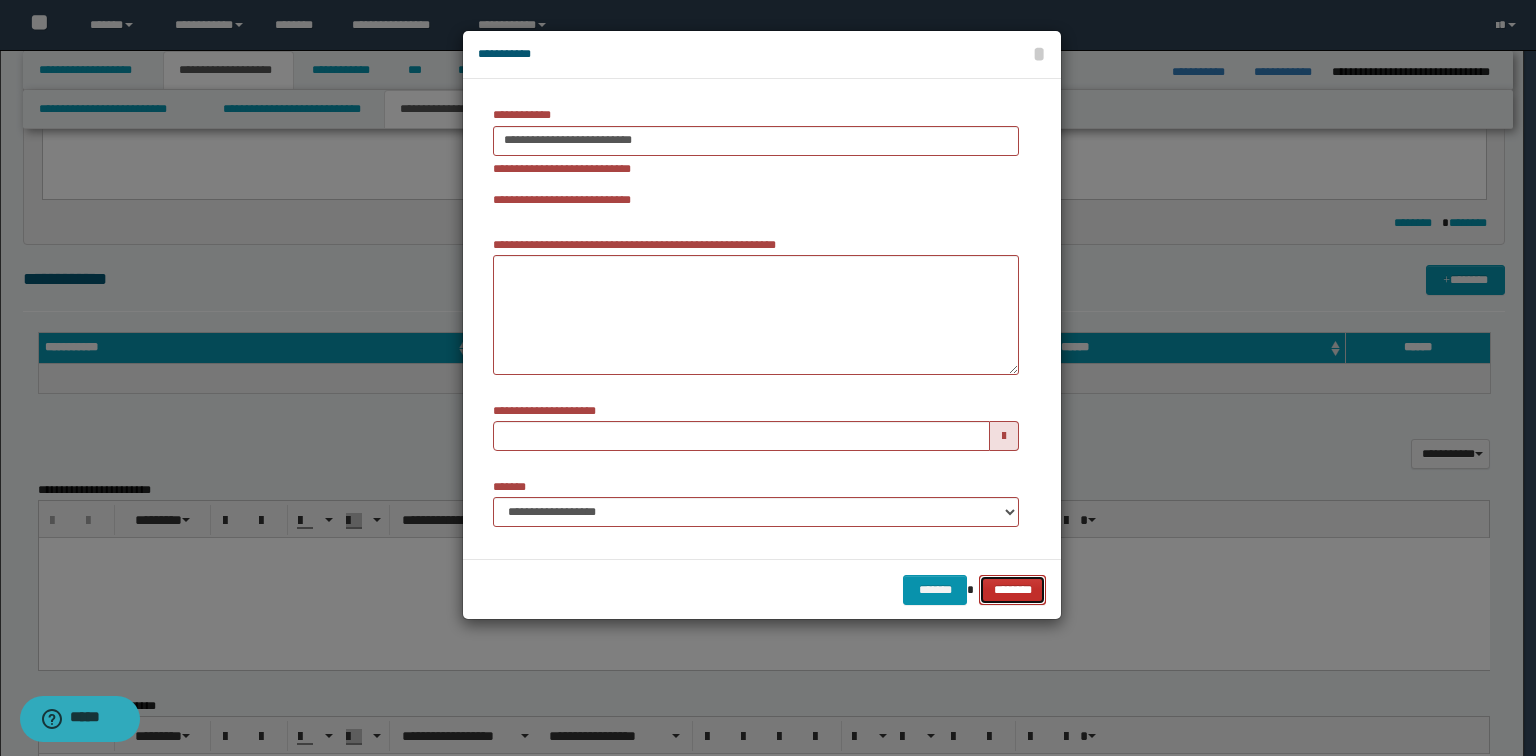 click on "********" at bounding box center (1012, 590) 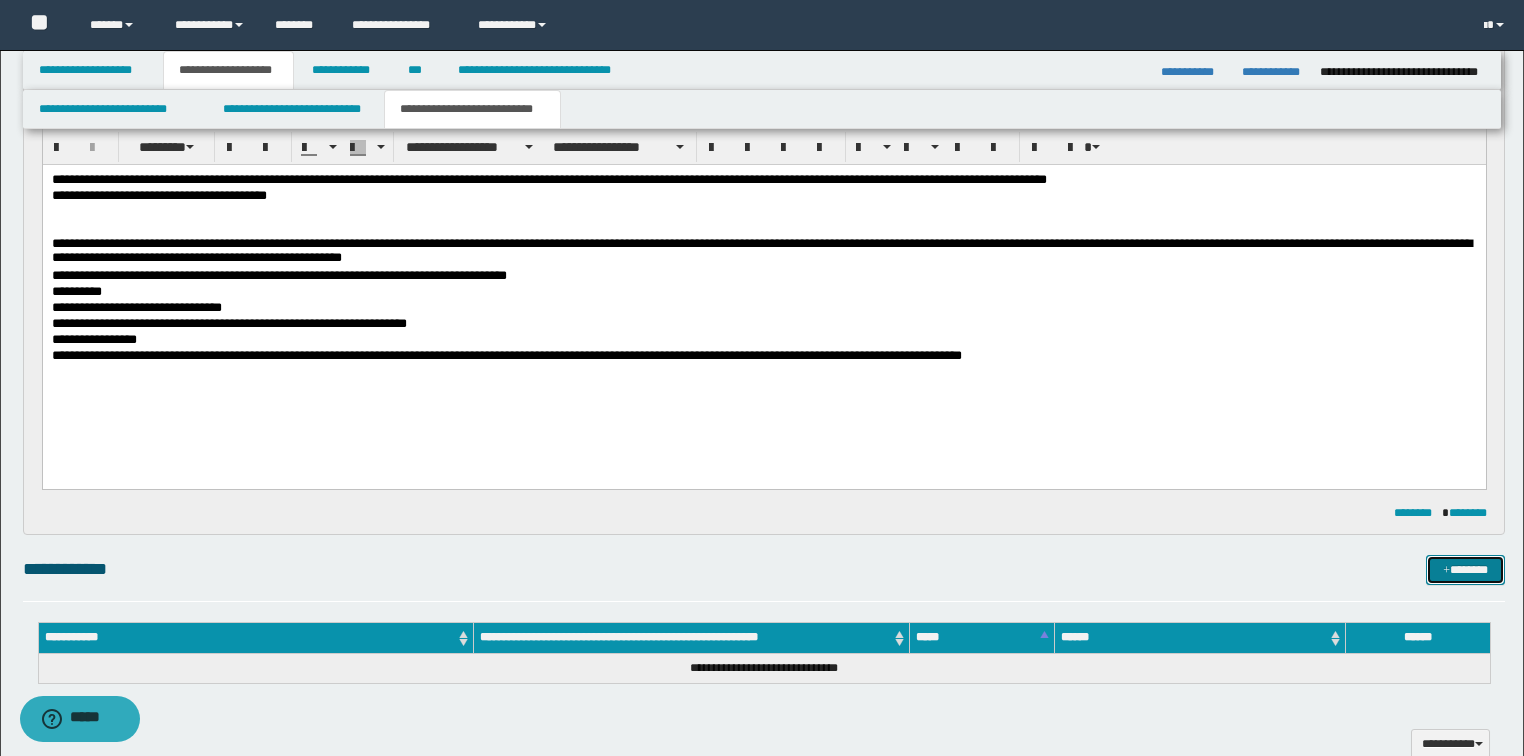scroll, scrollTop: 160, scrollLeft: 0, axis: vertical 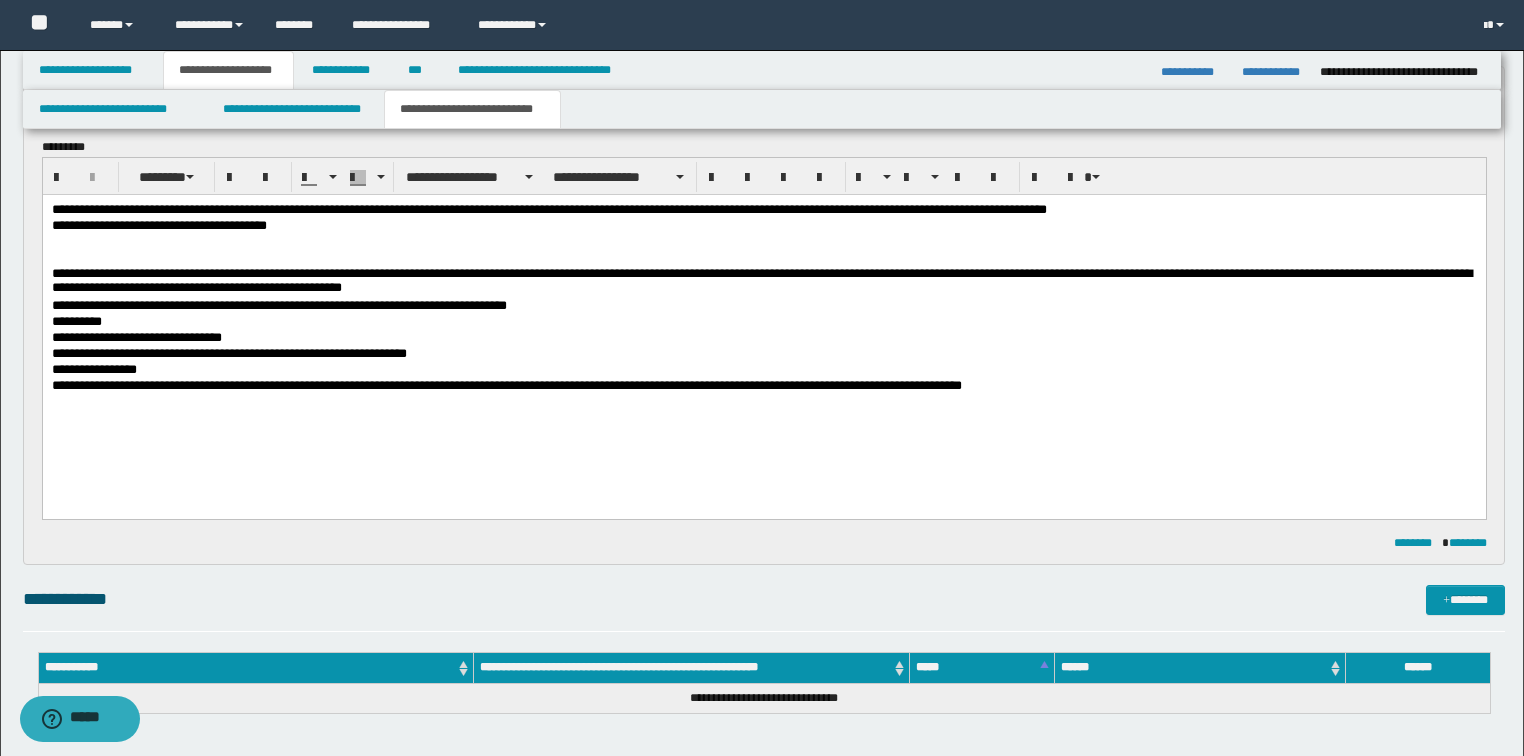 click on "**********" at bounding box center [764, 226] 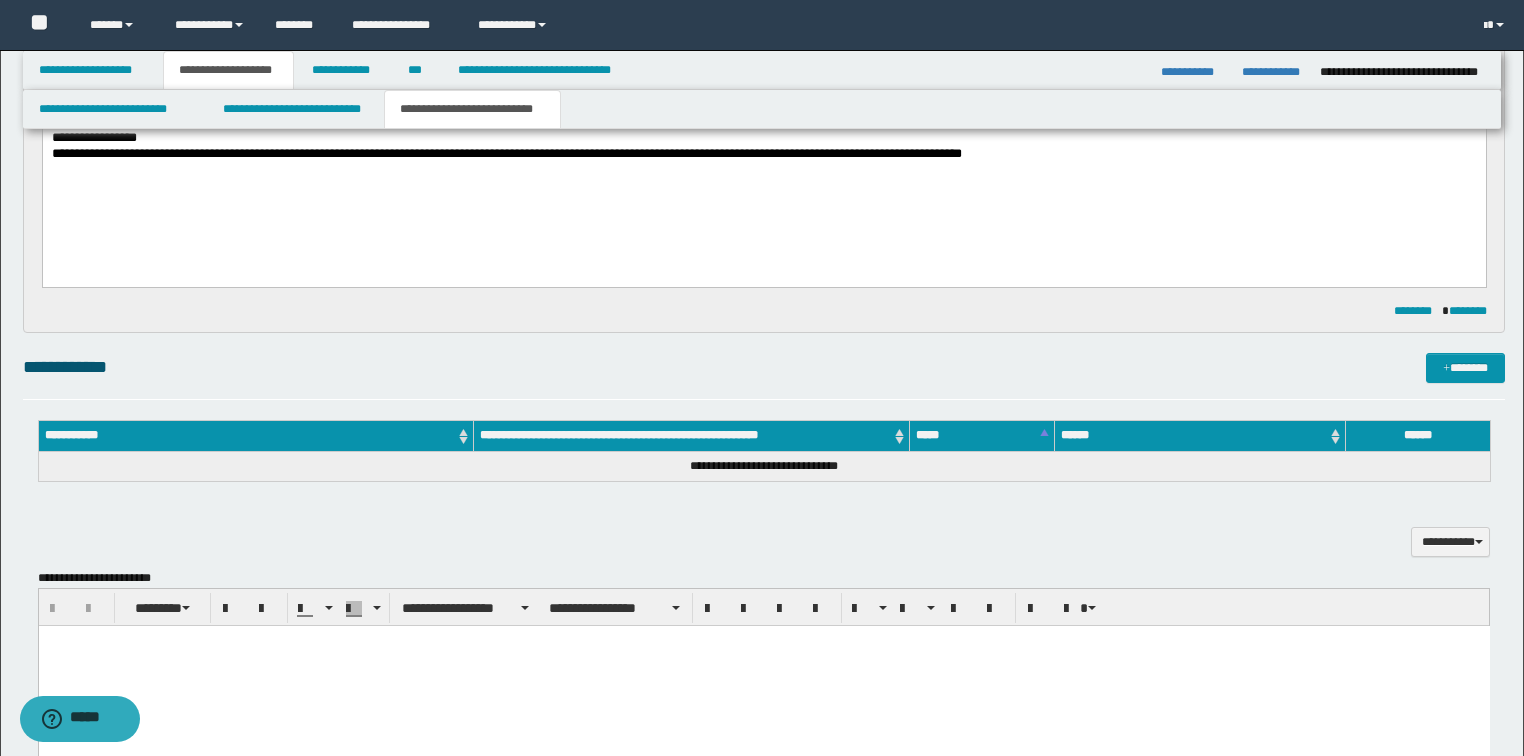 scroll, scrollTop: 400, scrollLeft: 0, axis: vertical 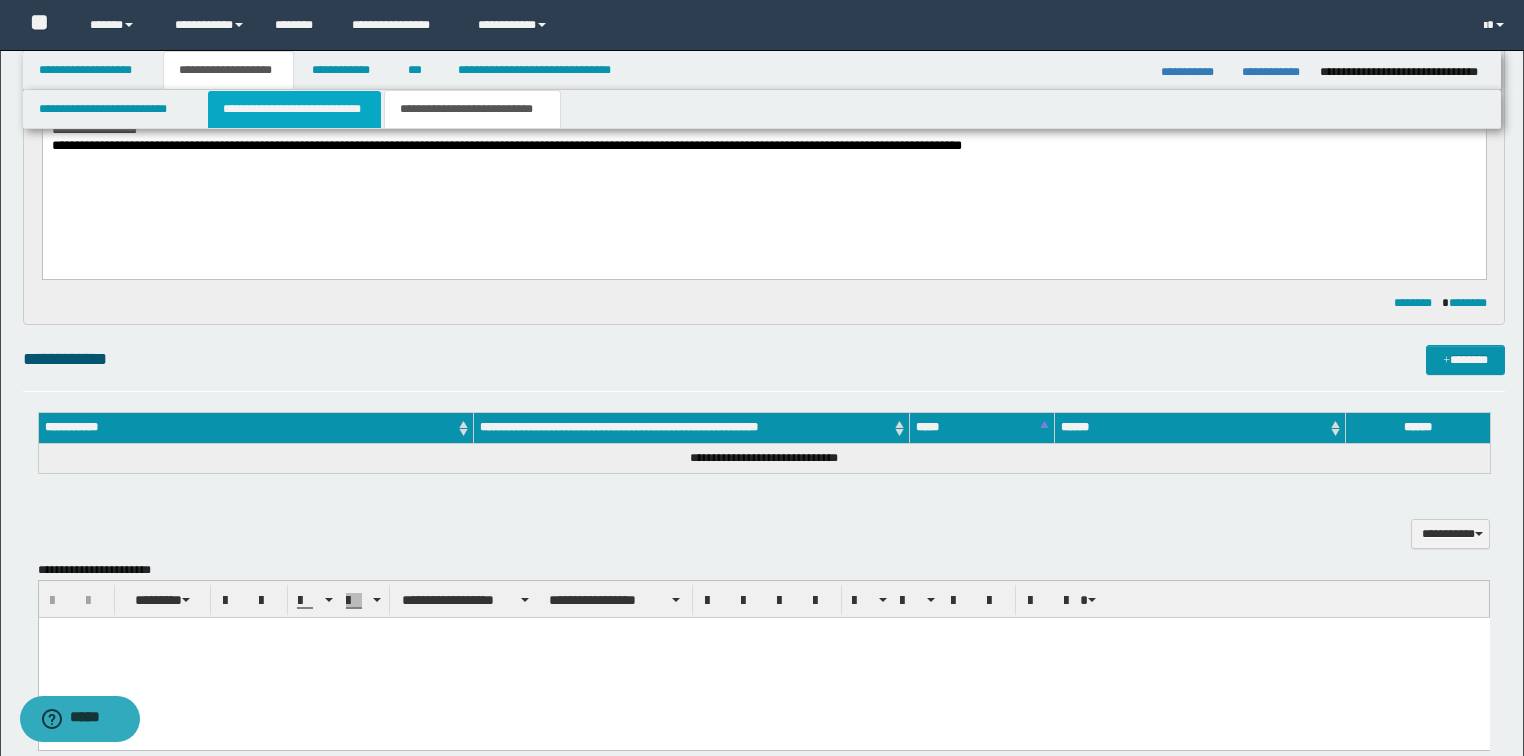 click on "**********" at bounding box center (294, 109) 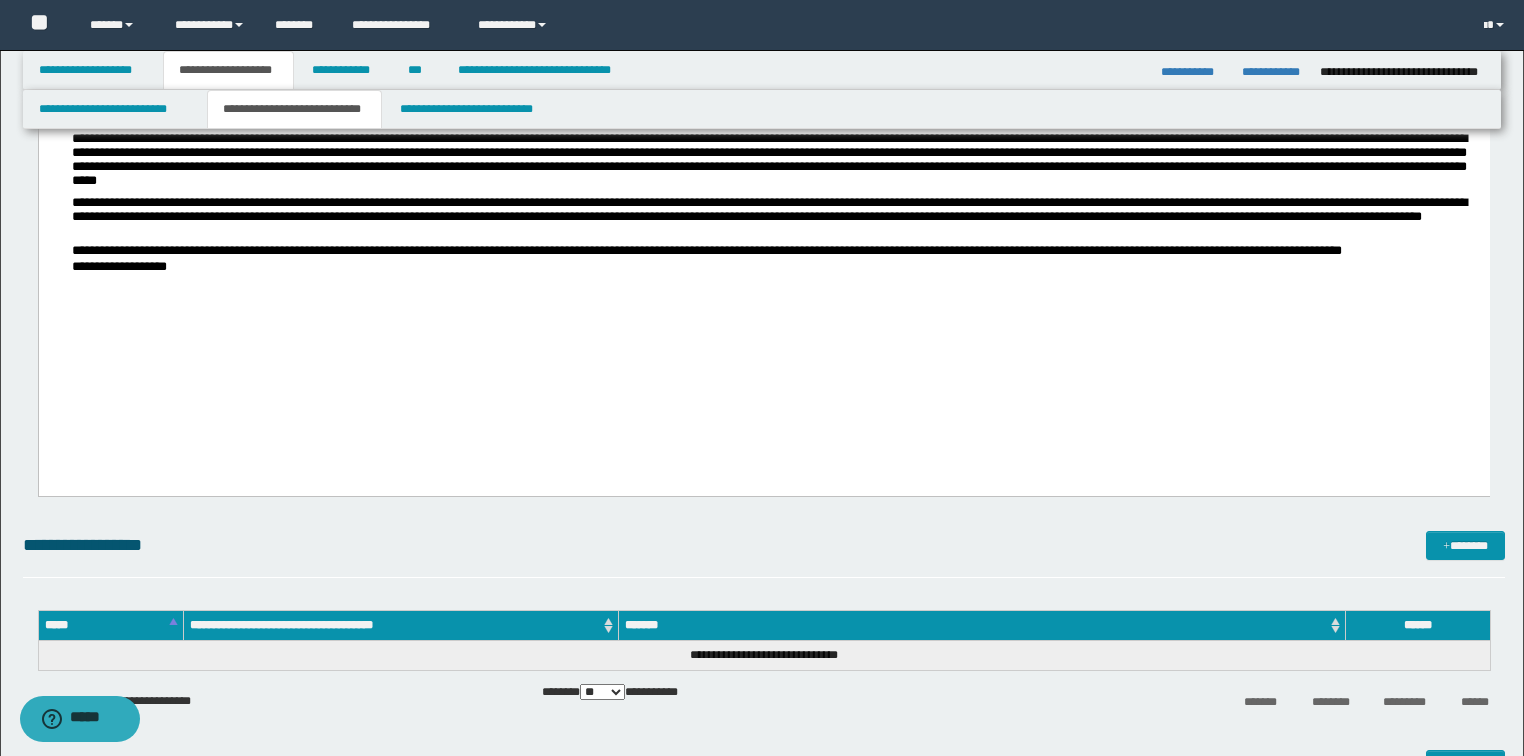 scroll, scrollTop: 160, scrollLeft: 0, axis: vertical 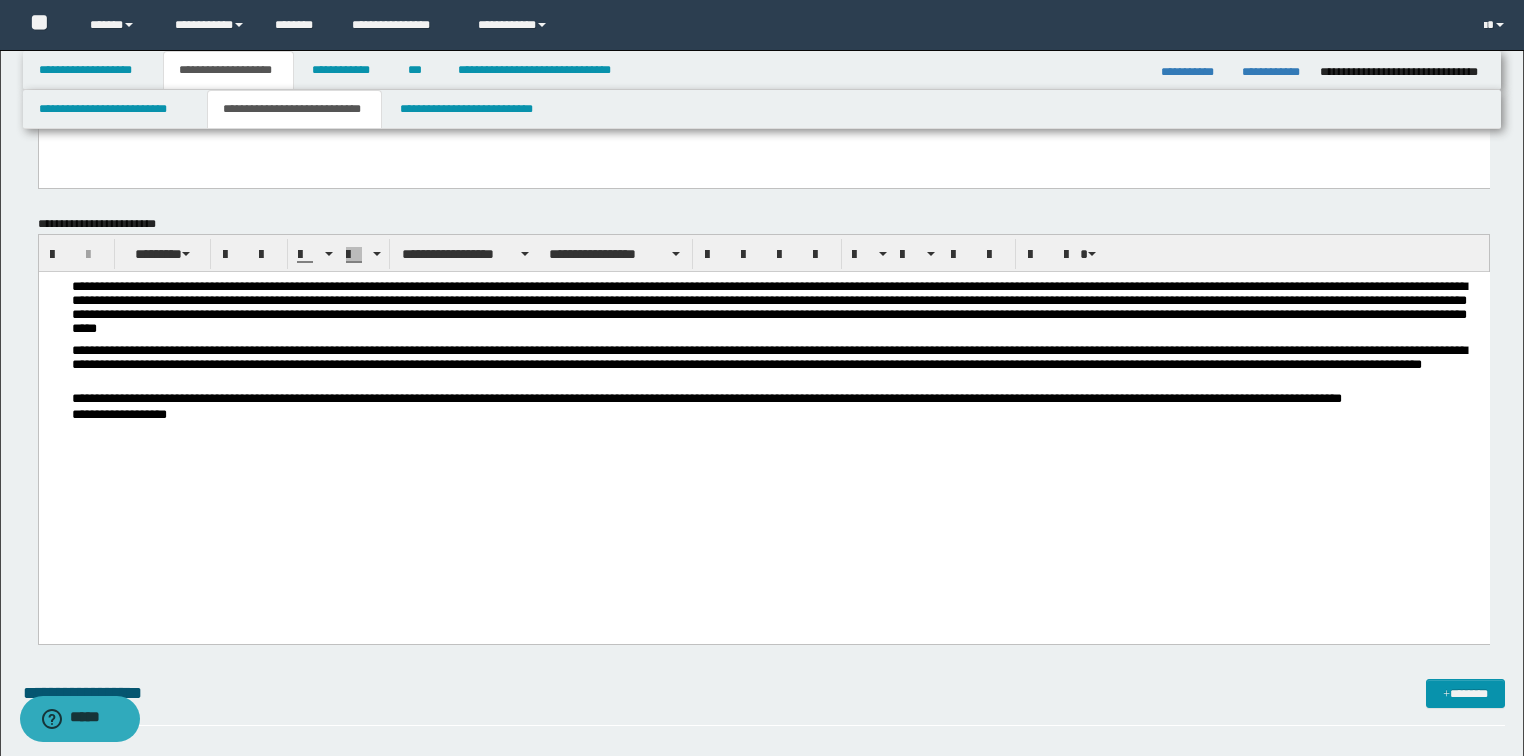 click on "**********" at bounding box center [775, 311] 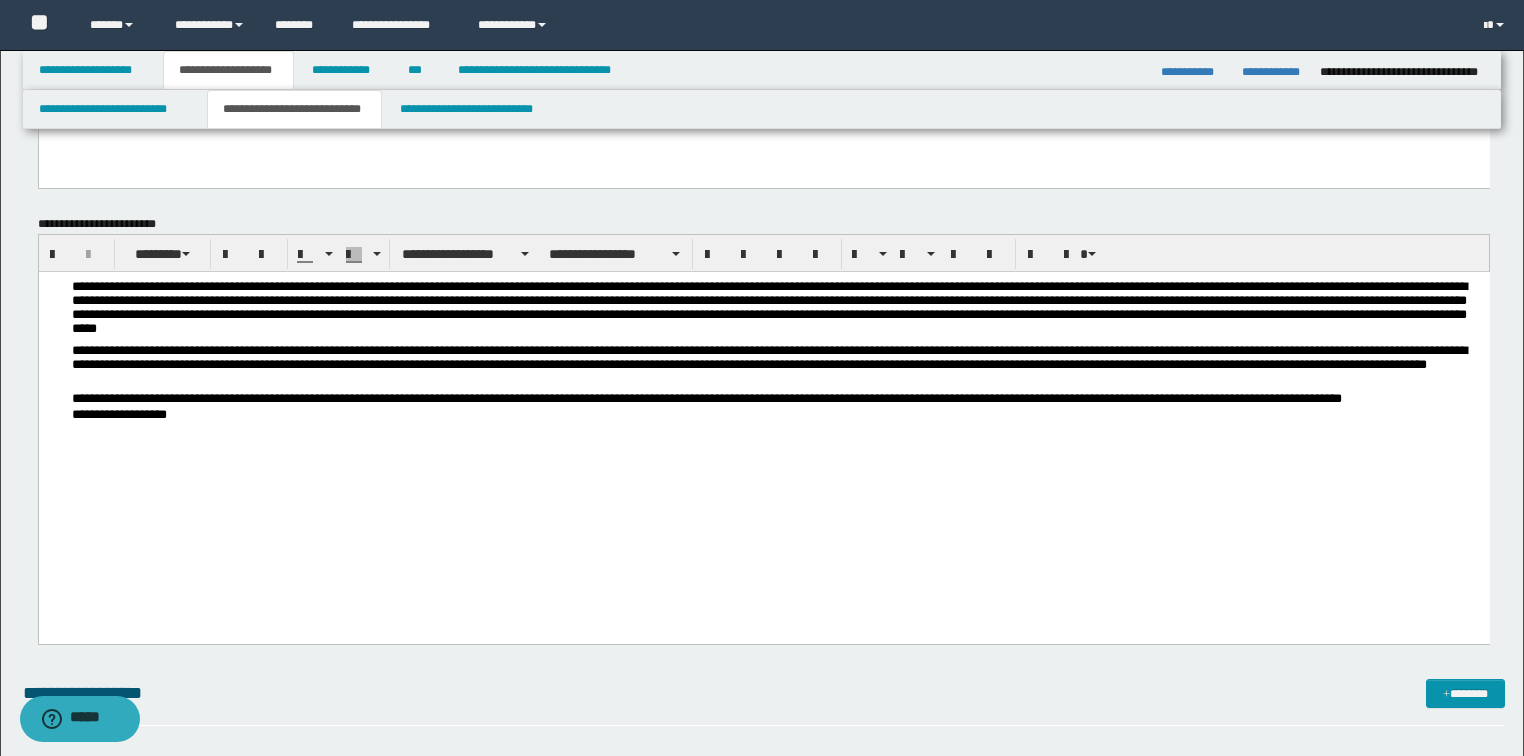click on "**********" at bounding box center (775, 367) 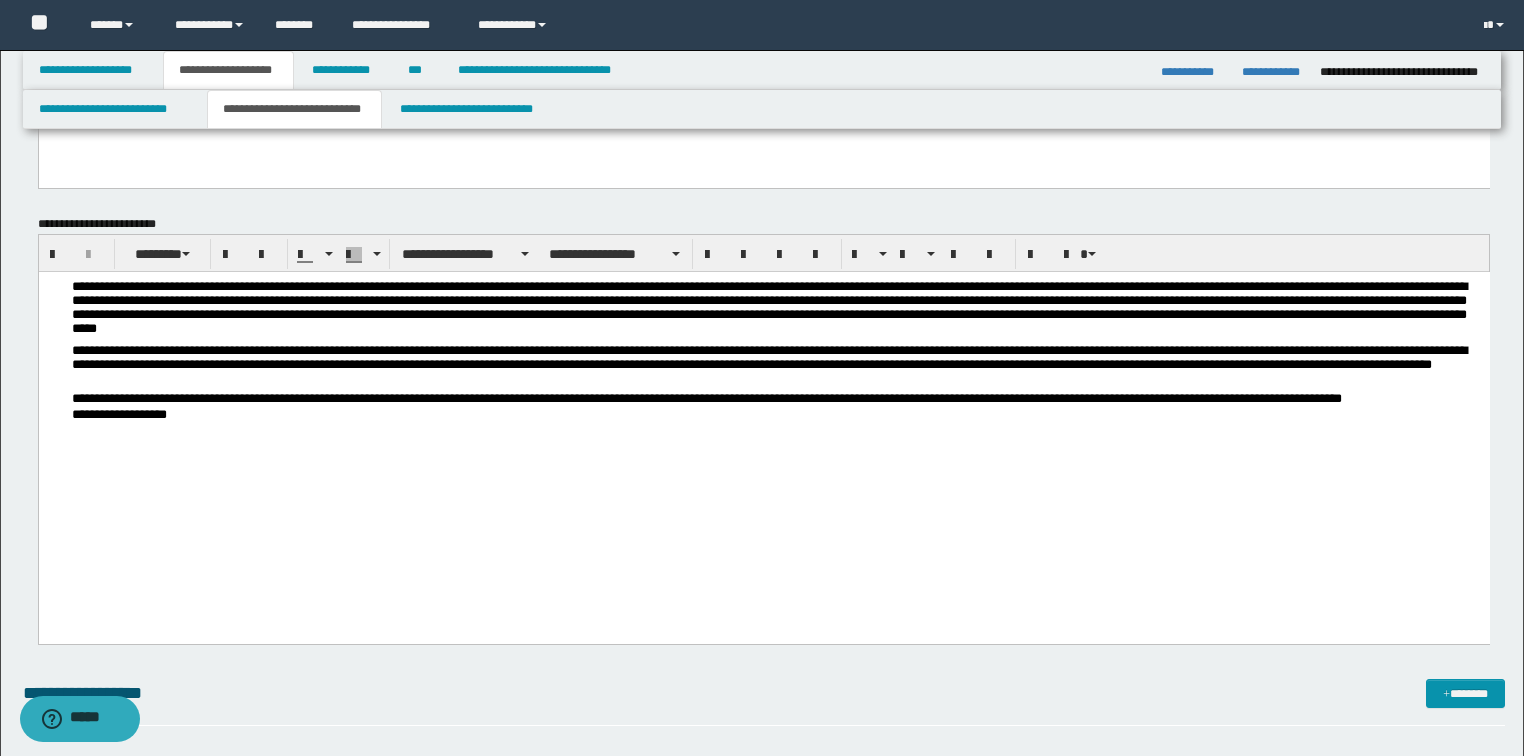 click on "**********" at bounding box center [775, 367] 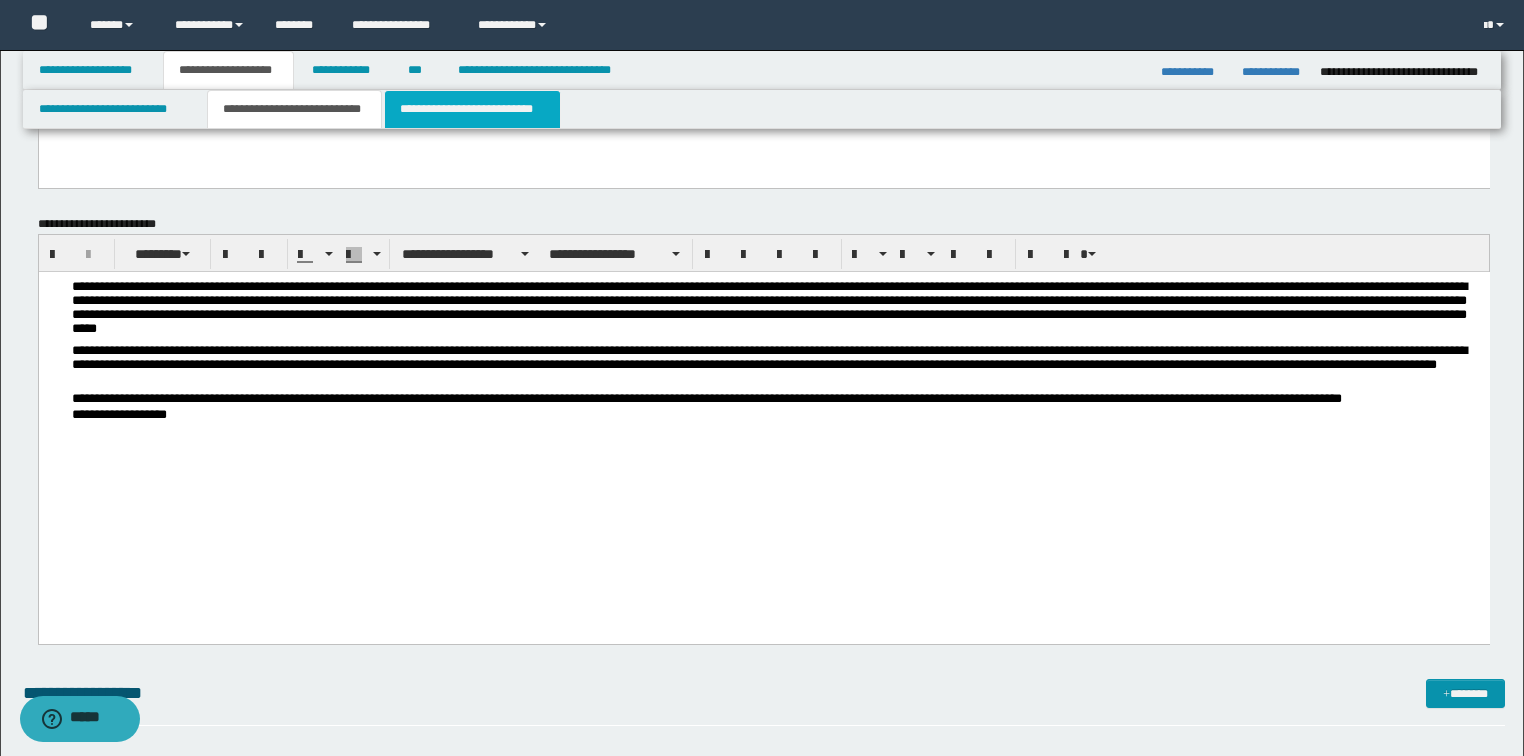 click on "**********" at bounding box center (472, 109) 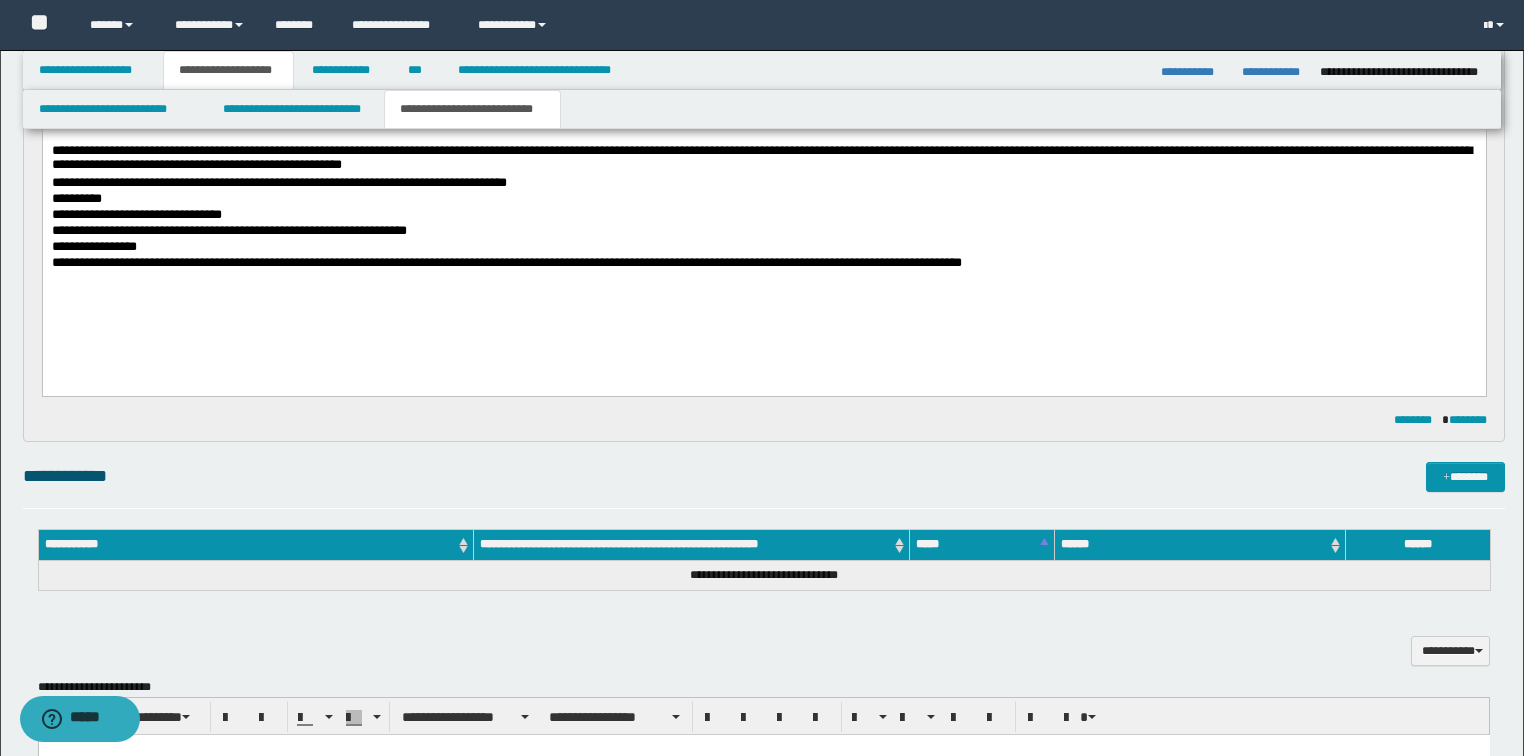 scroll, scrollTop: 400, scrollLeft: 0, axis: vertical 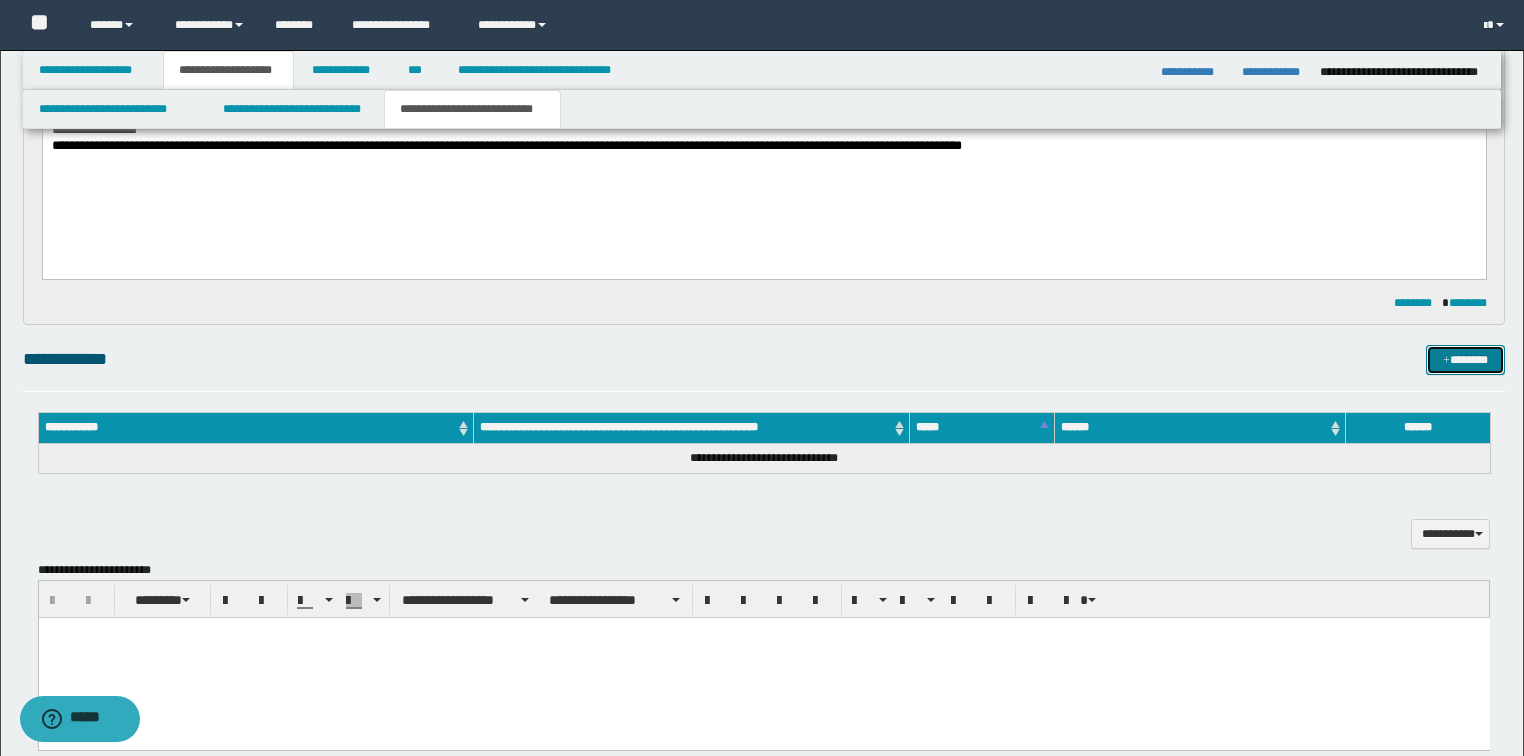 click on "*******" at bounding box center [1465, 360] 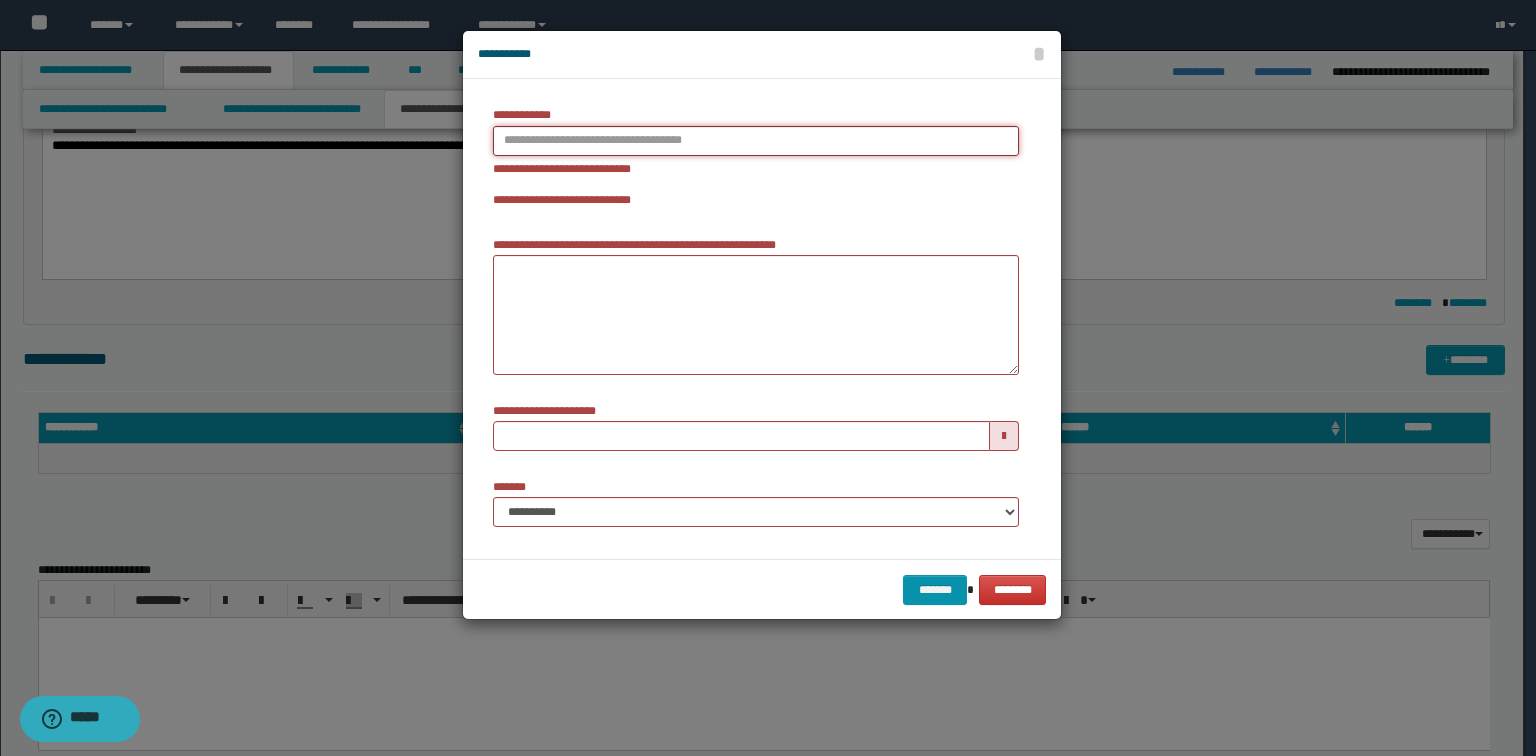 click on "**********" at bounding box center (756, 141) 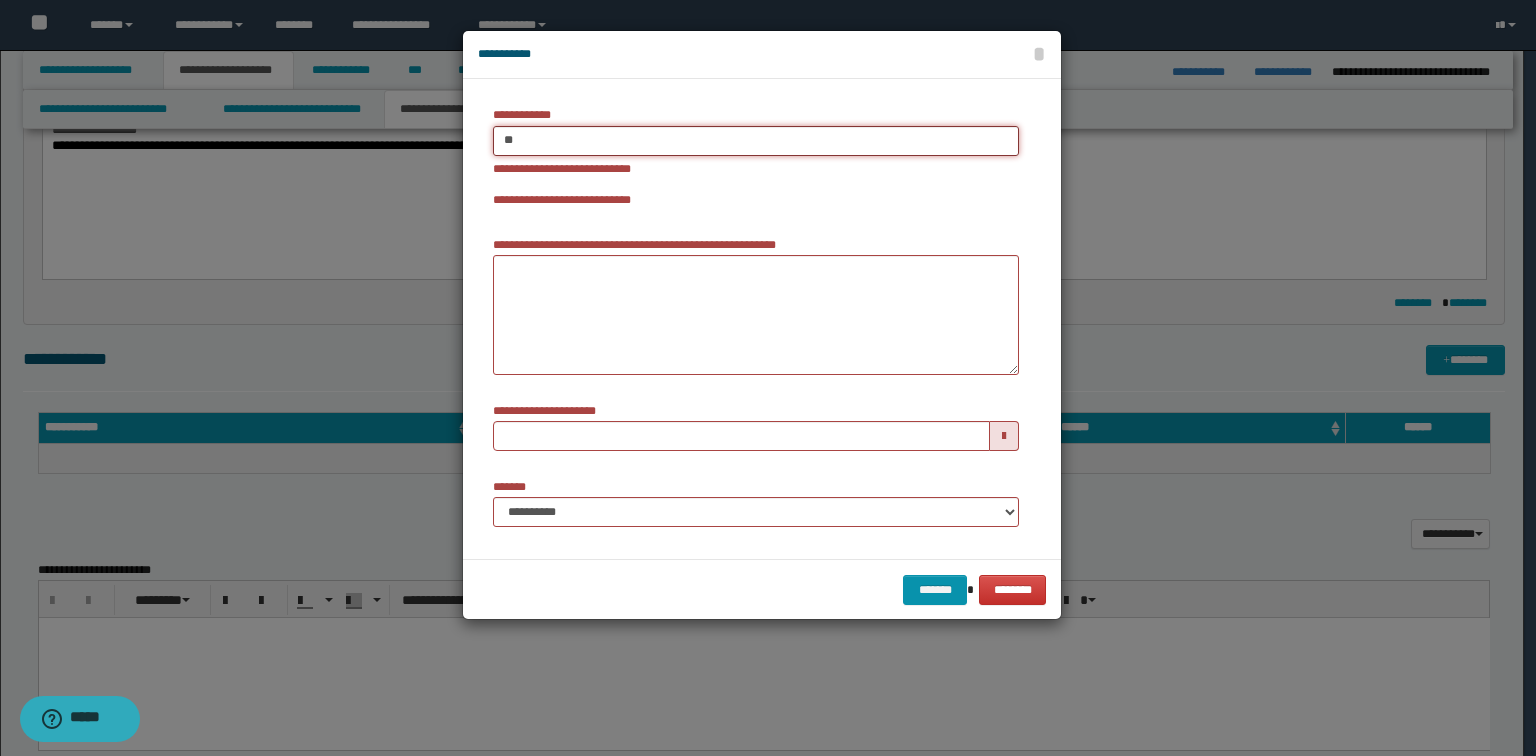 type on "***" 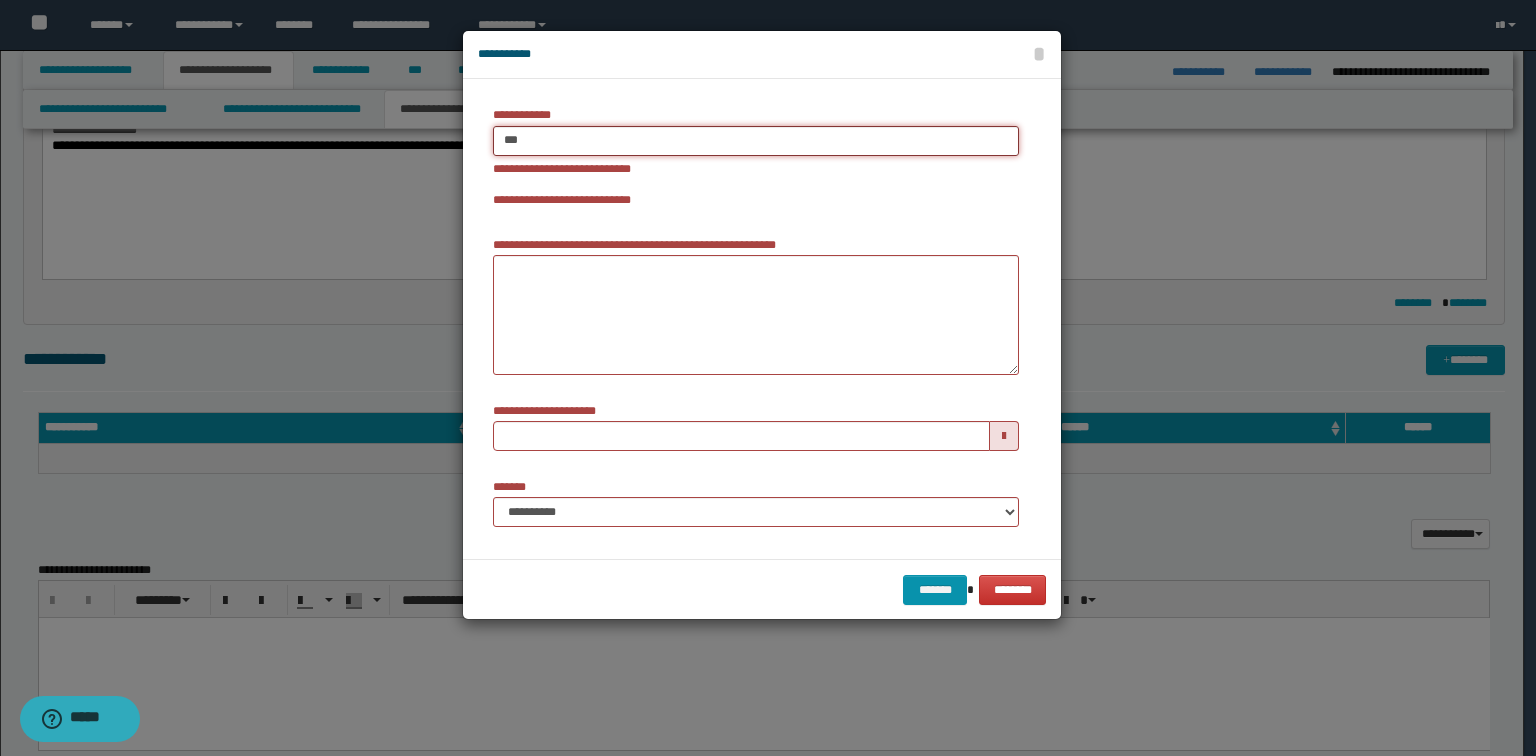 type on "***" 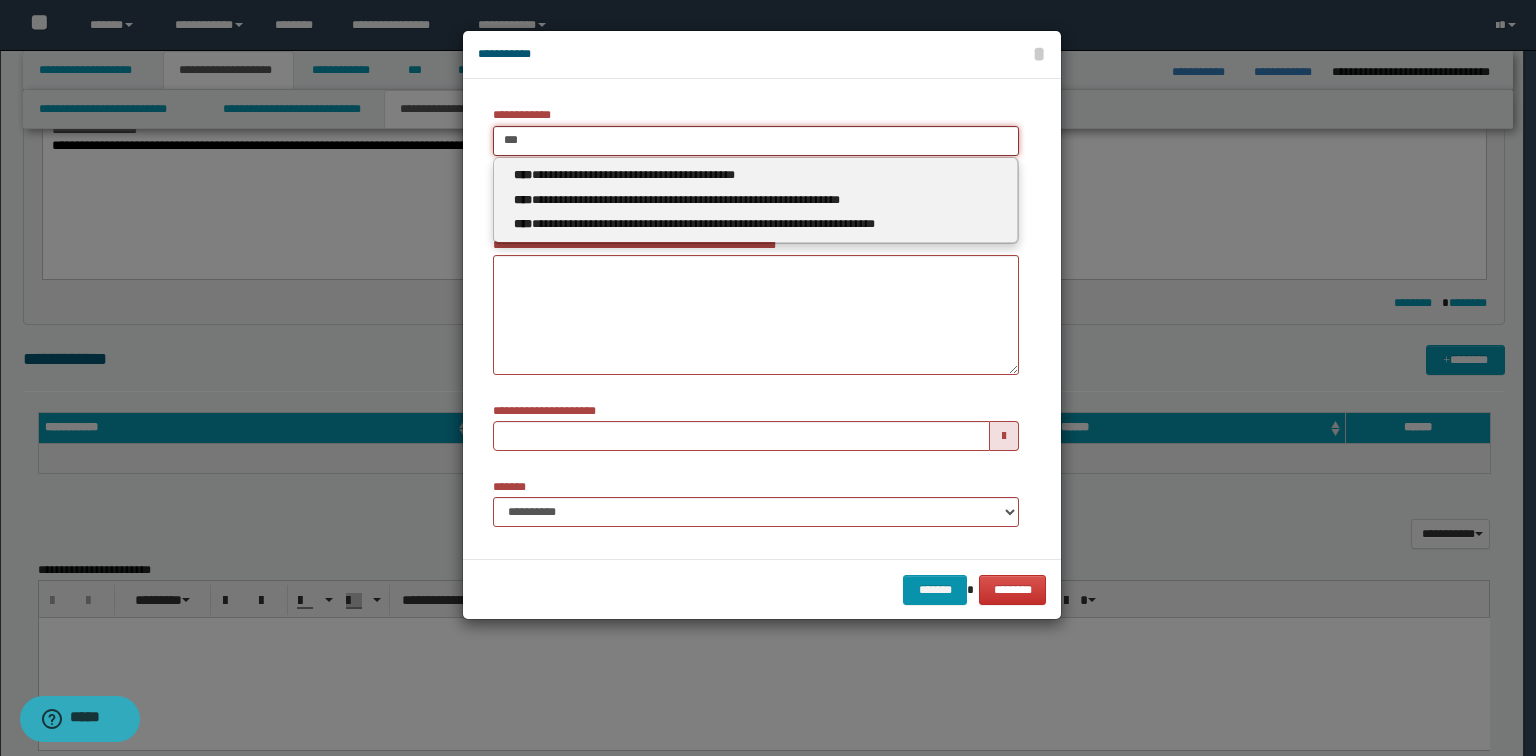 type 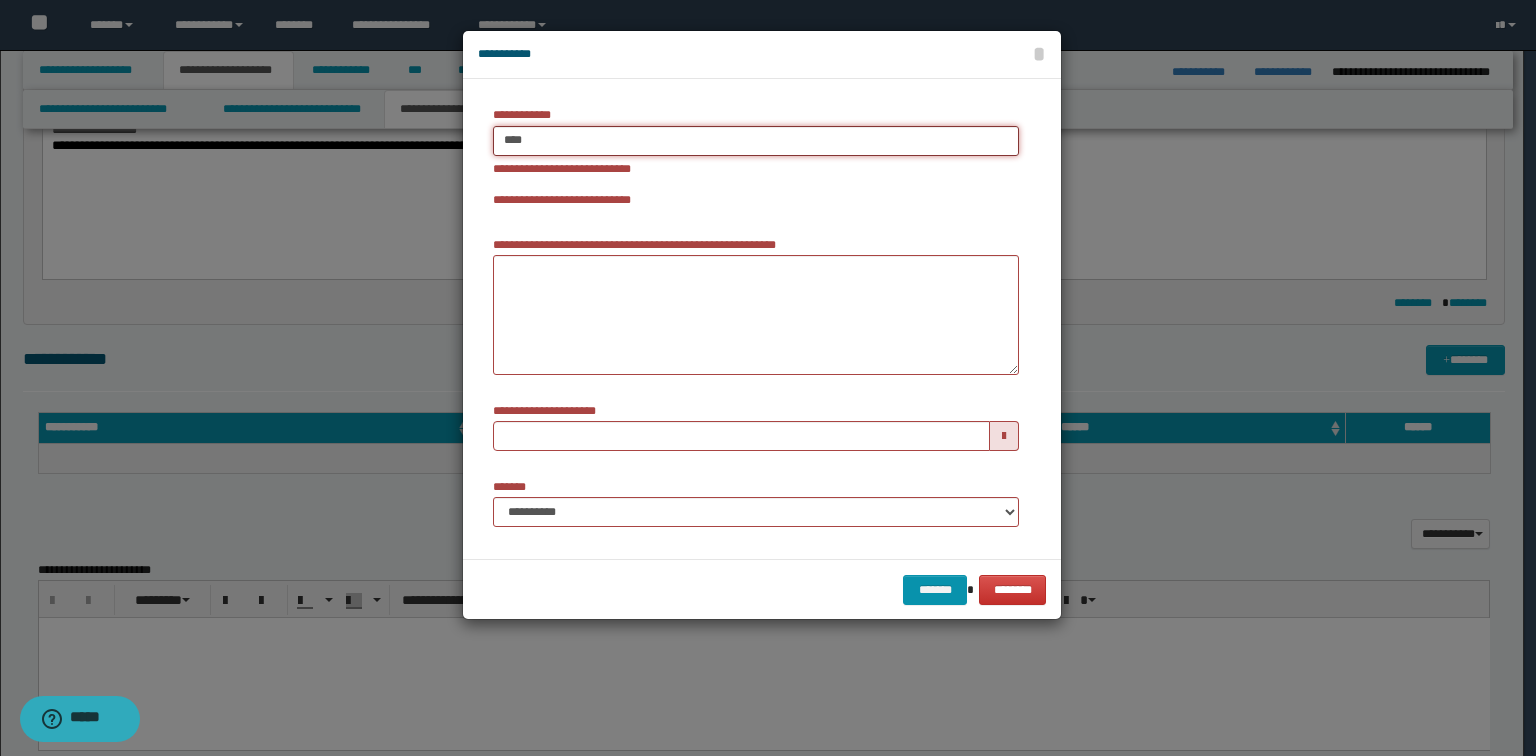 type on "****" 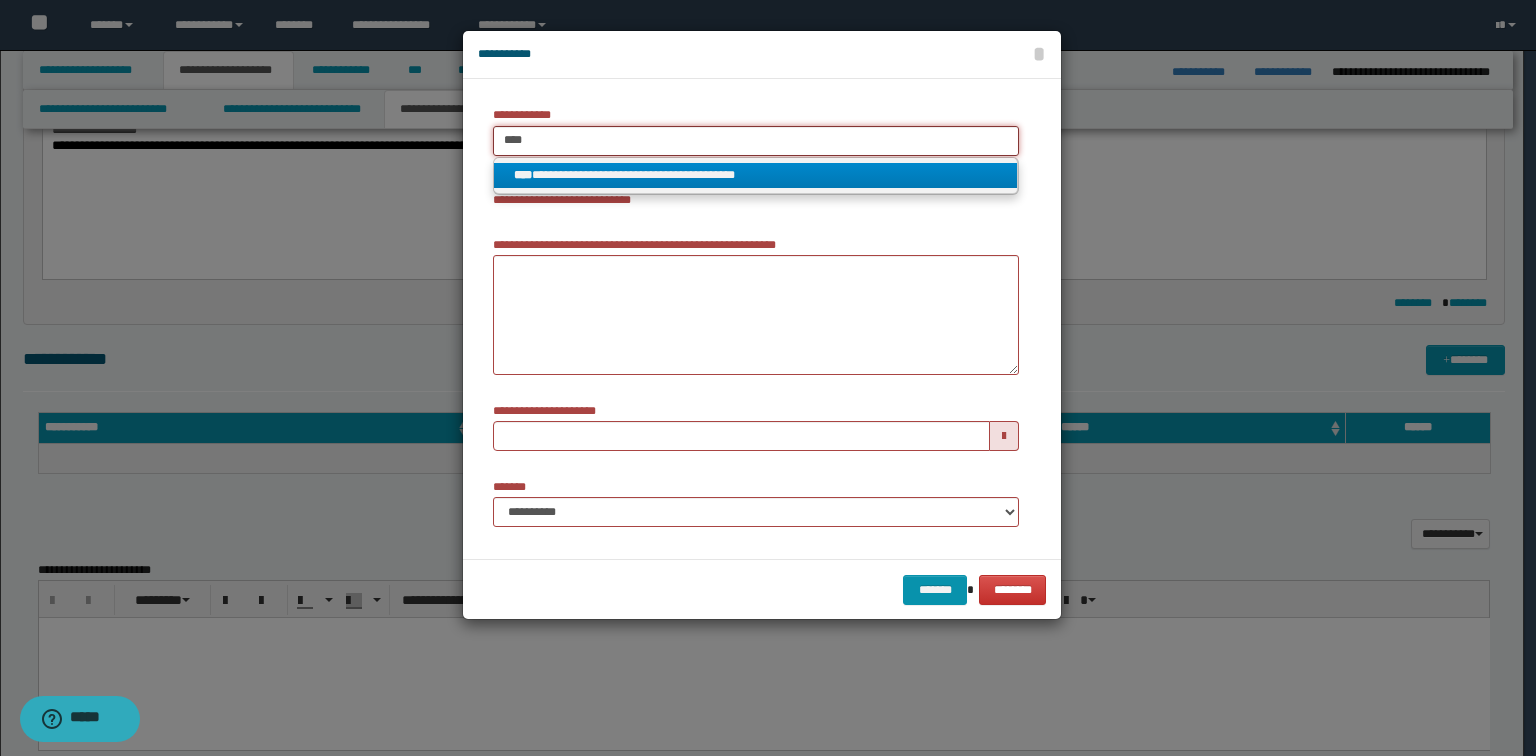 type on "****" 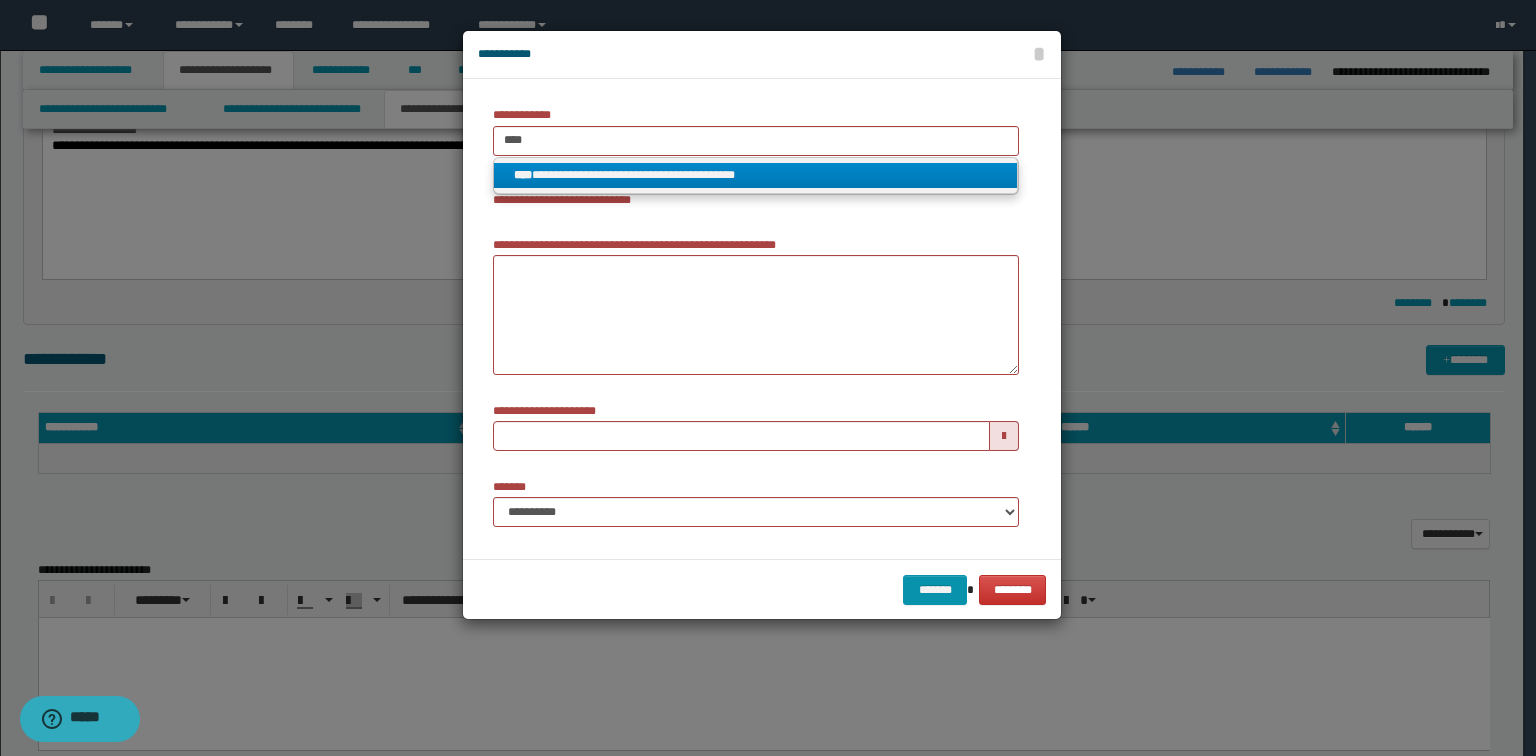 click on "**********" at bounding box center [756, 175] 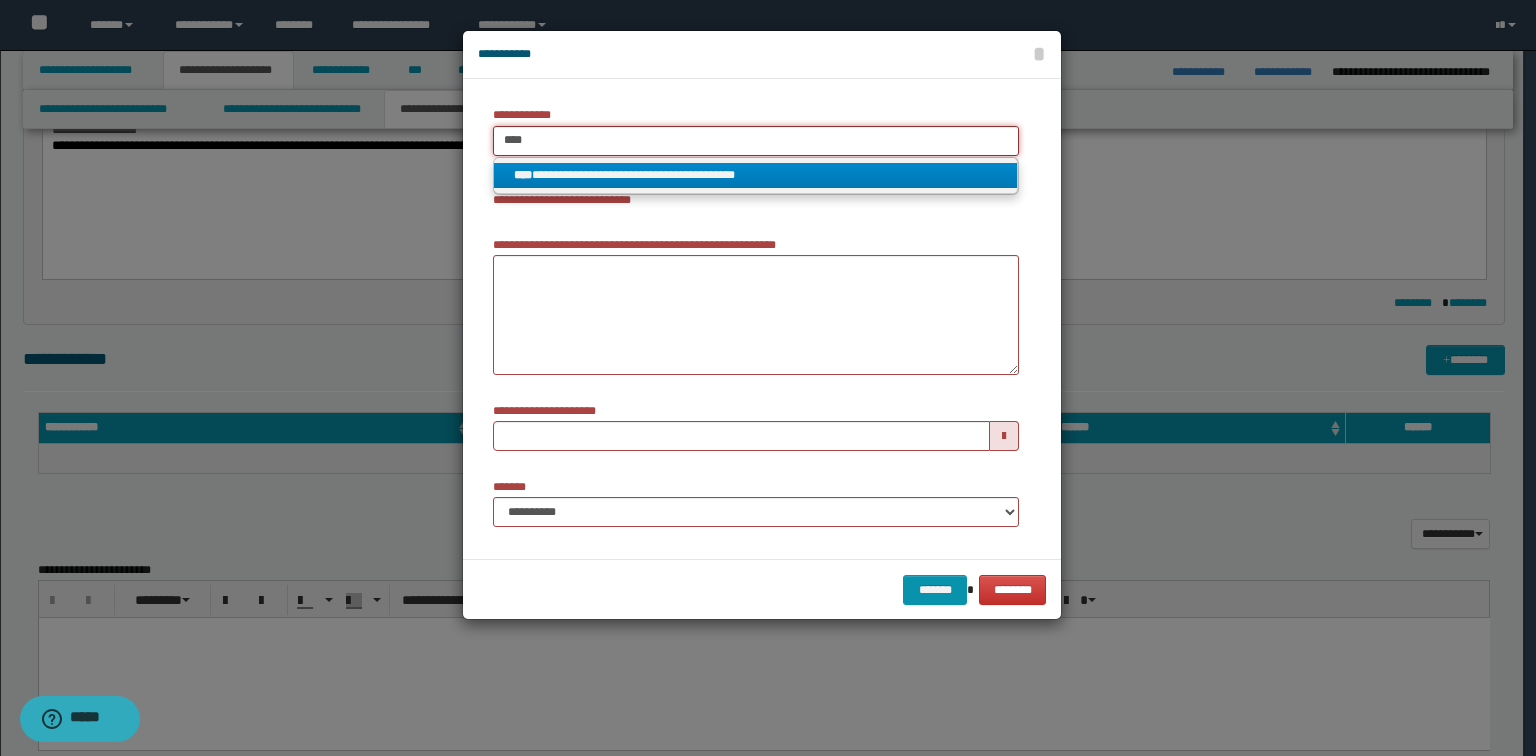 type 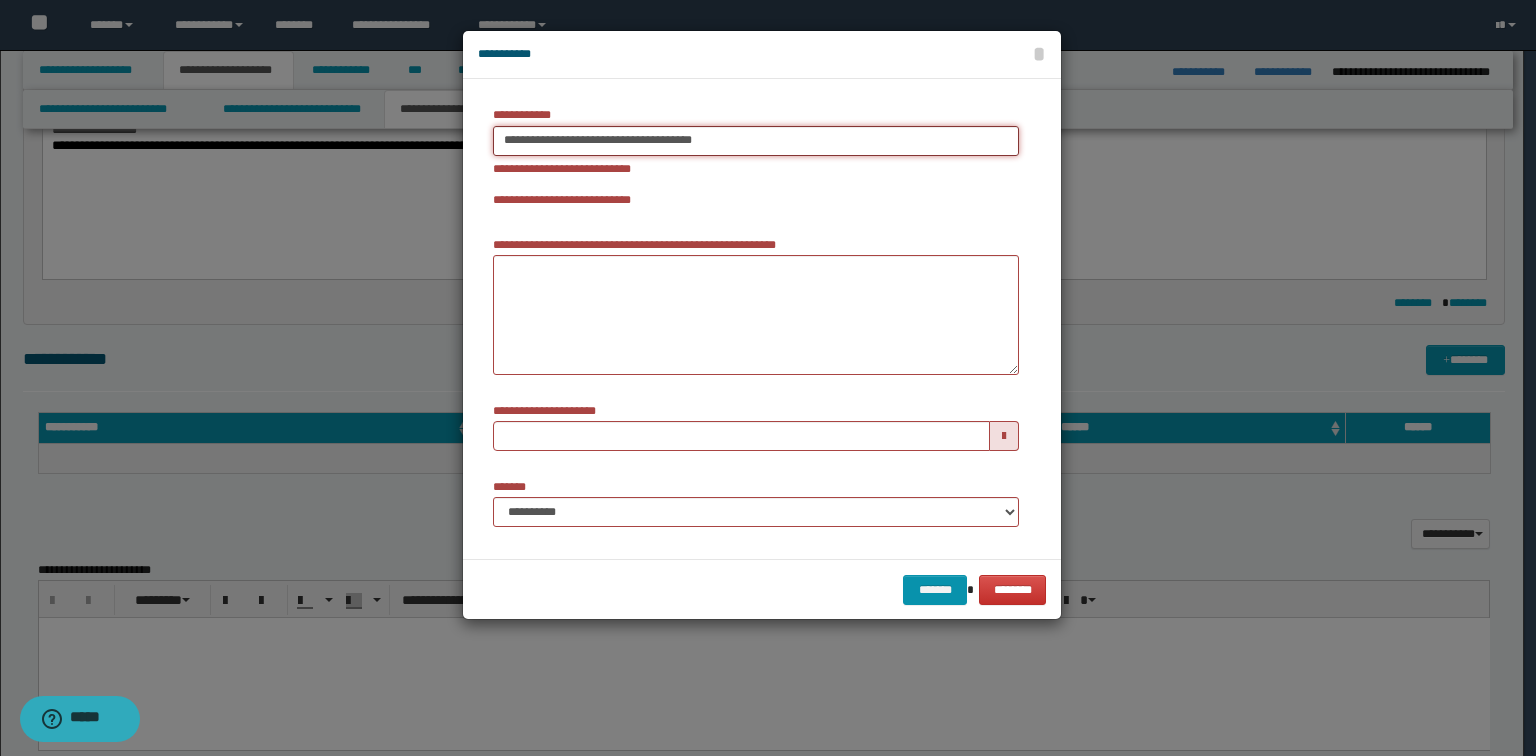 type 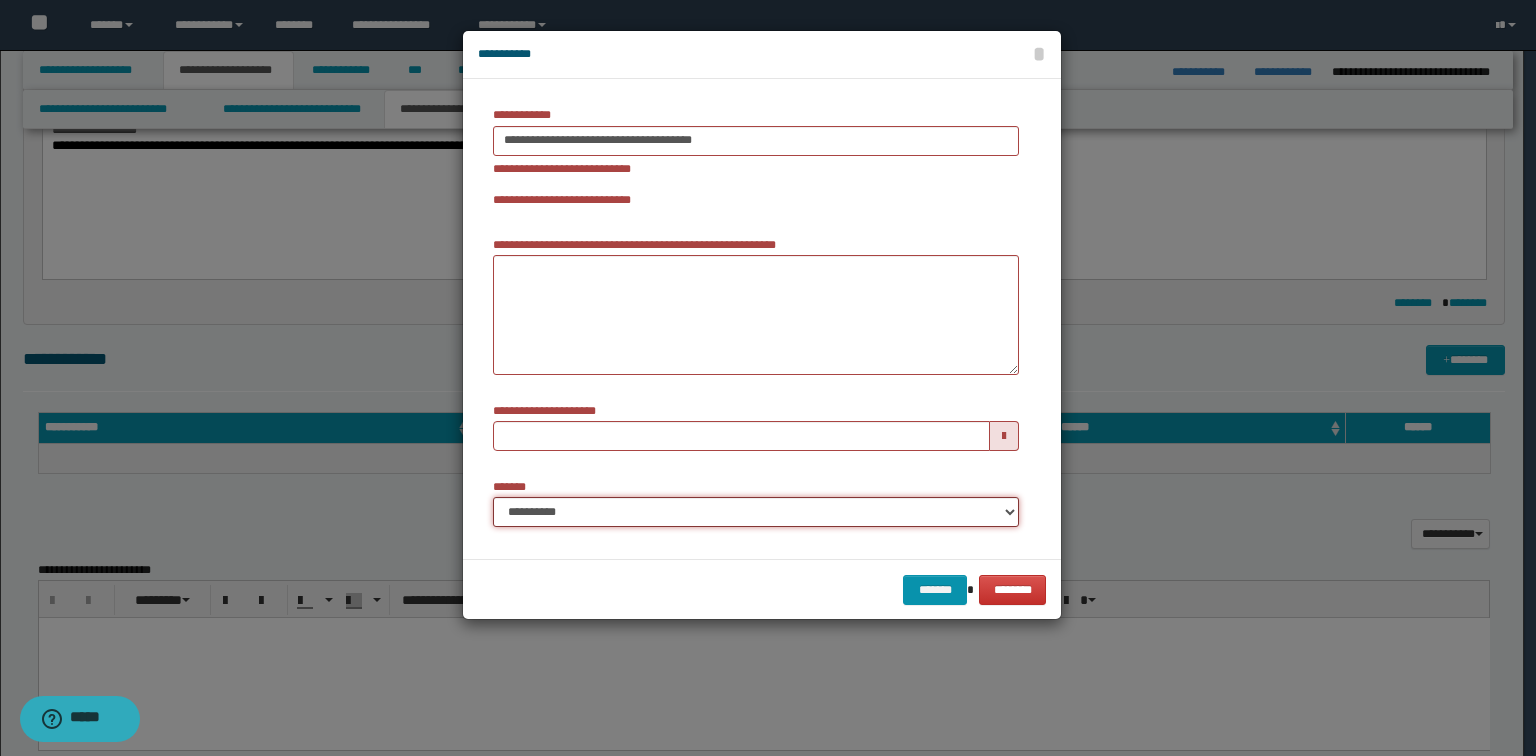click on "**********" at bounding box center [756, 512] 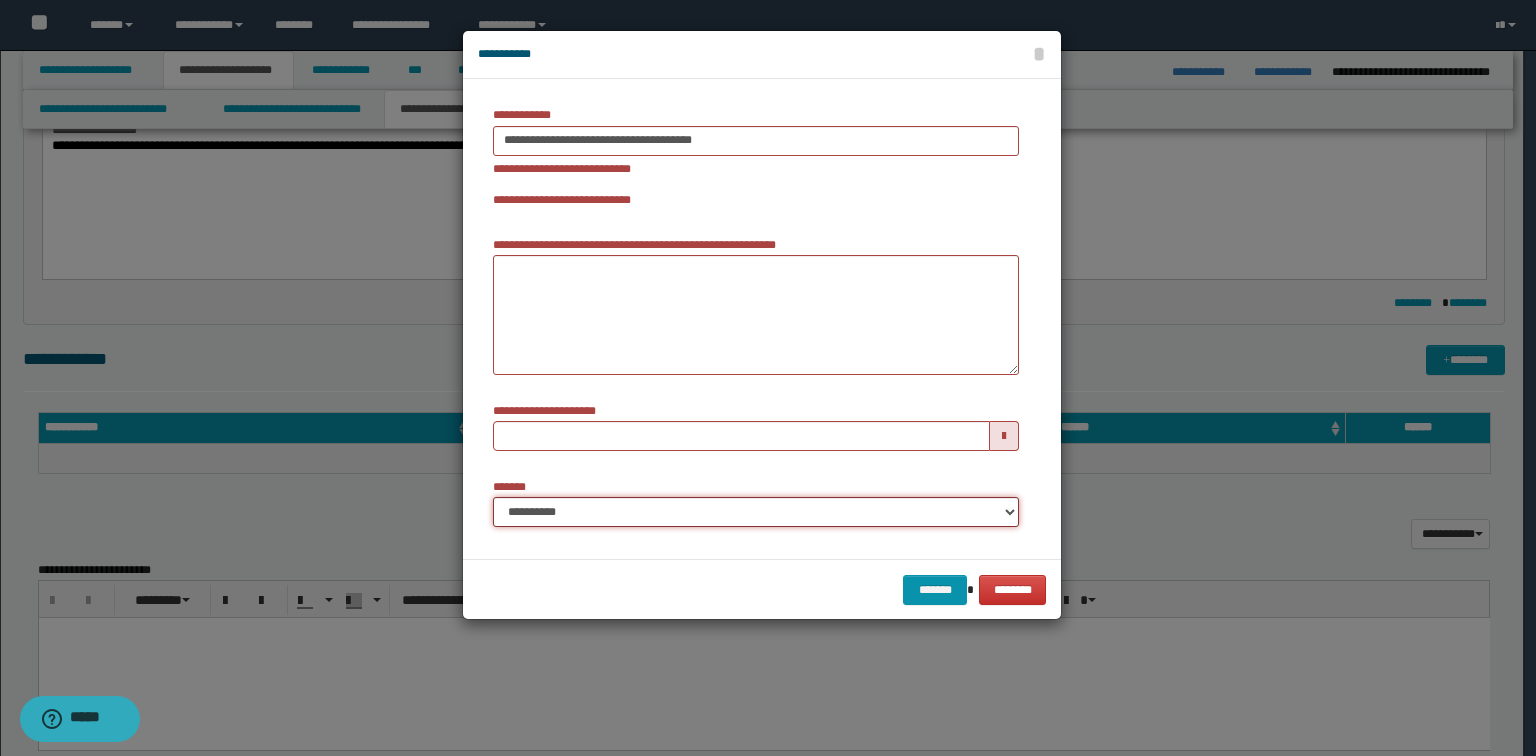 select on "*" 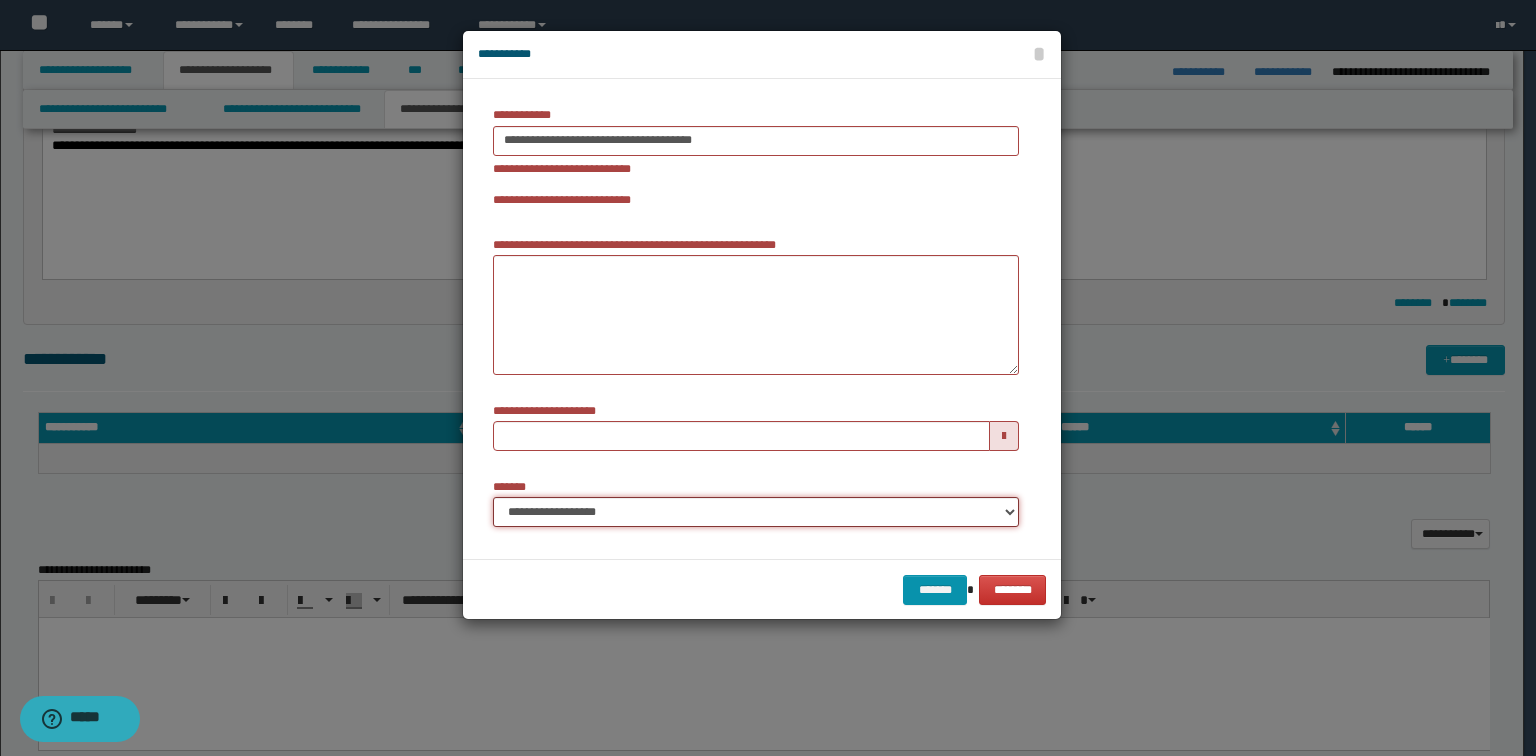 click on "**********" at bounding box center (756, 512) 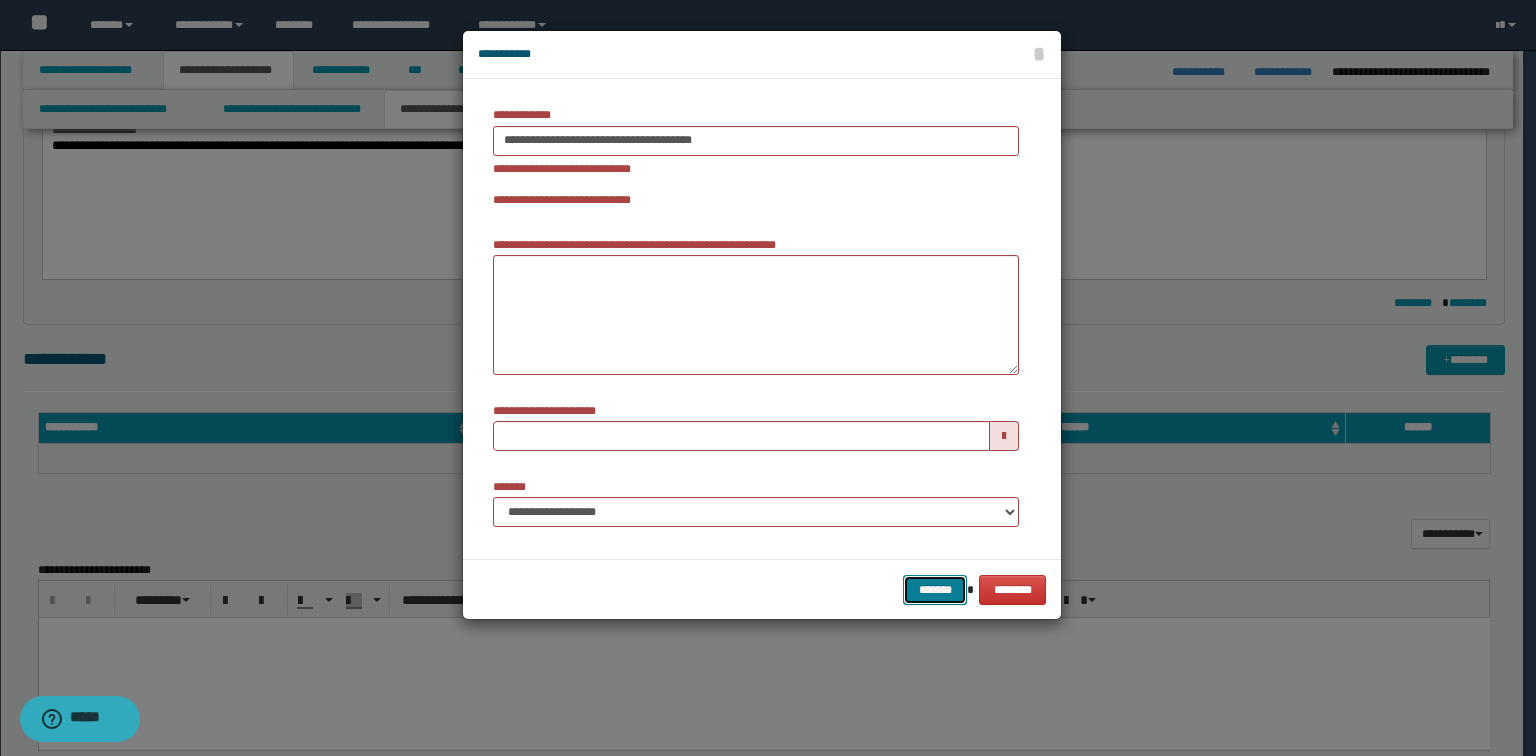 click on "*******" at bounding box center (935, 590) 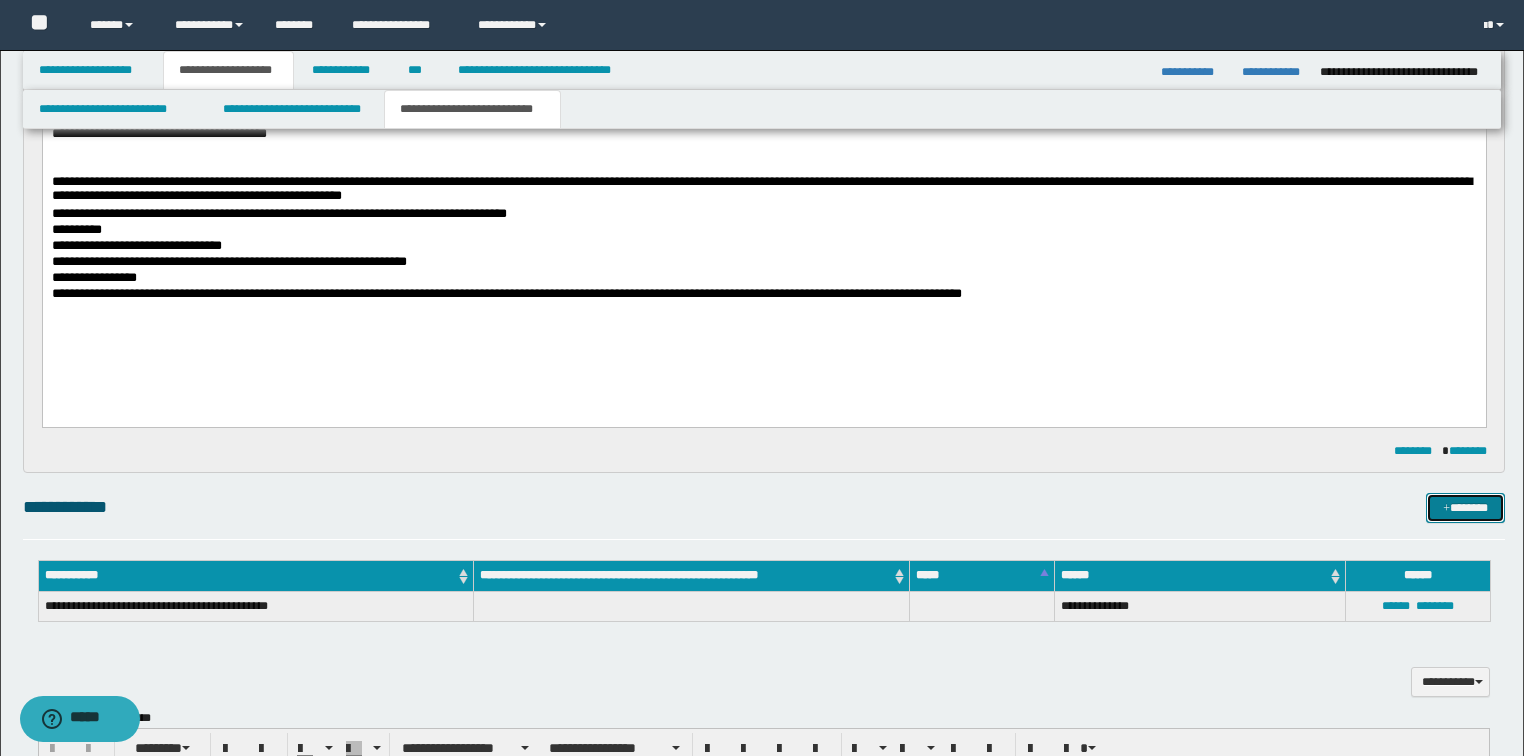 scroll, scrollTop: 320, scrollLeft: 0, axis: vertical 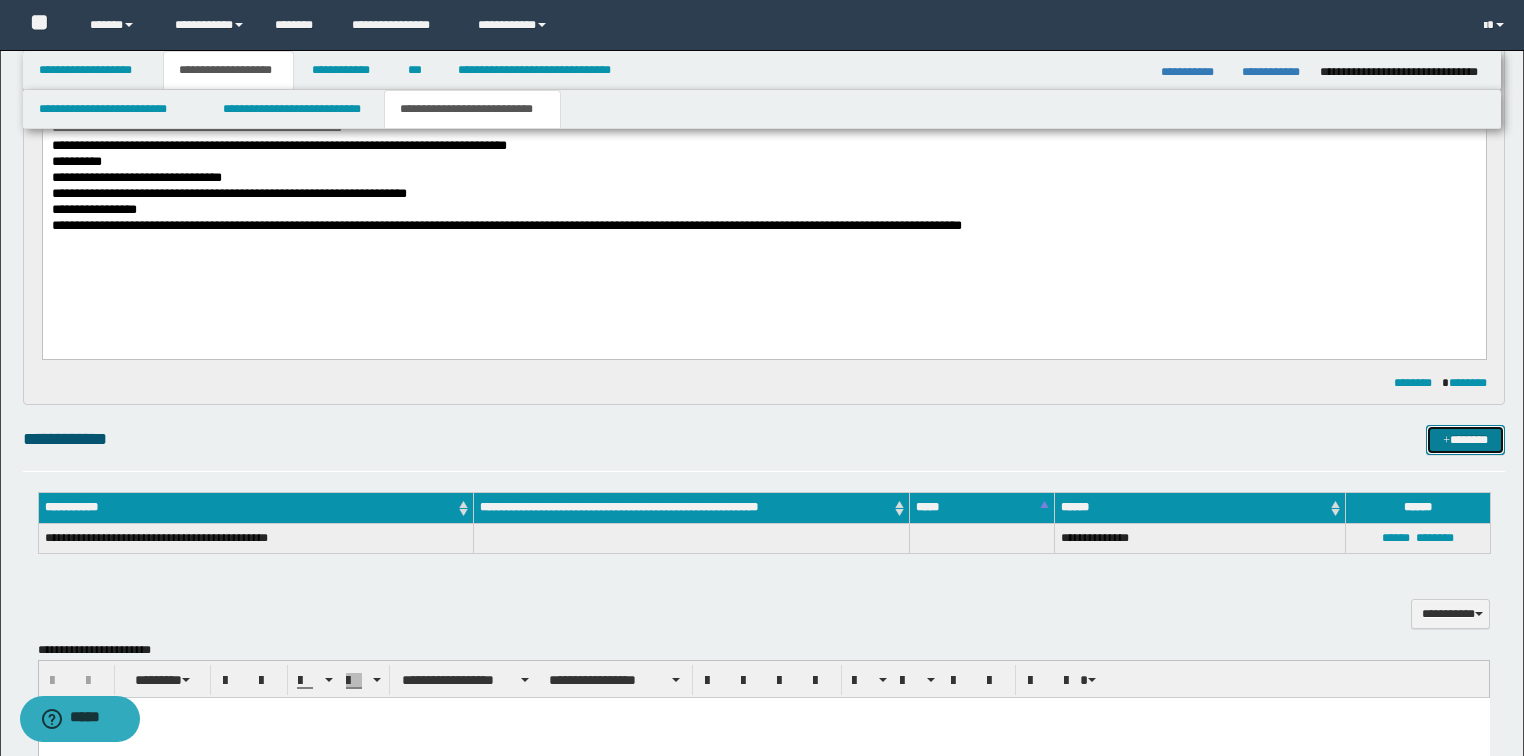 click on "*******" at bounding box center [1465, 440] 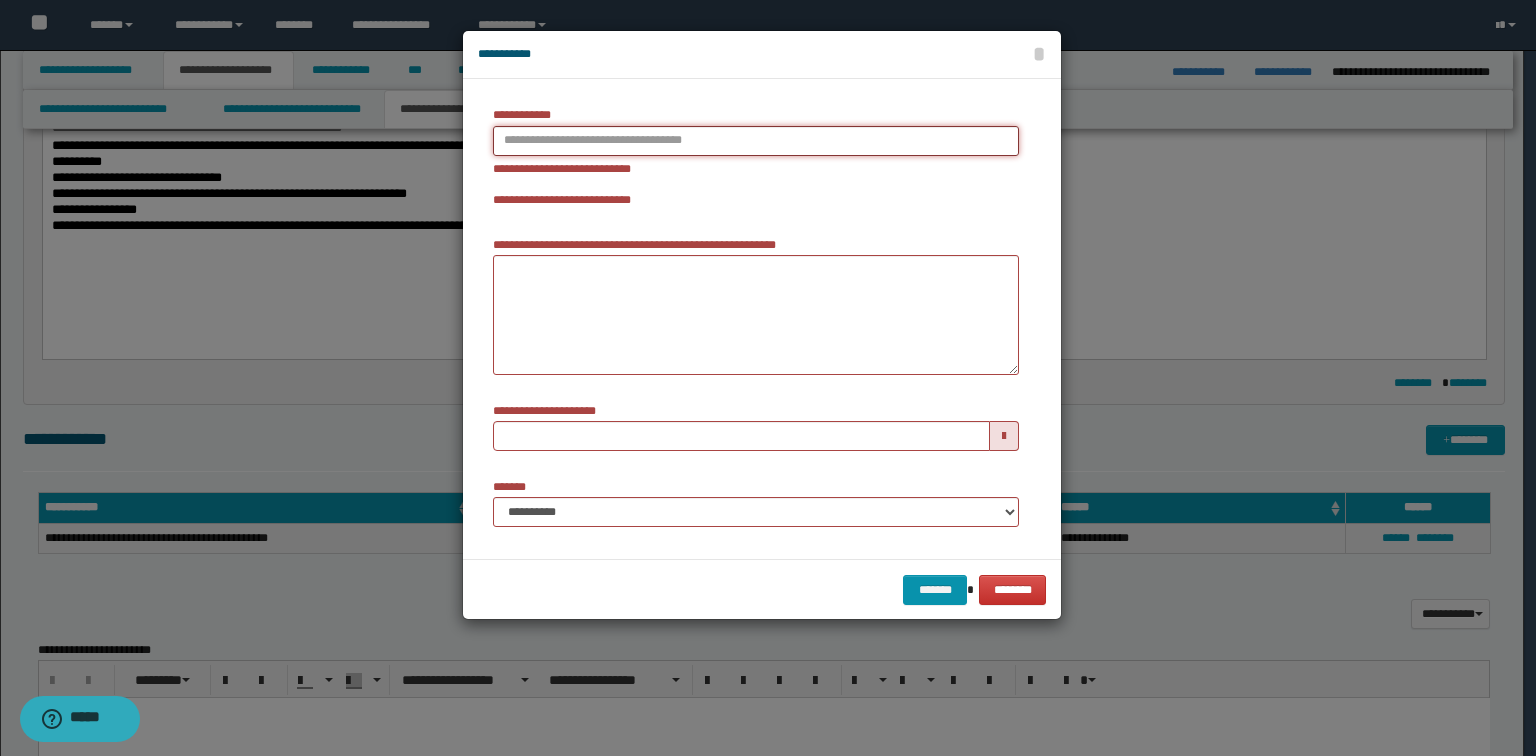 type on "**********" 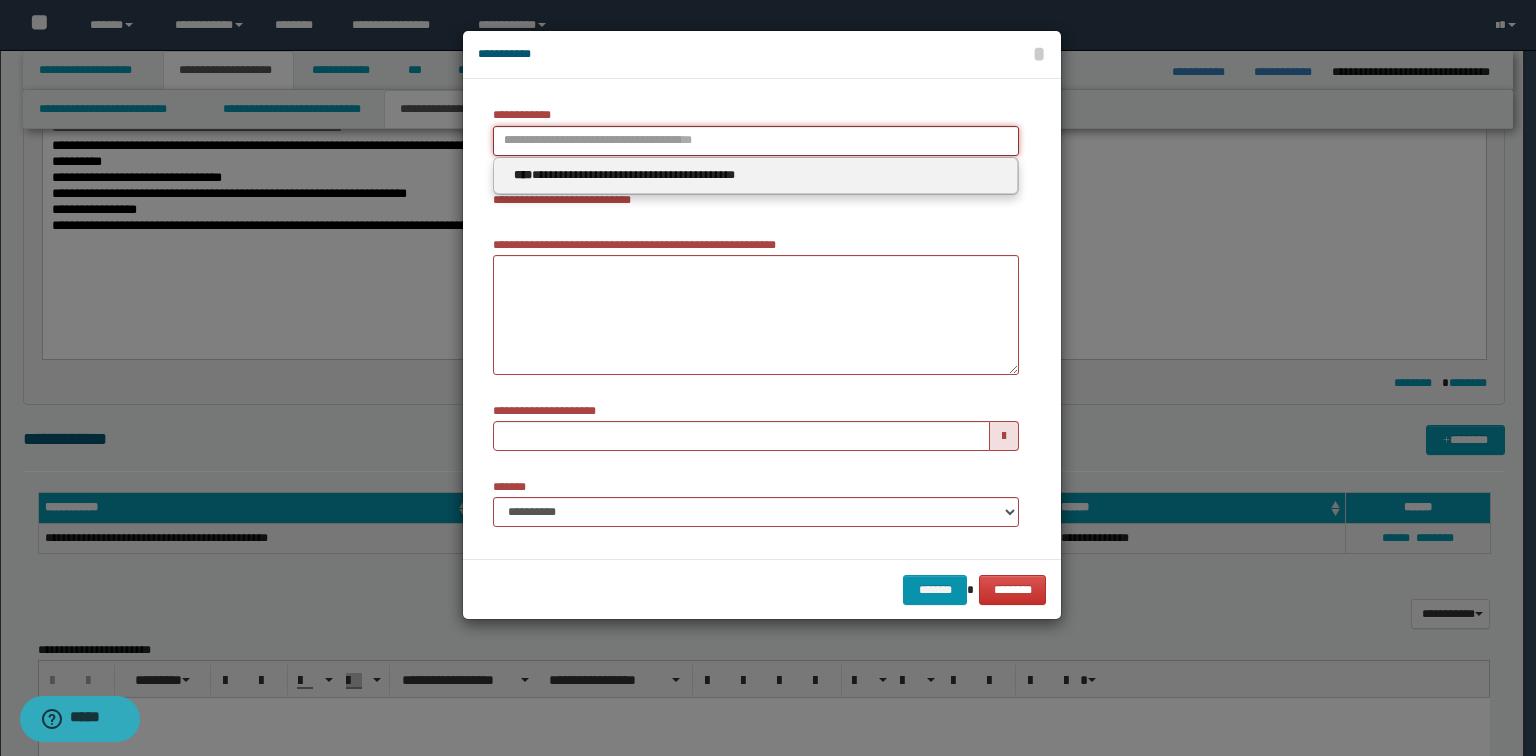 click on "**********" at bounding box center (756, 141) 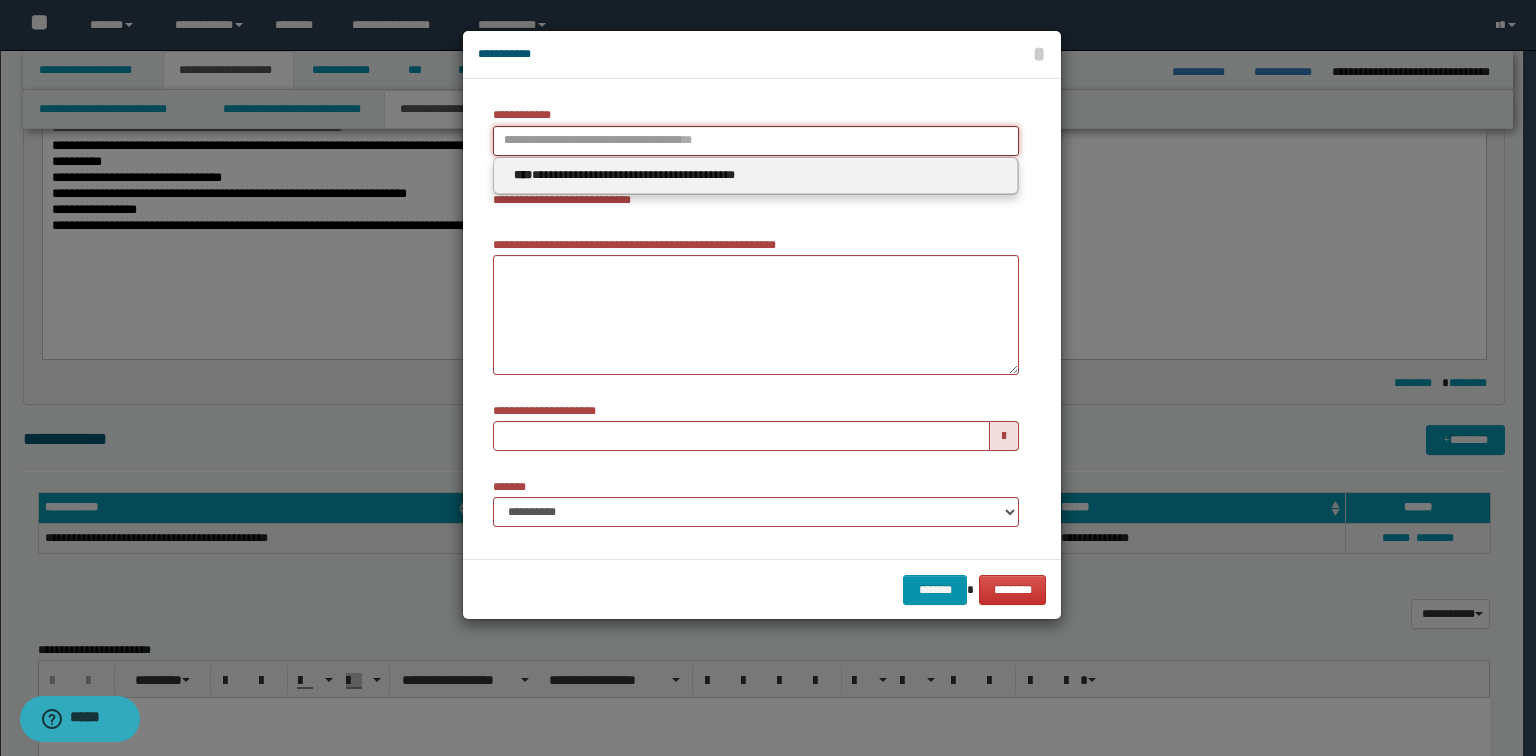 type 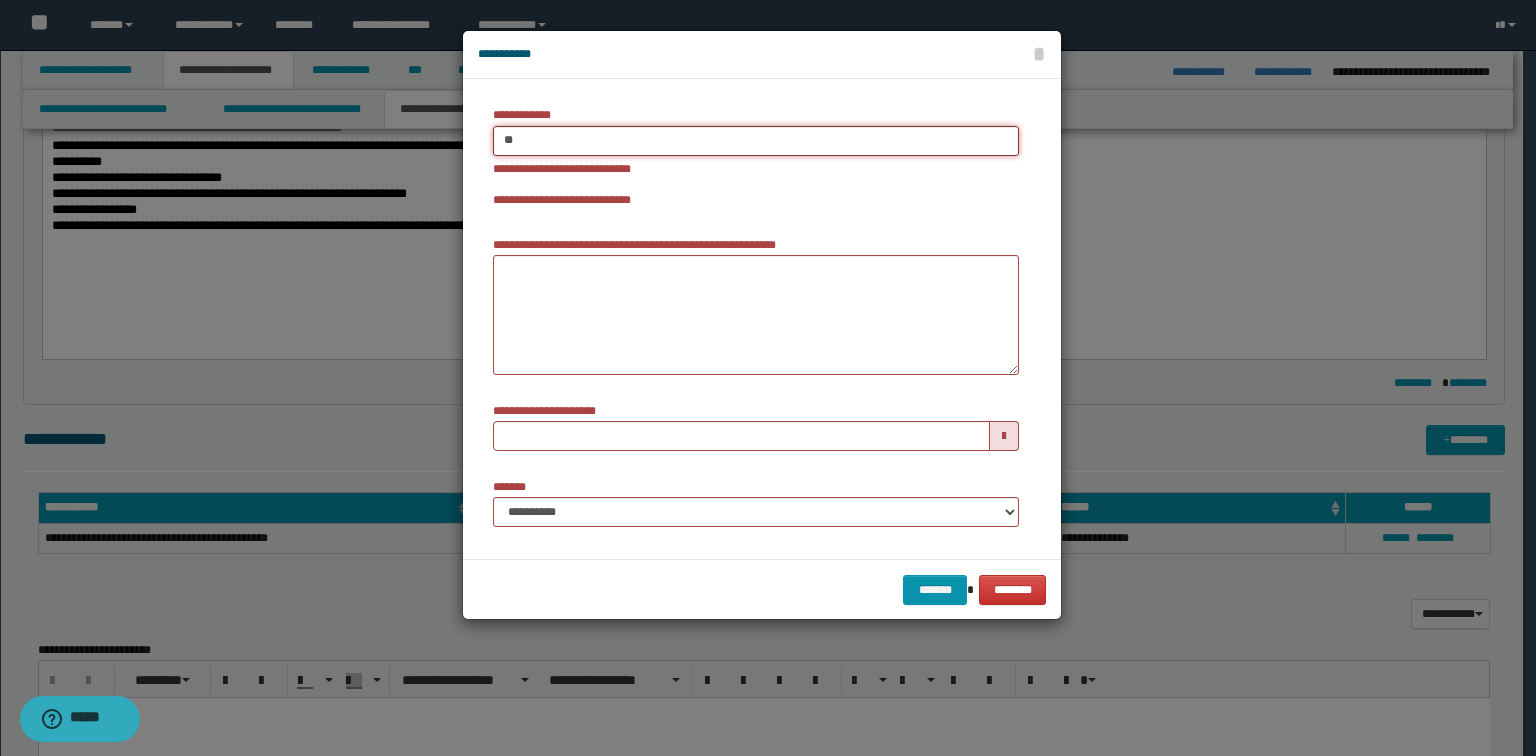 type on "***" 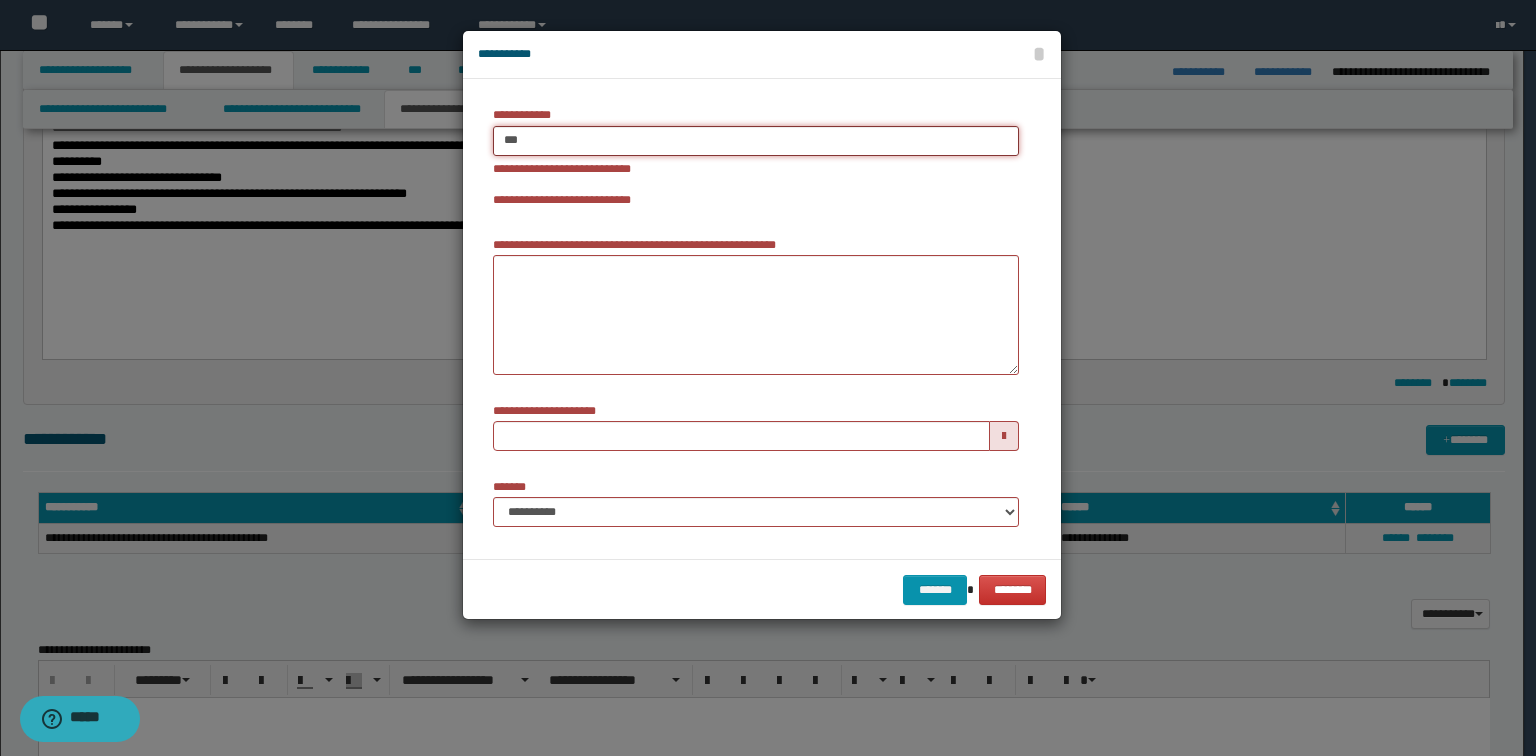 type on "***" 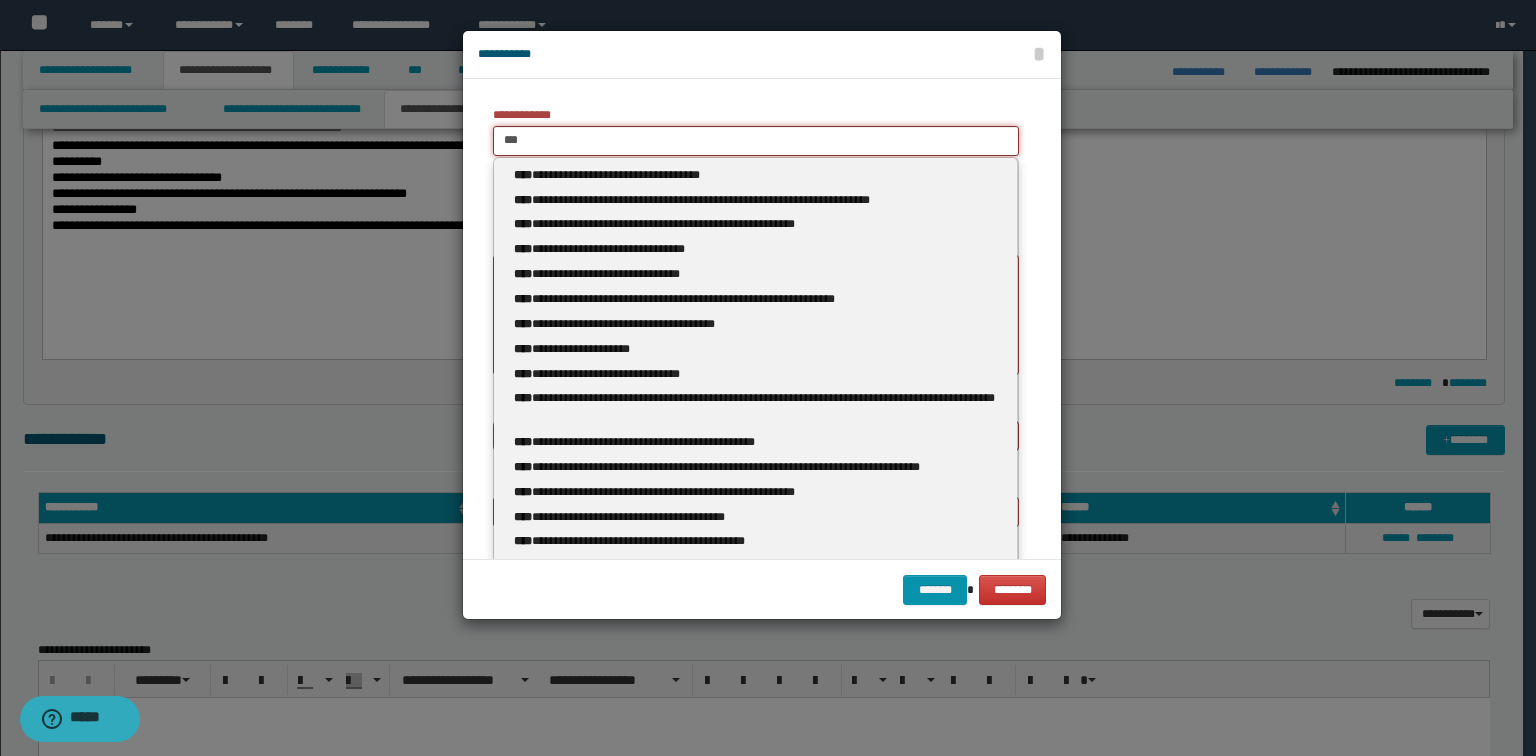 type 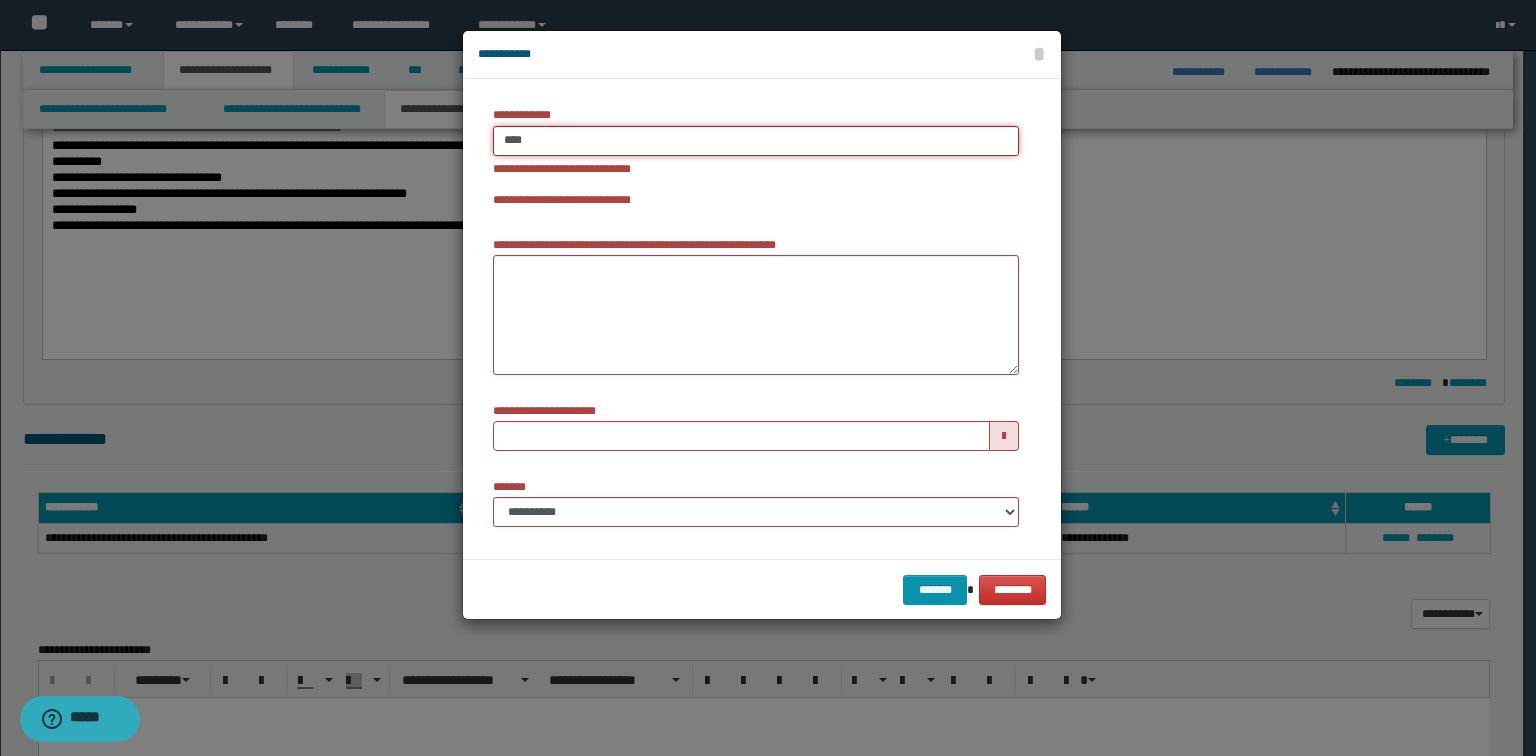type on "****" 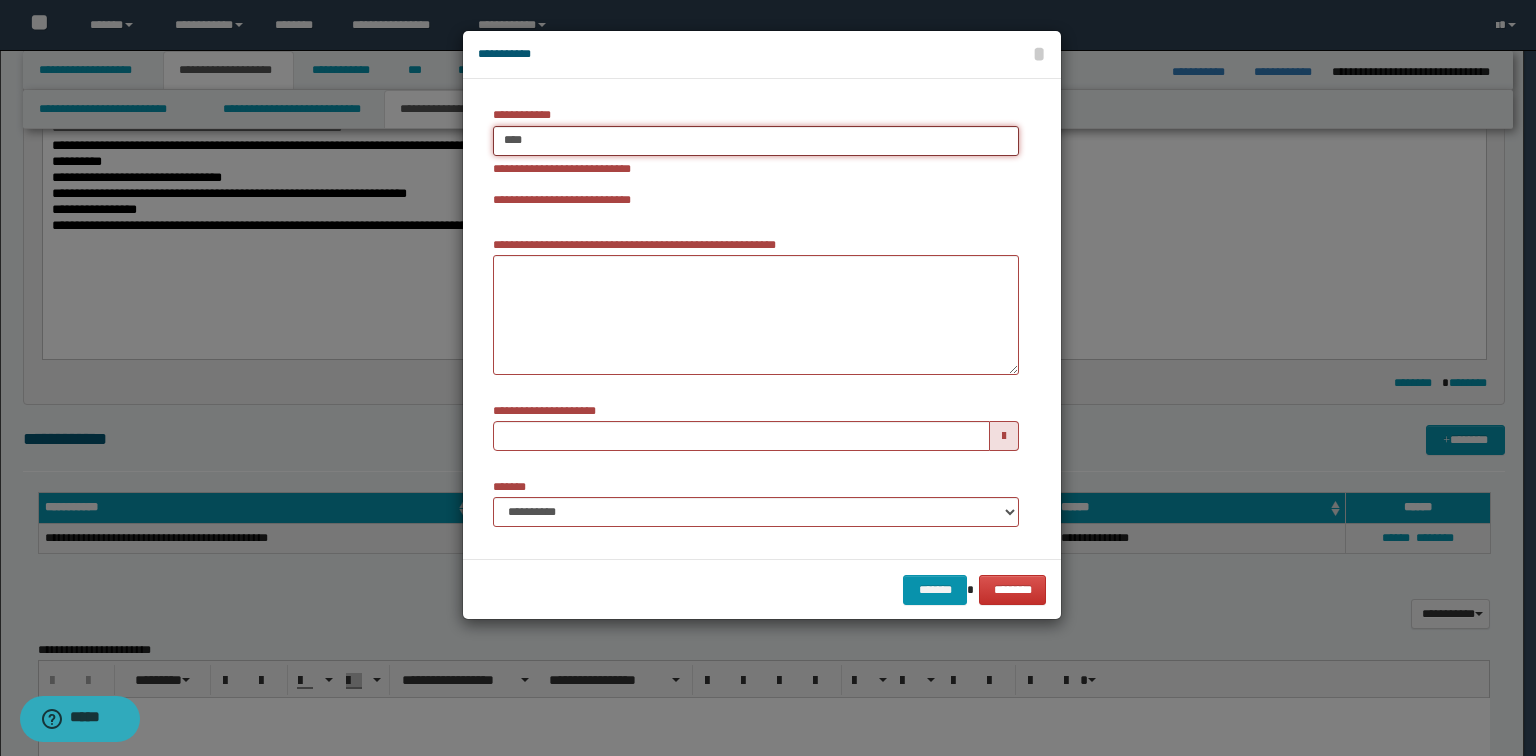 type 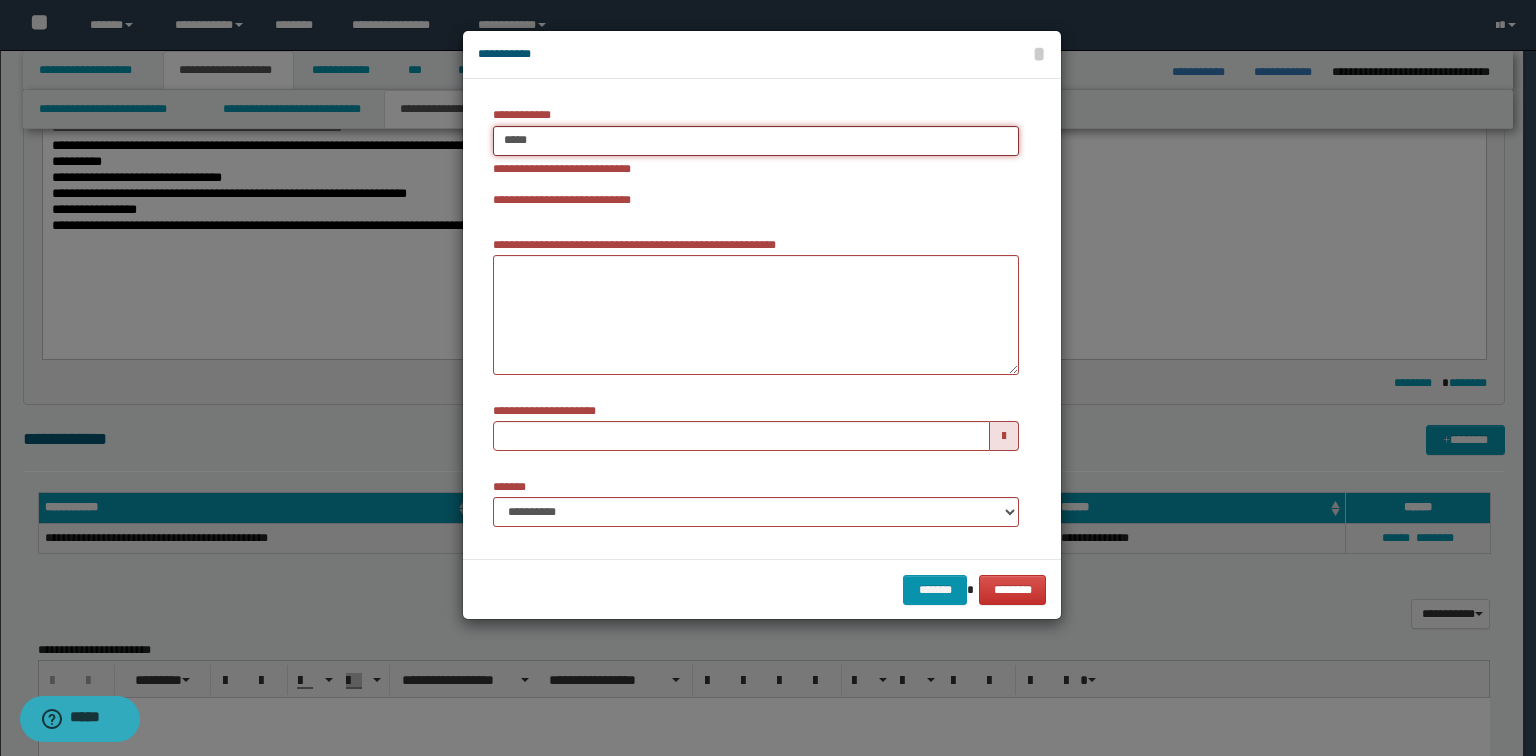 type on "*****" 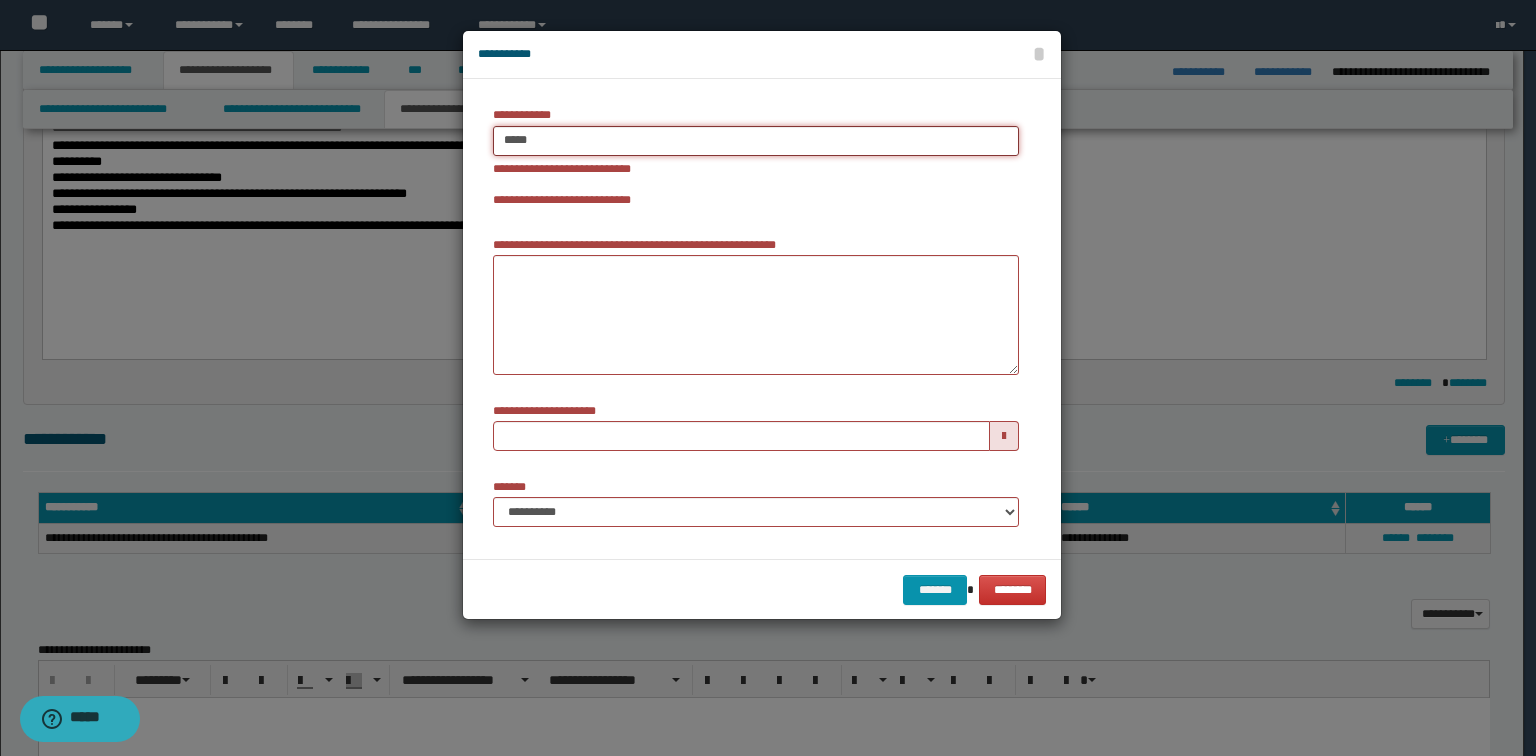 type 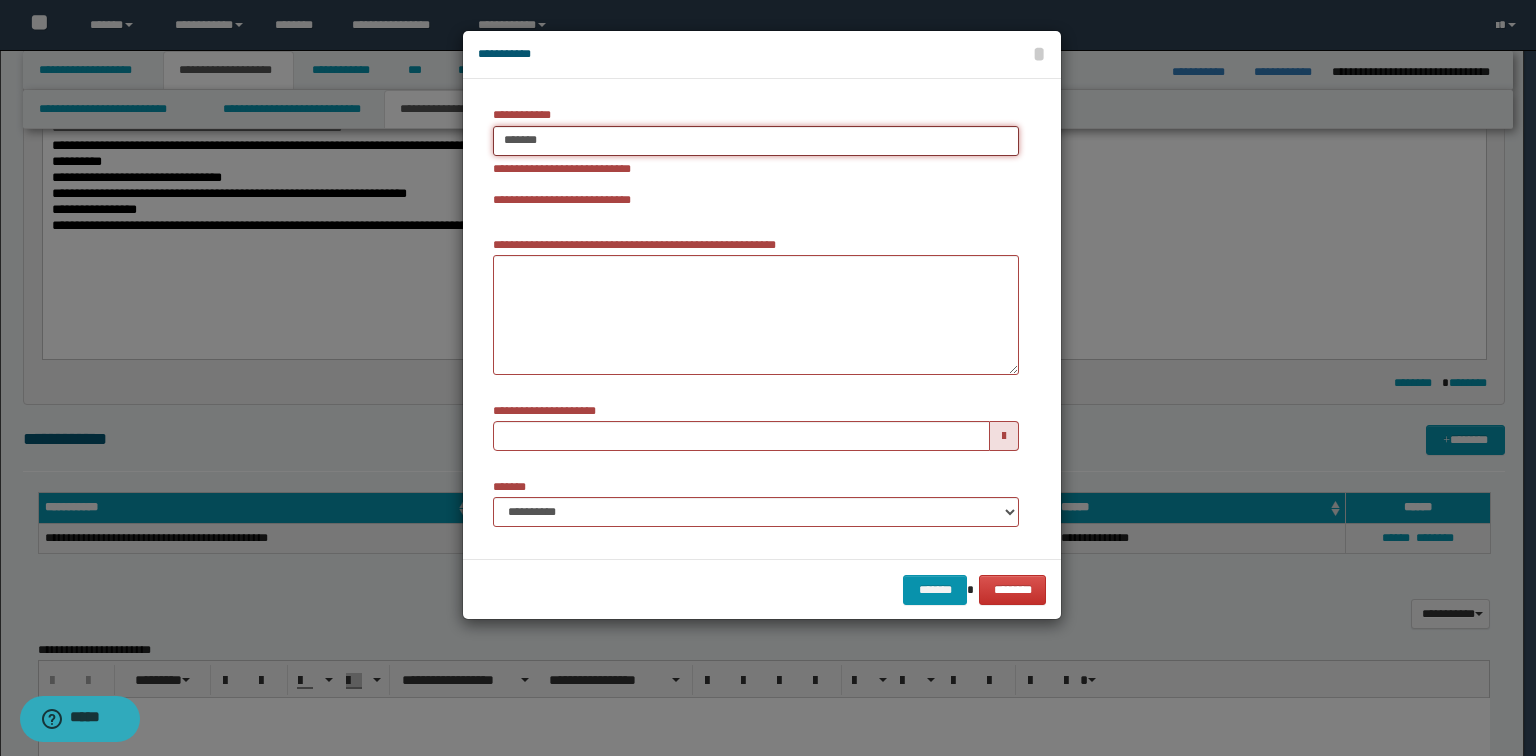 type on "********" 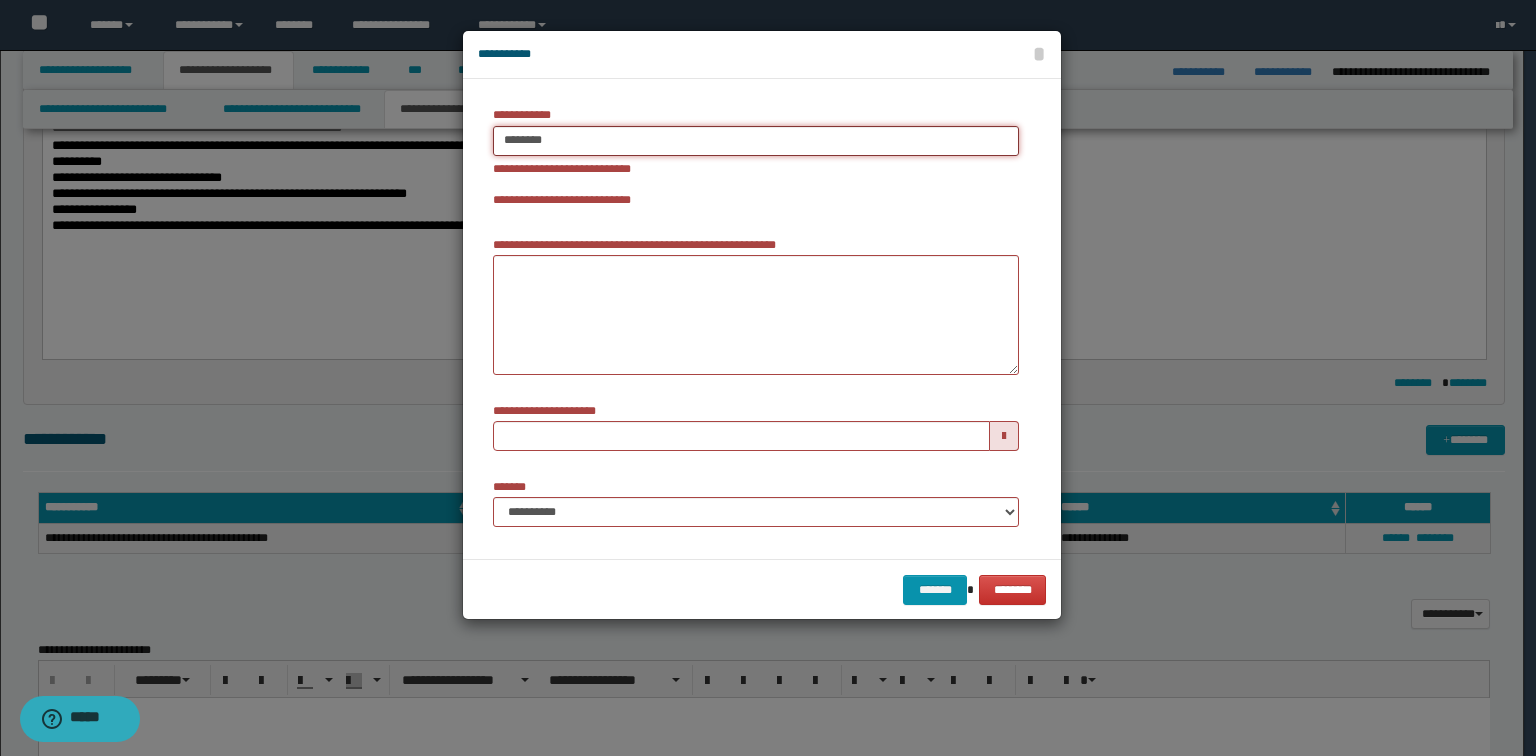 type on "**********" 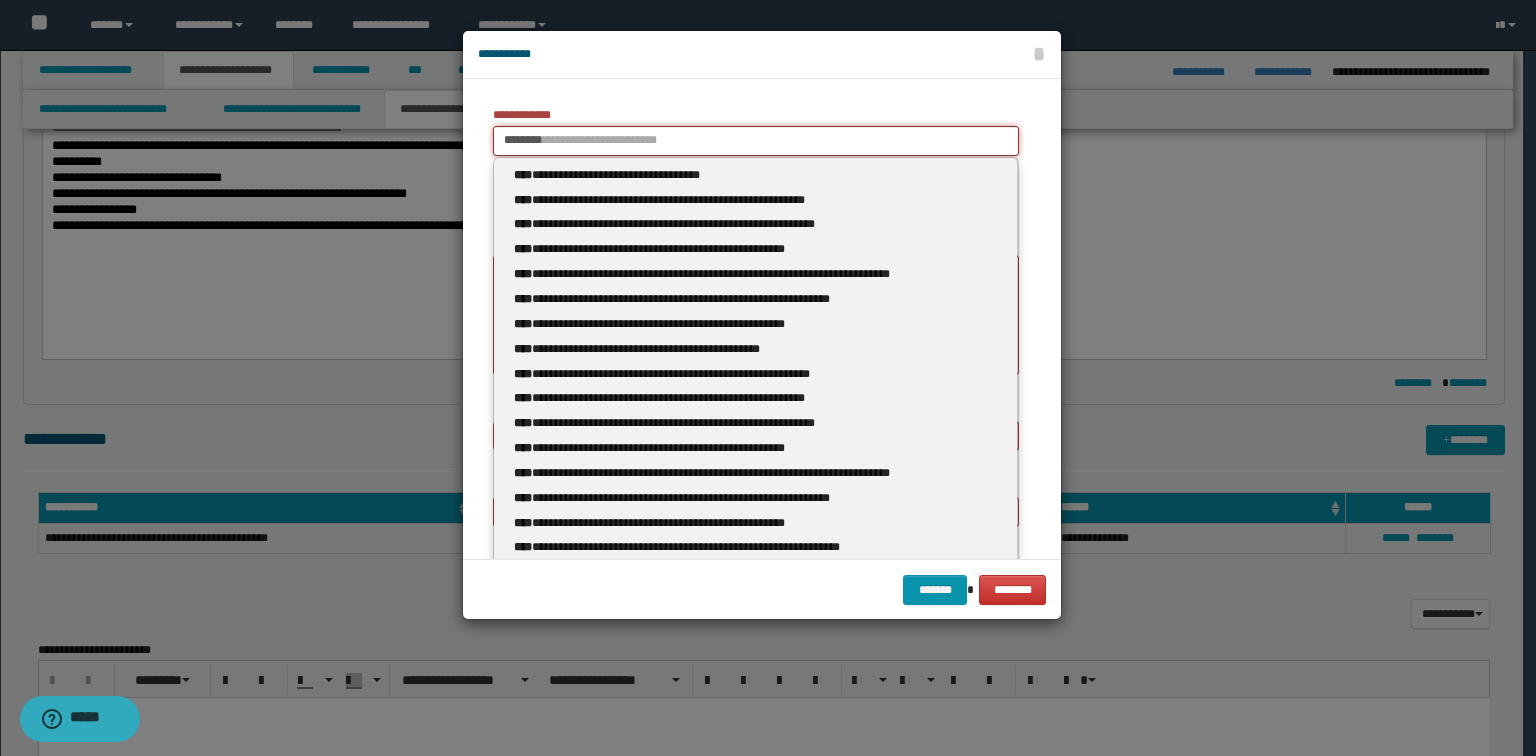 type 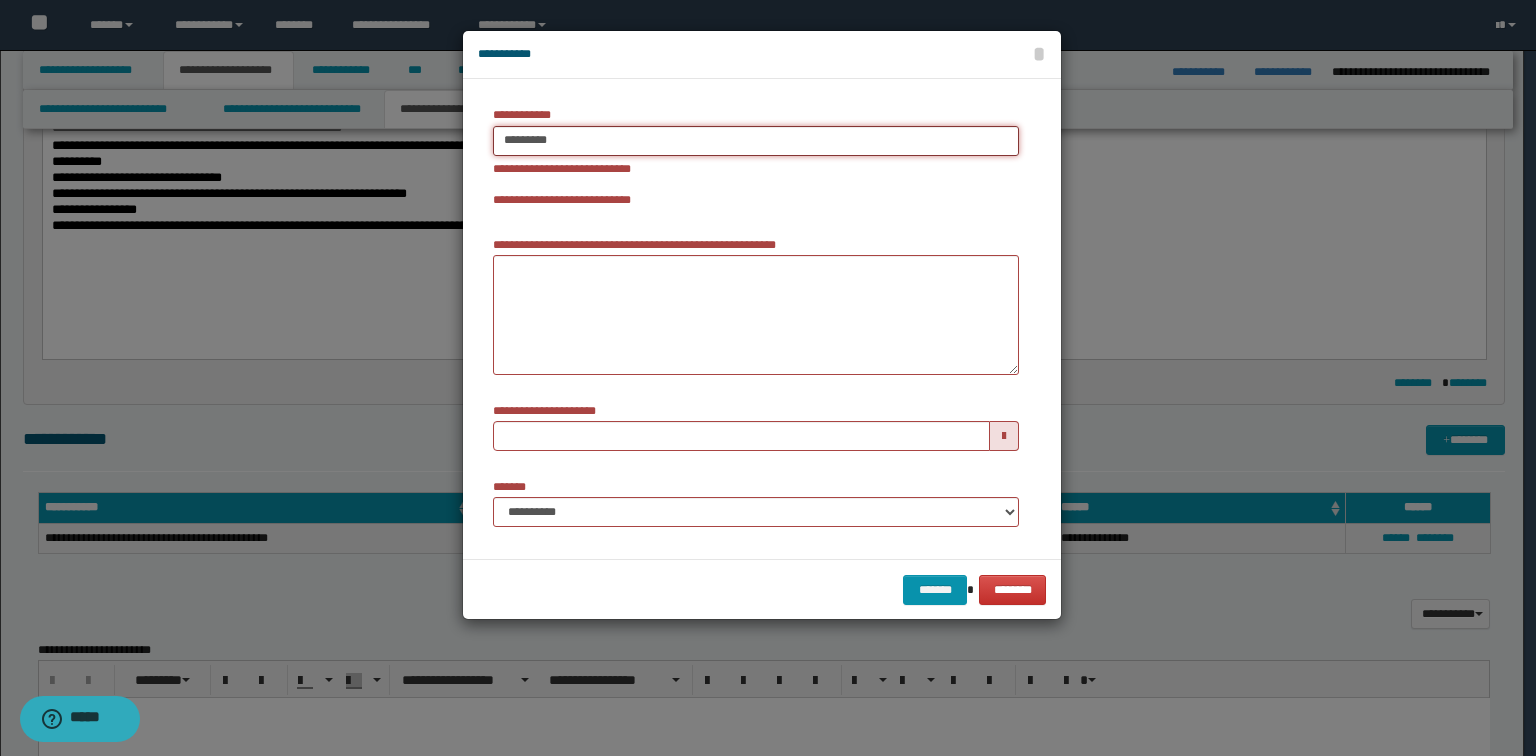 type on "**********" 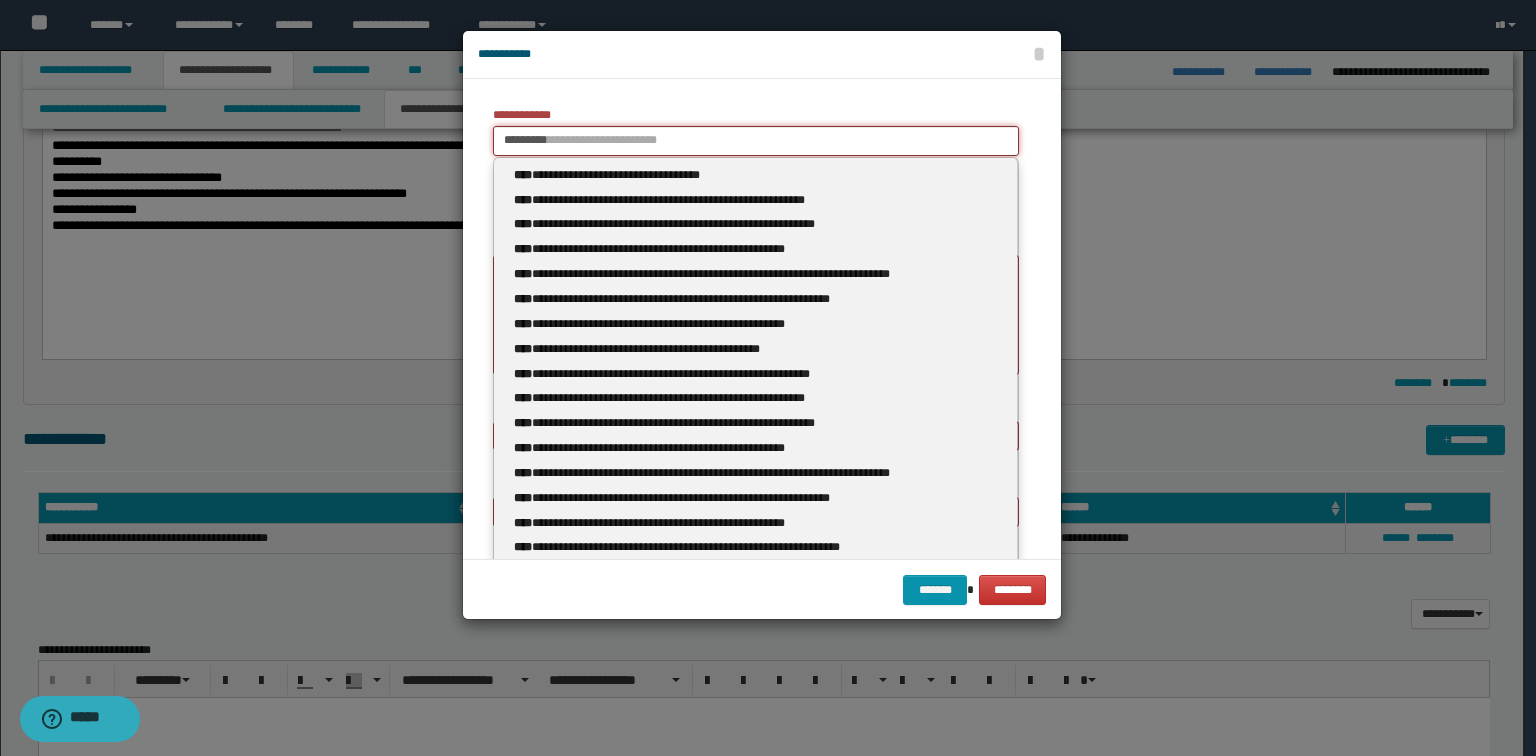 type 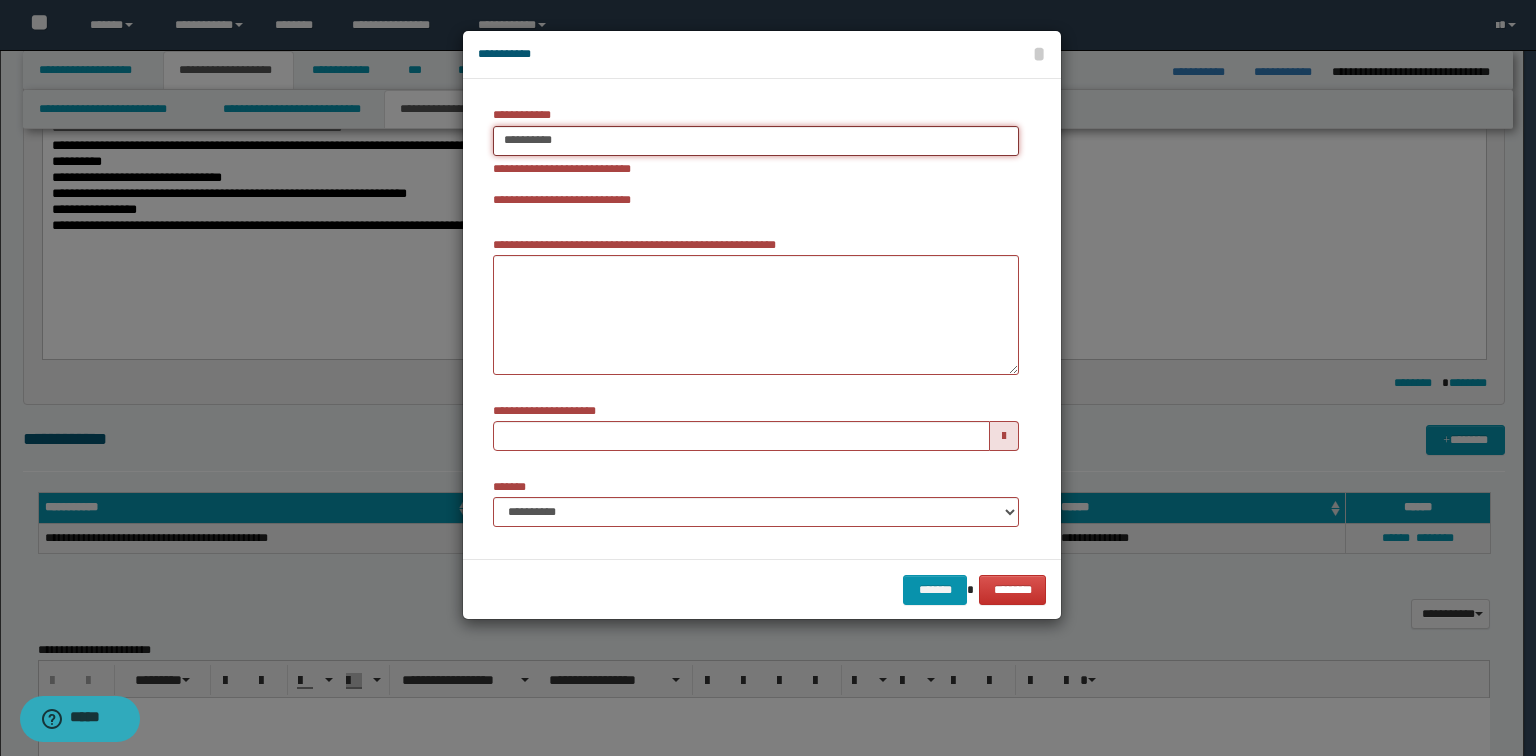 type on "**********" 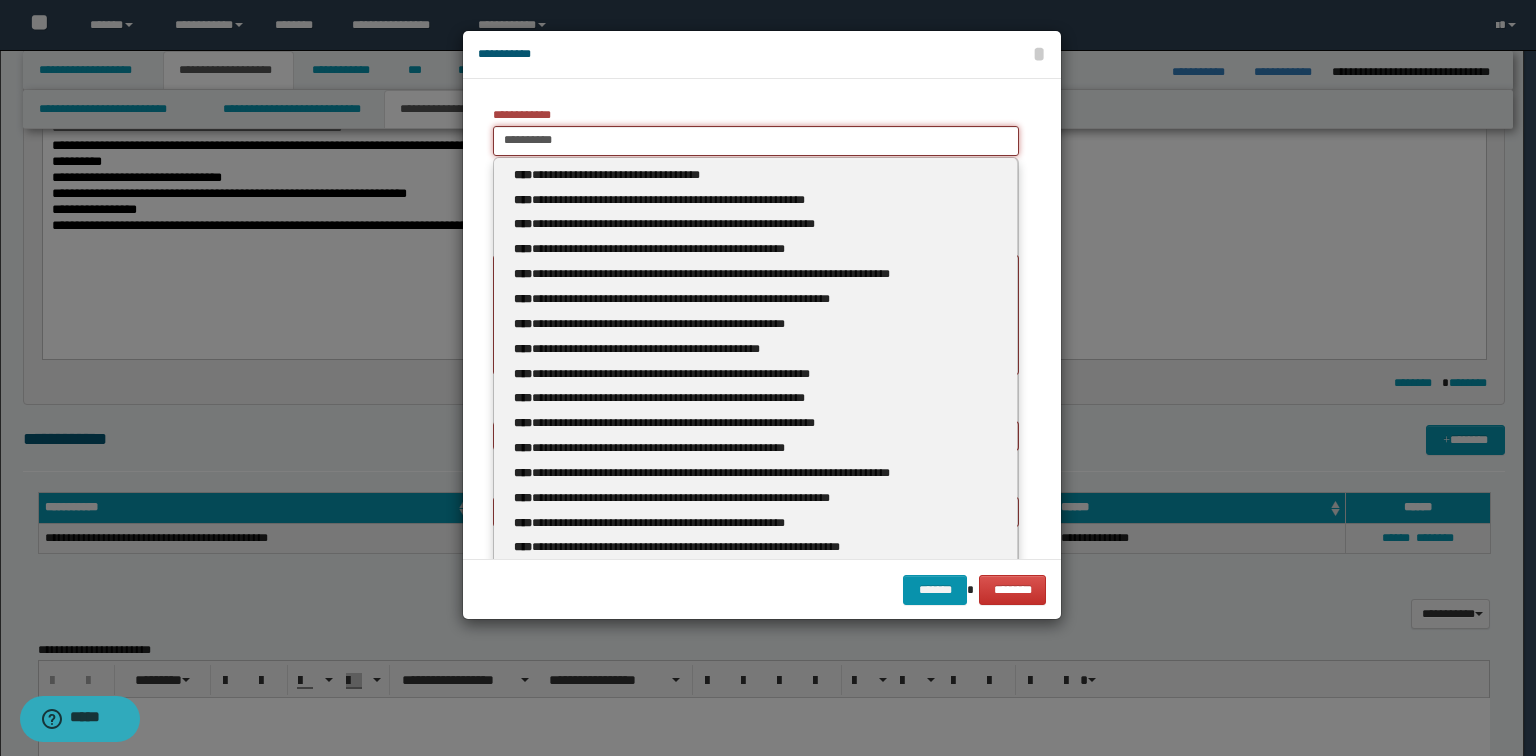 type 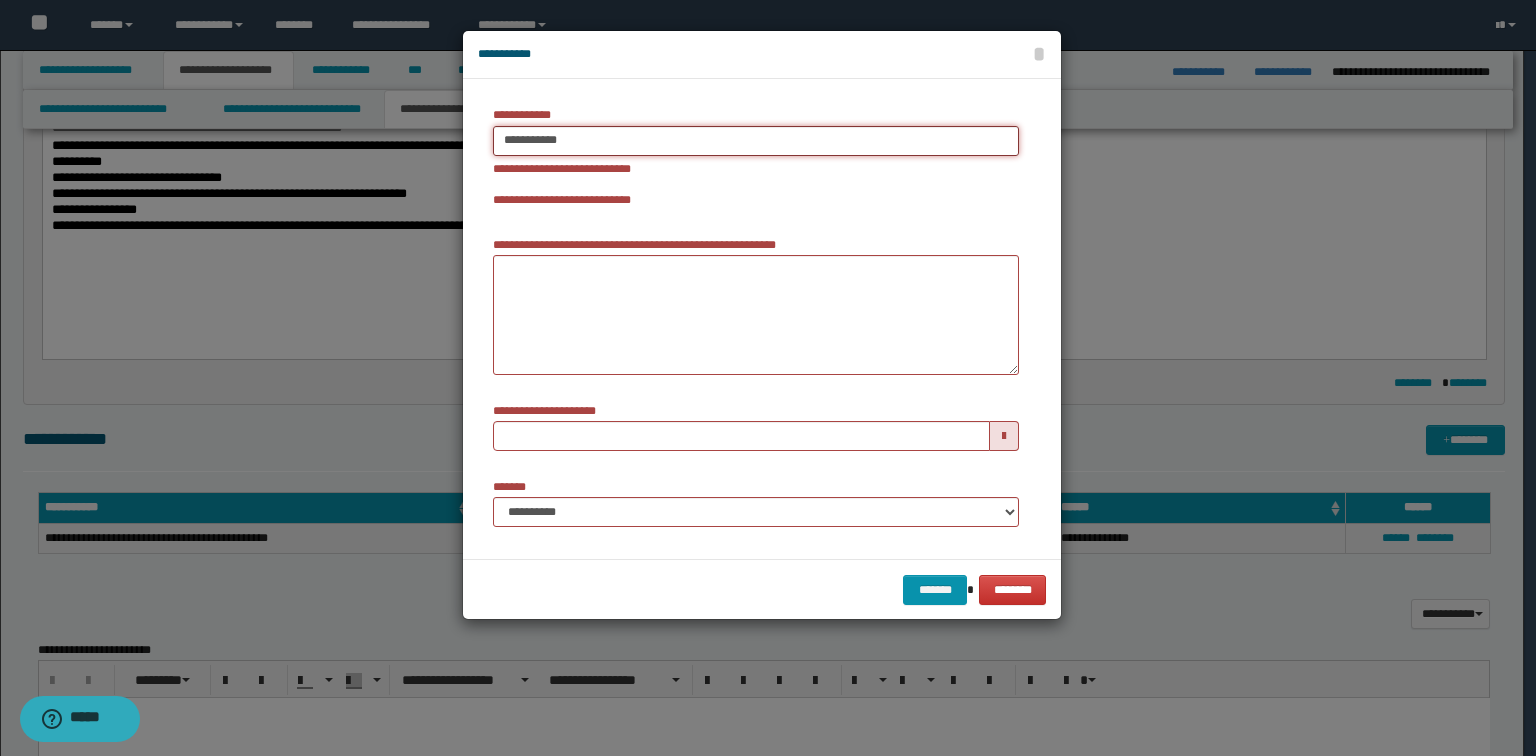 type on "**********" 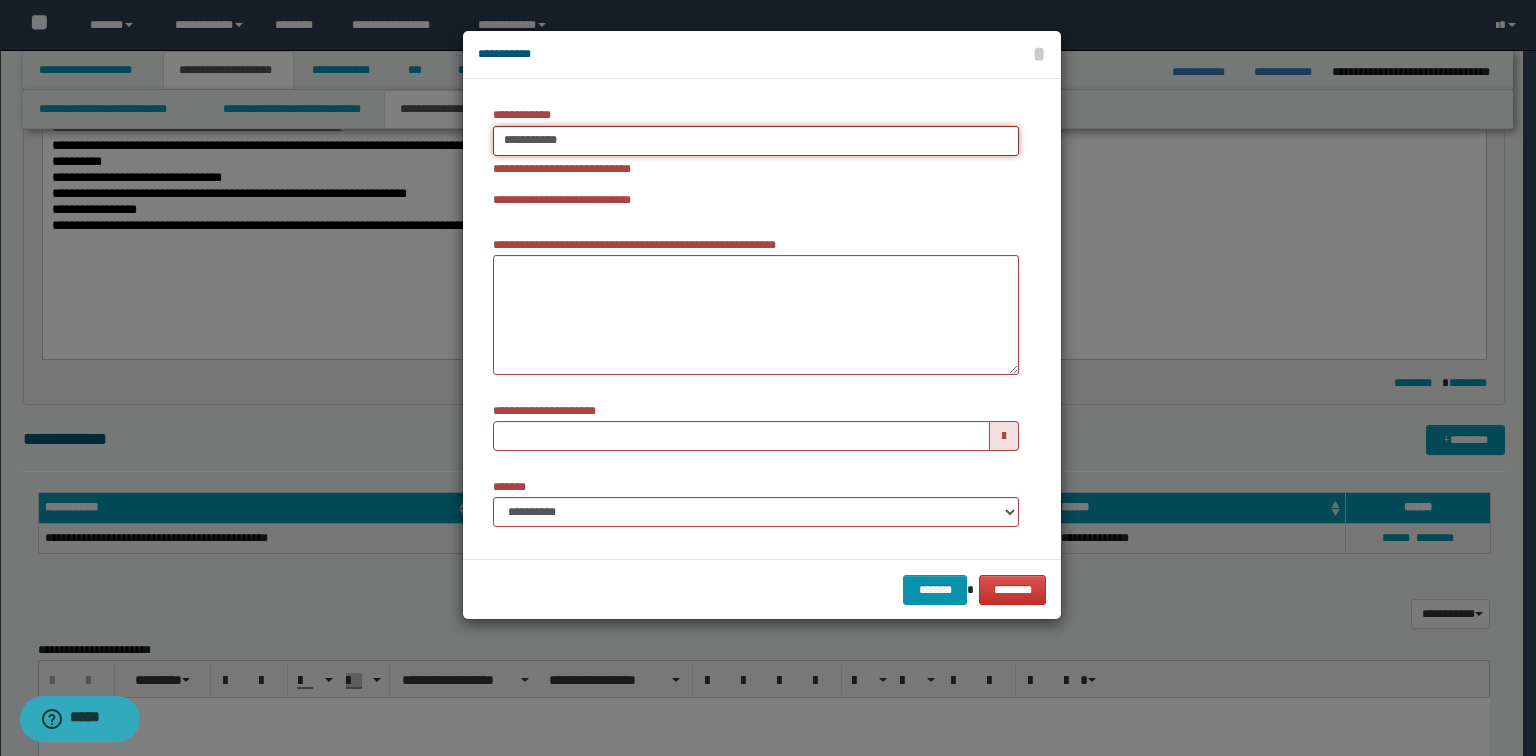 type 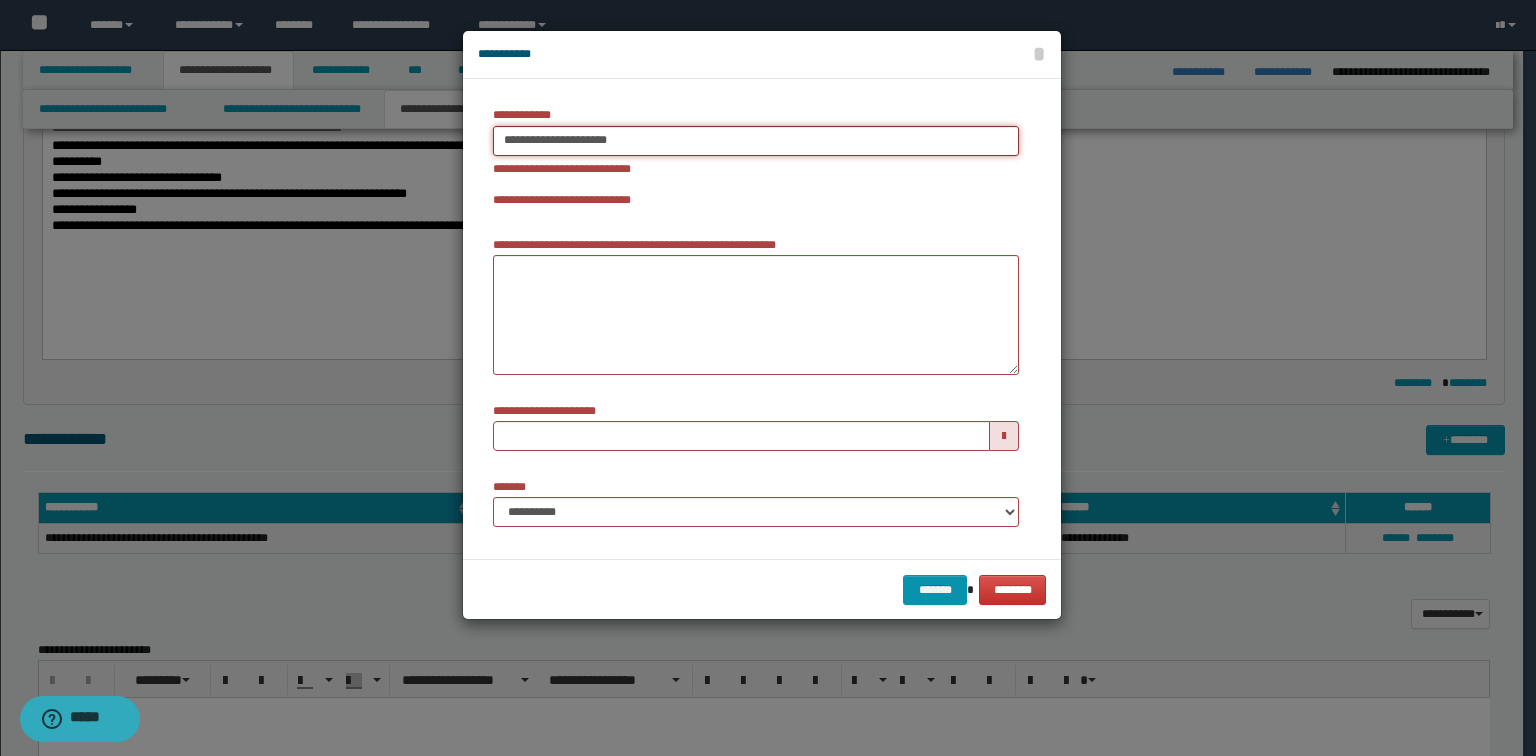 type on "**********" 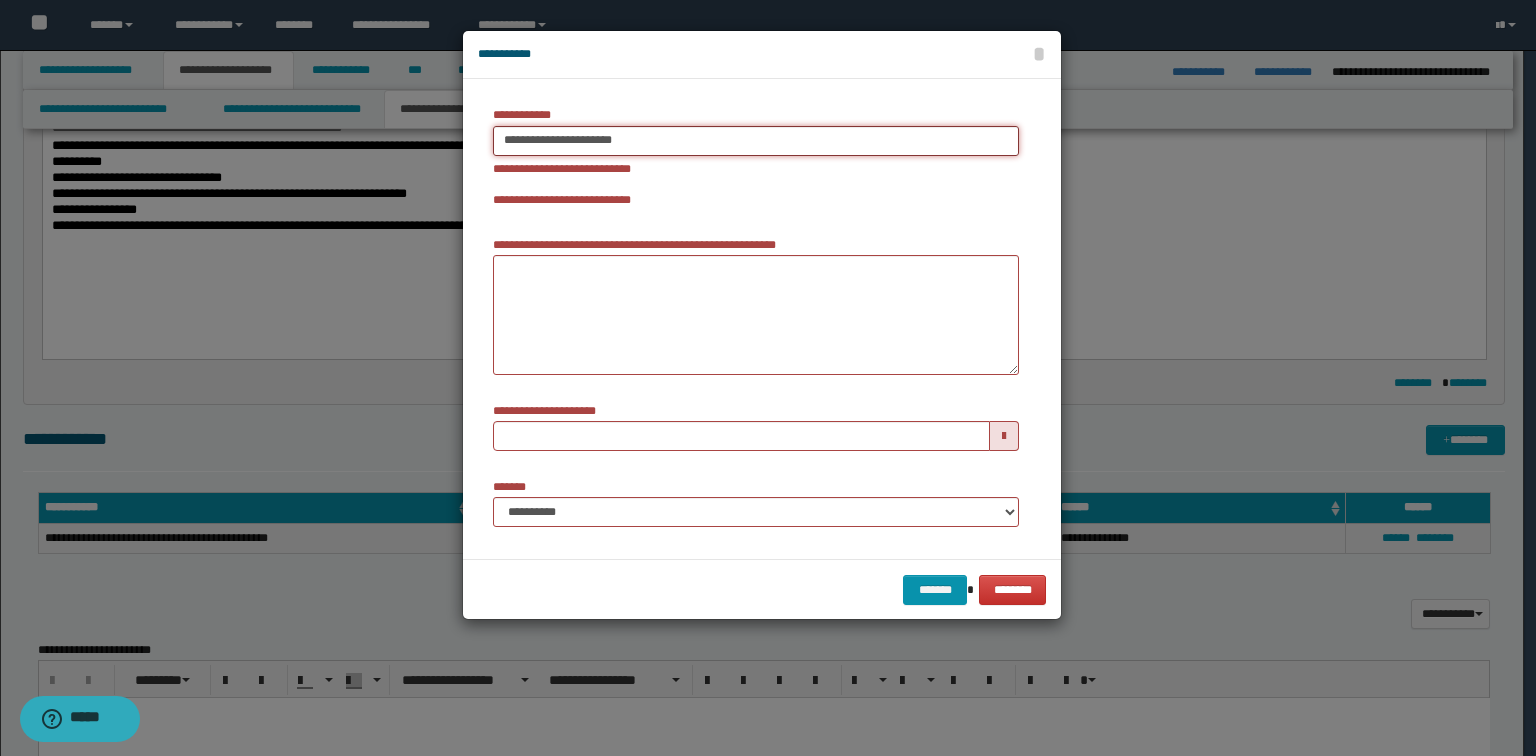 click on "**********" at bounding box center [756, 141] 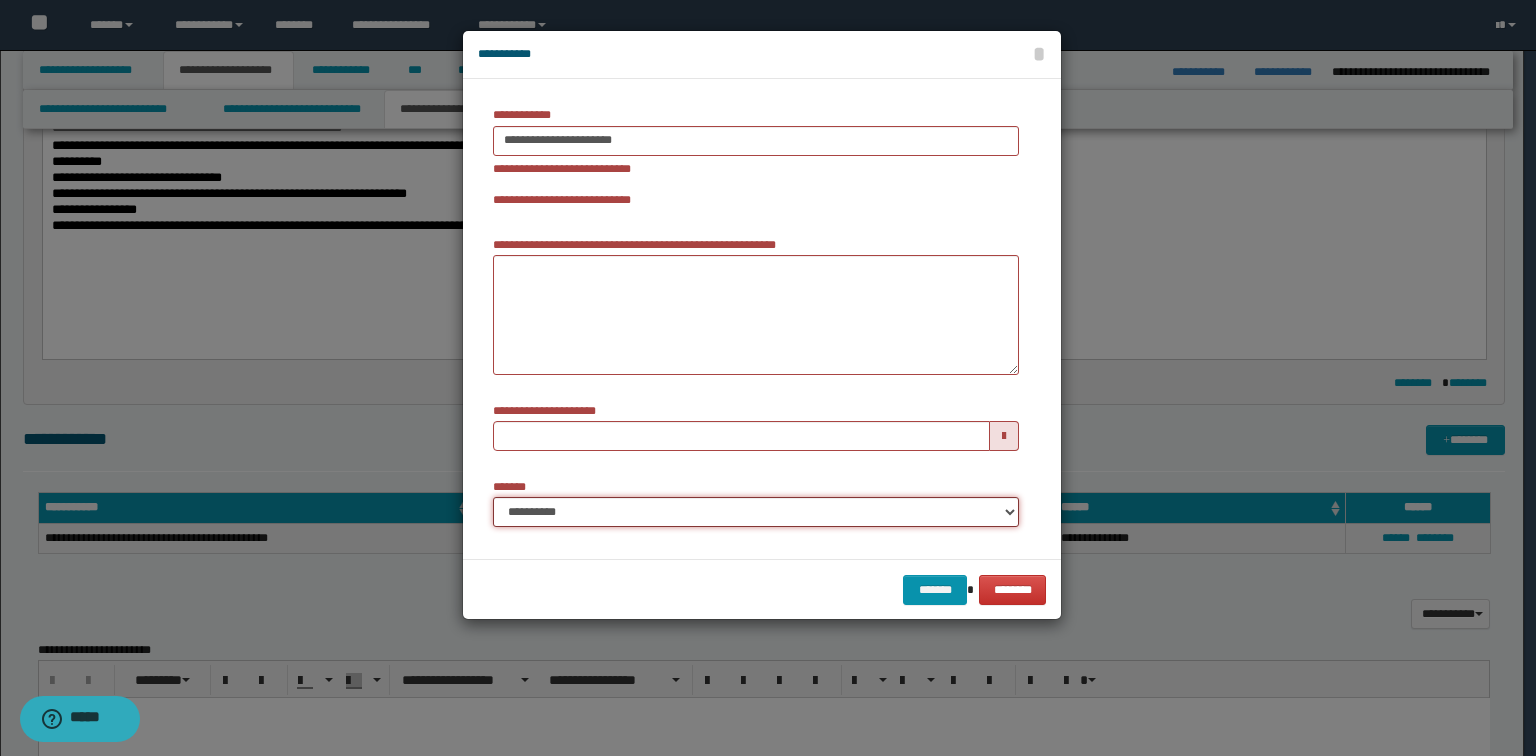 click on "**********" at bounding box center (756, 512) 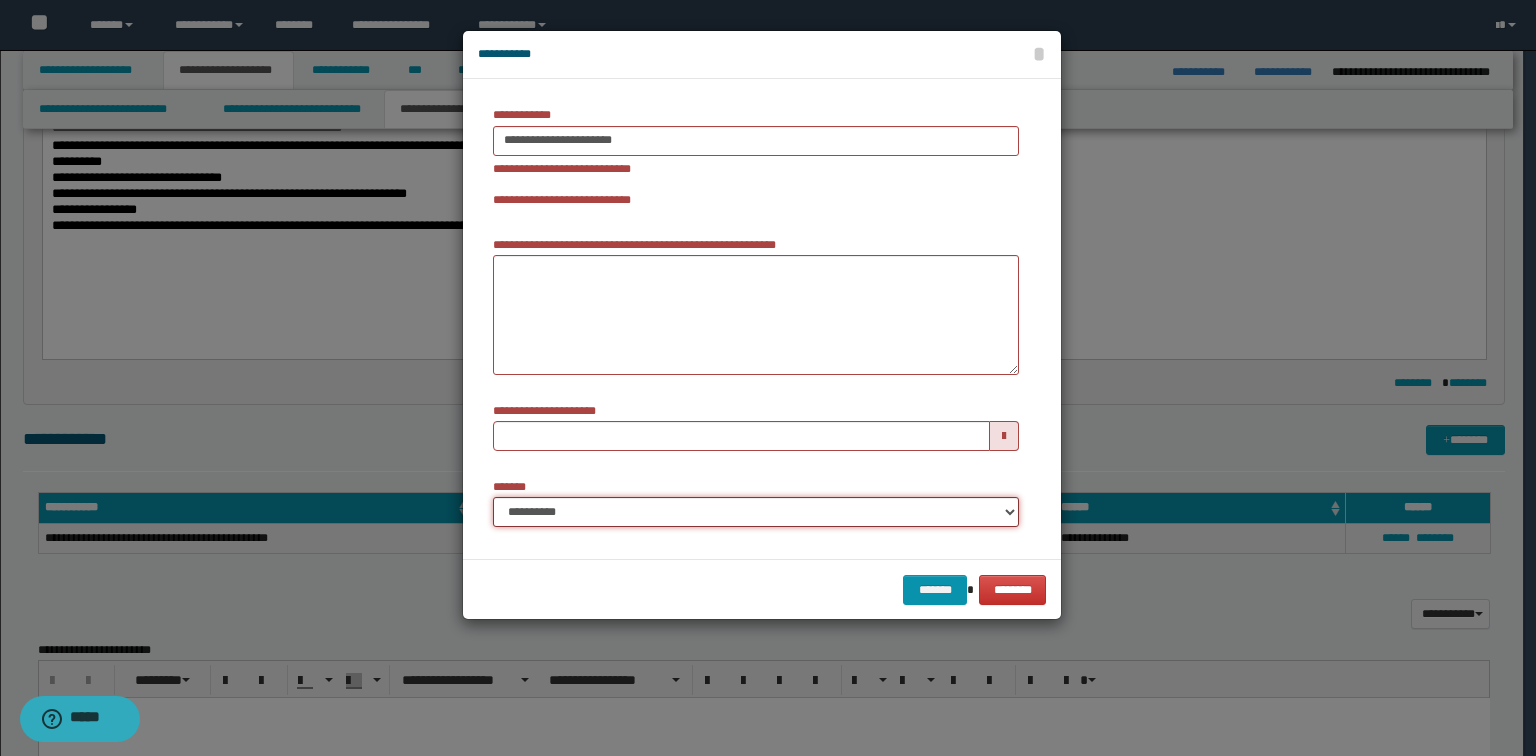 select on "*" 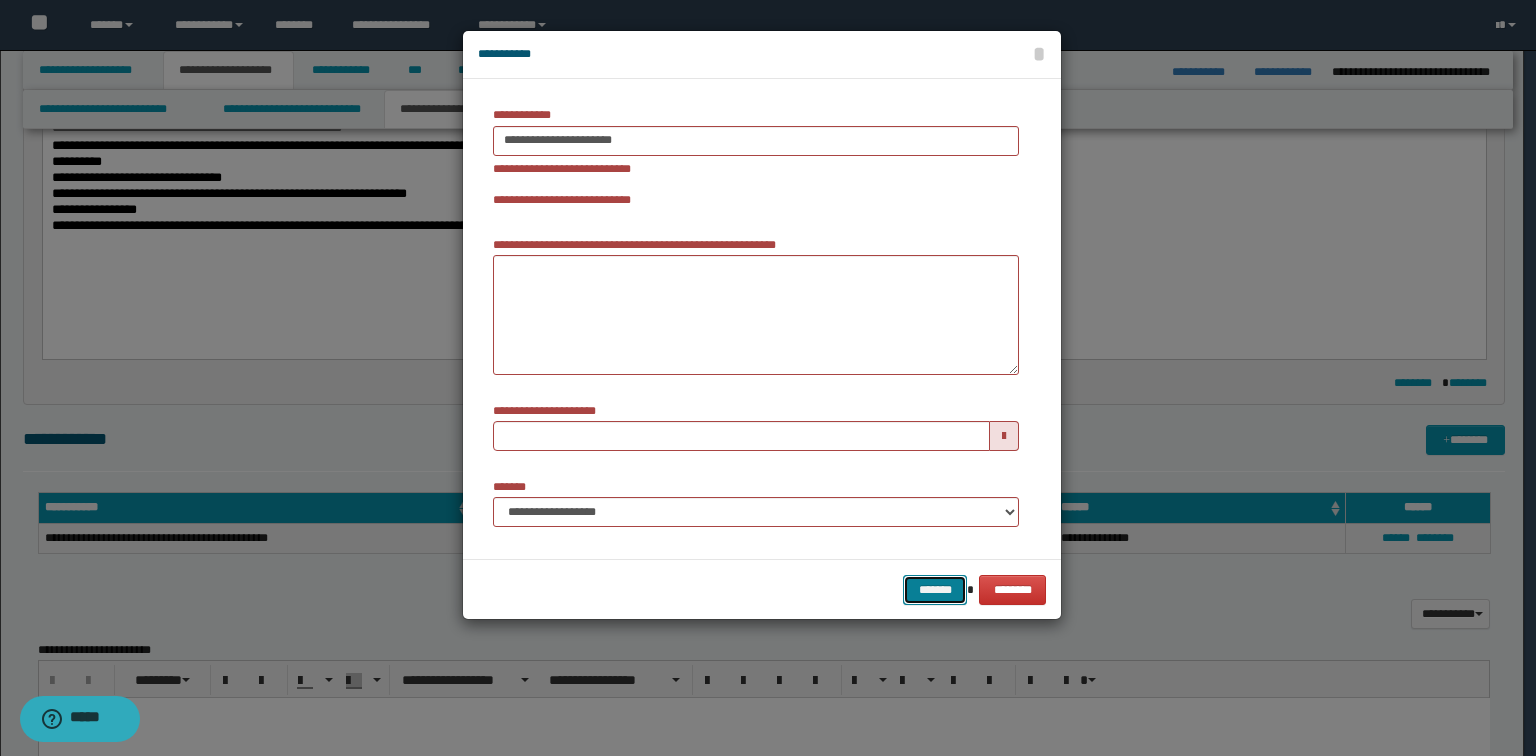 click on "*******" at bounding box center [935, 590] 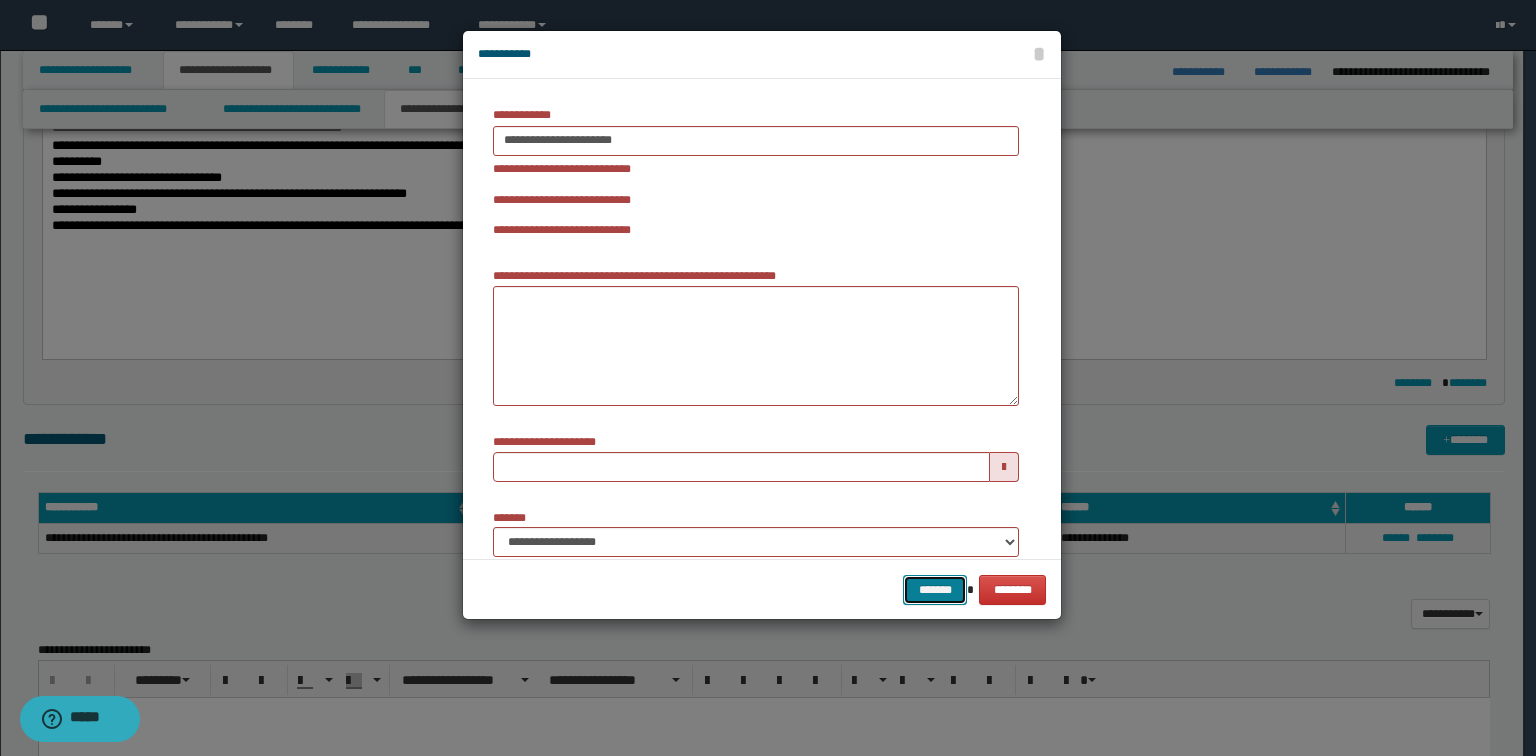 type 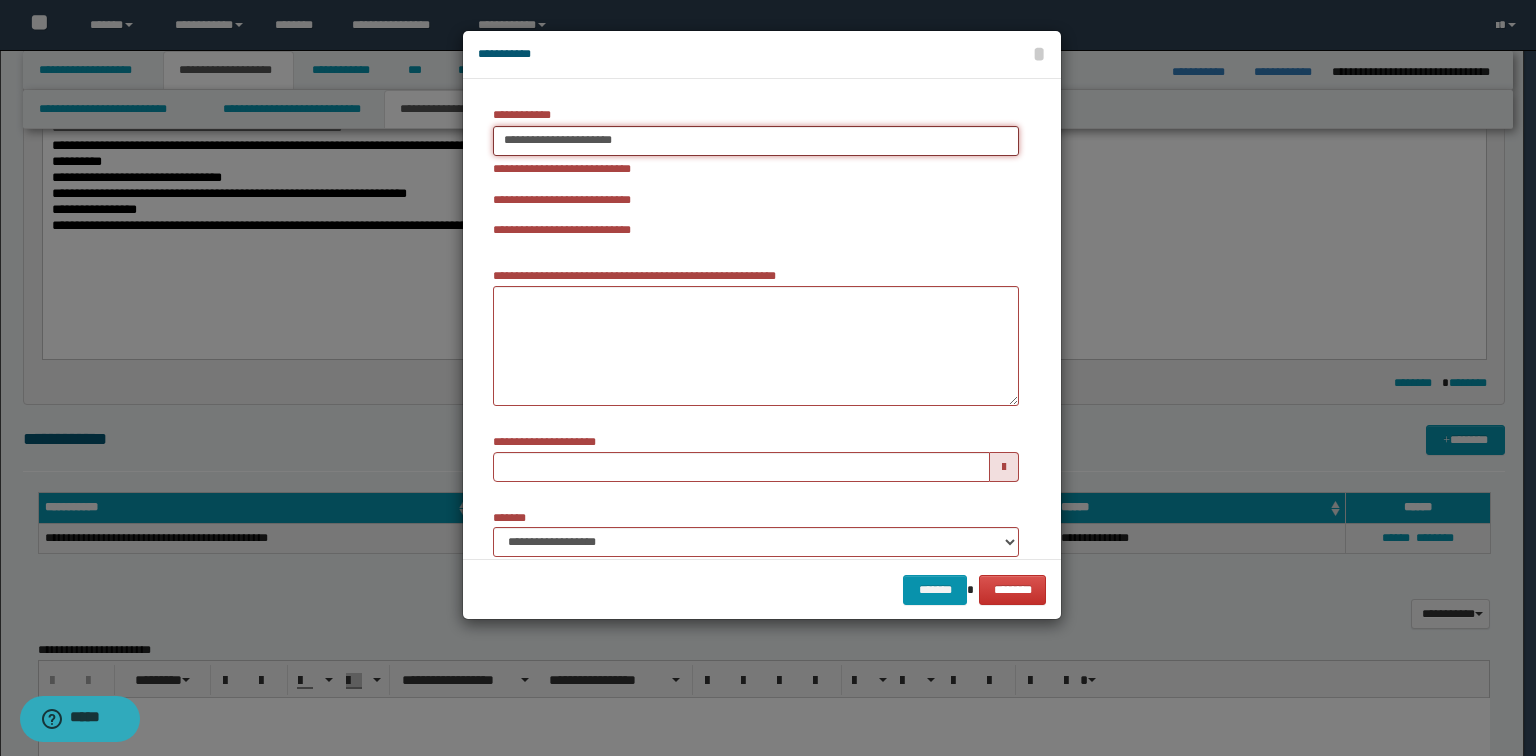 drag, startPoint x: 648, startPoint y: 144, endPoint x: 483, endPoint y: 157, distance: 165.51132 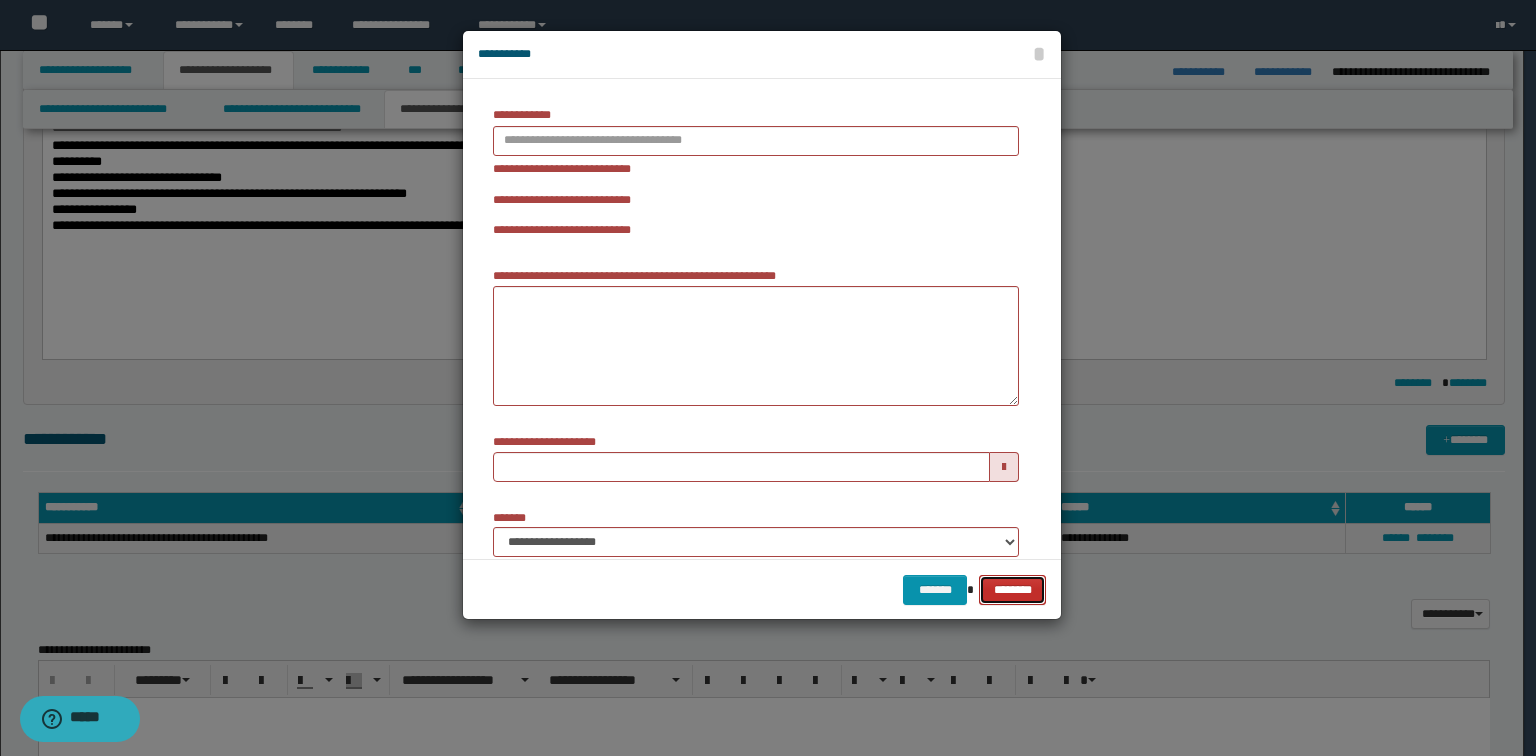 click on "********" at bounding box center [1012, 590] 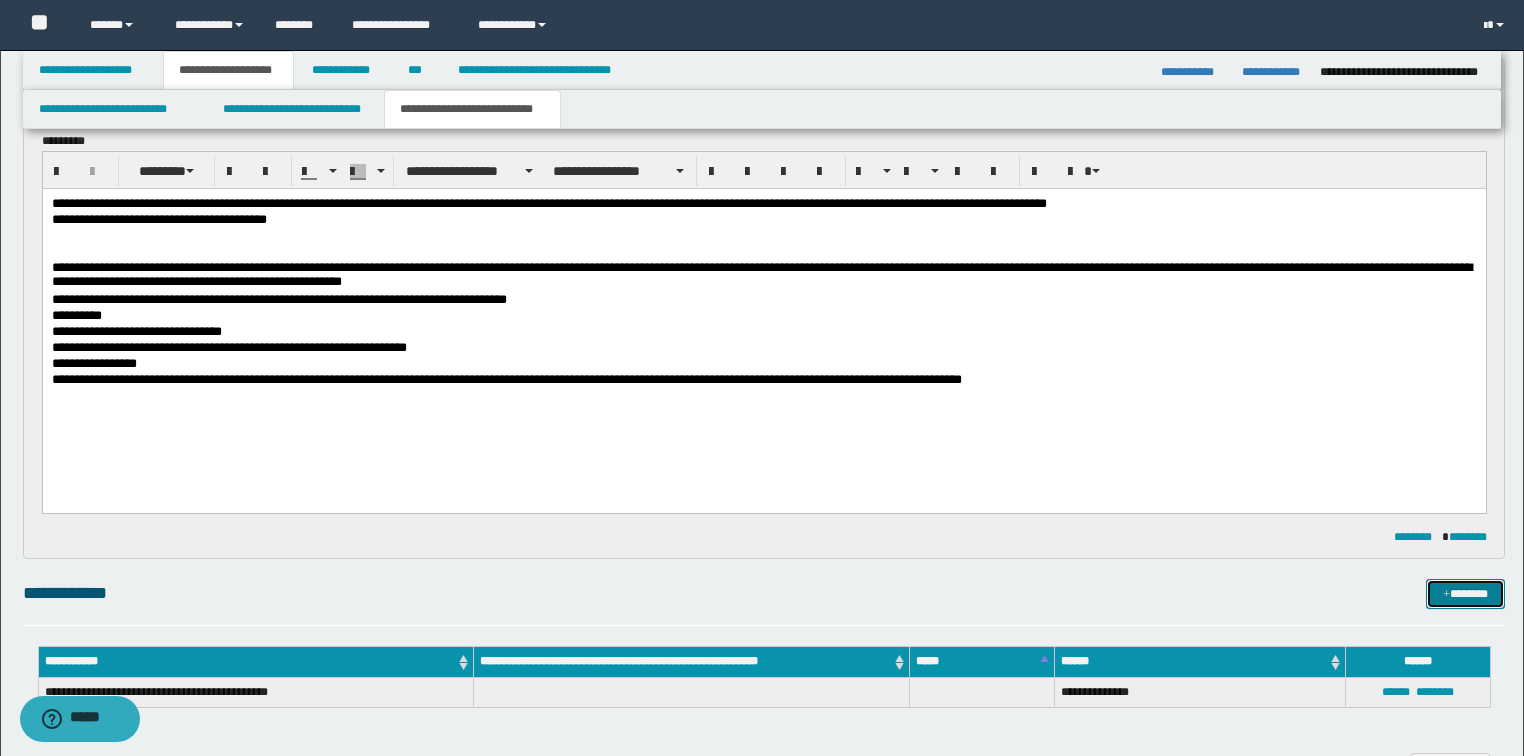 scroll, scrollTop: 160, scrollLeft: 0, axis: vertical 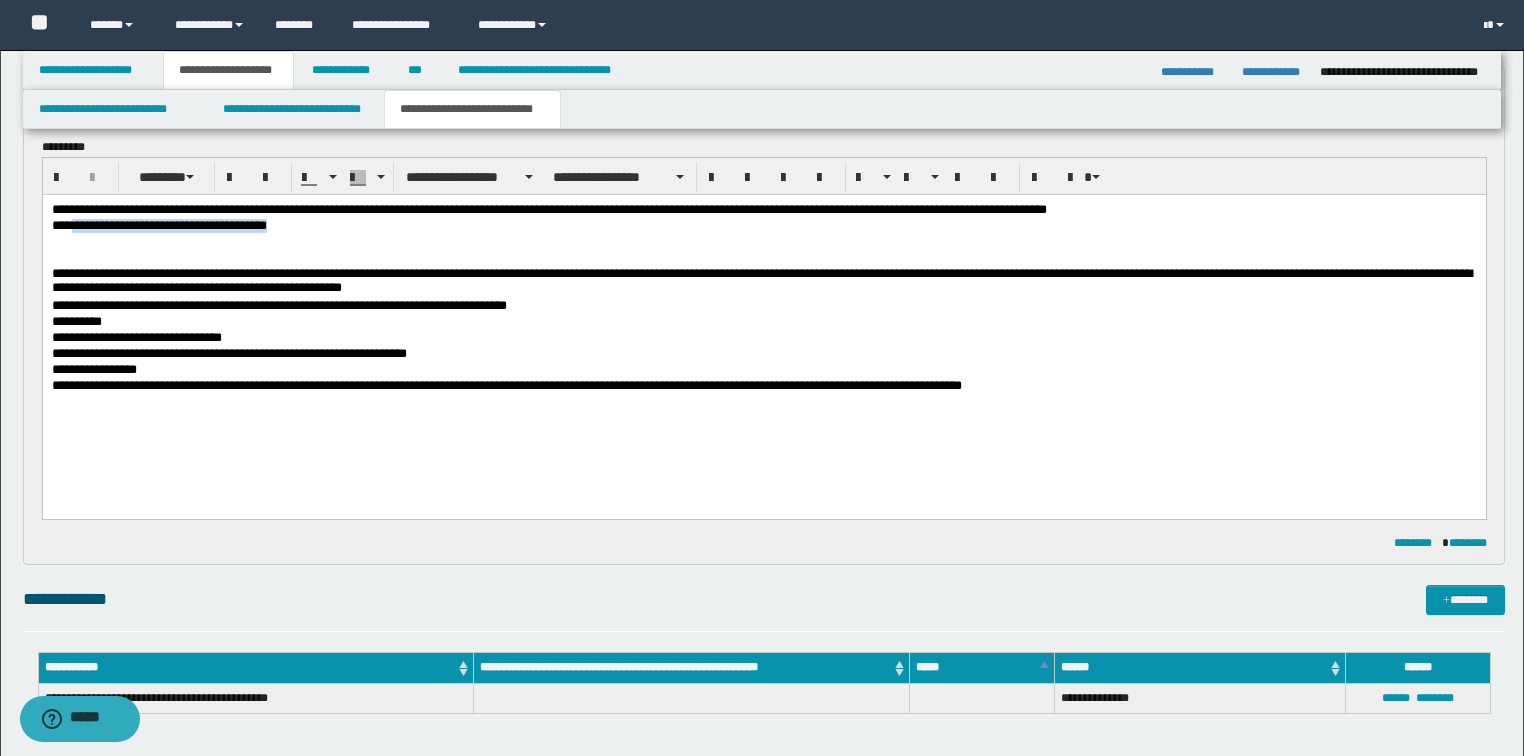 drag, startPoint x: 73, startPoint y: 225, endPoint x: 325, endPoint y: 230, distance: 252.04959 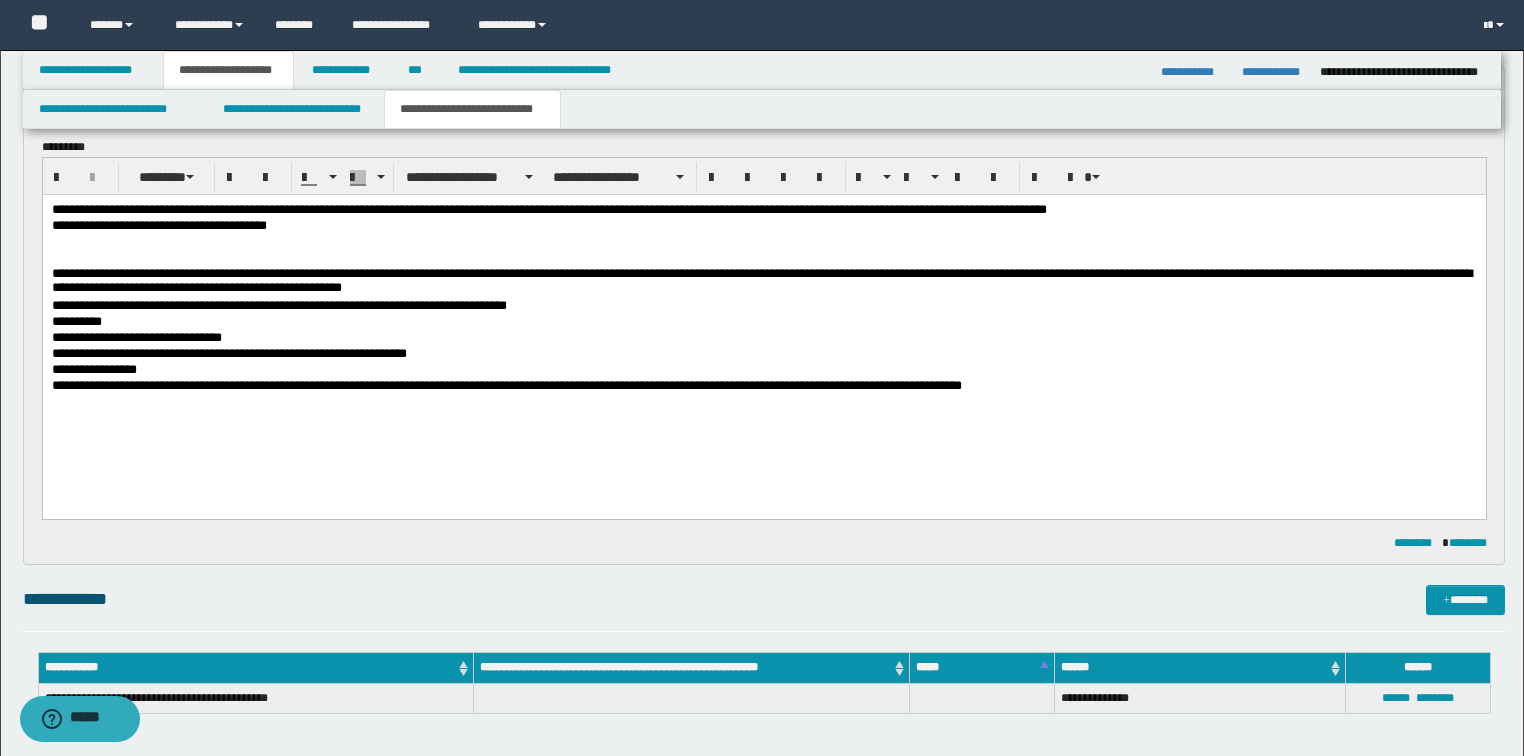 click on "**********" at bounding box center [763, 331] 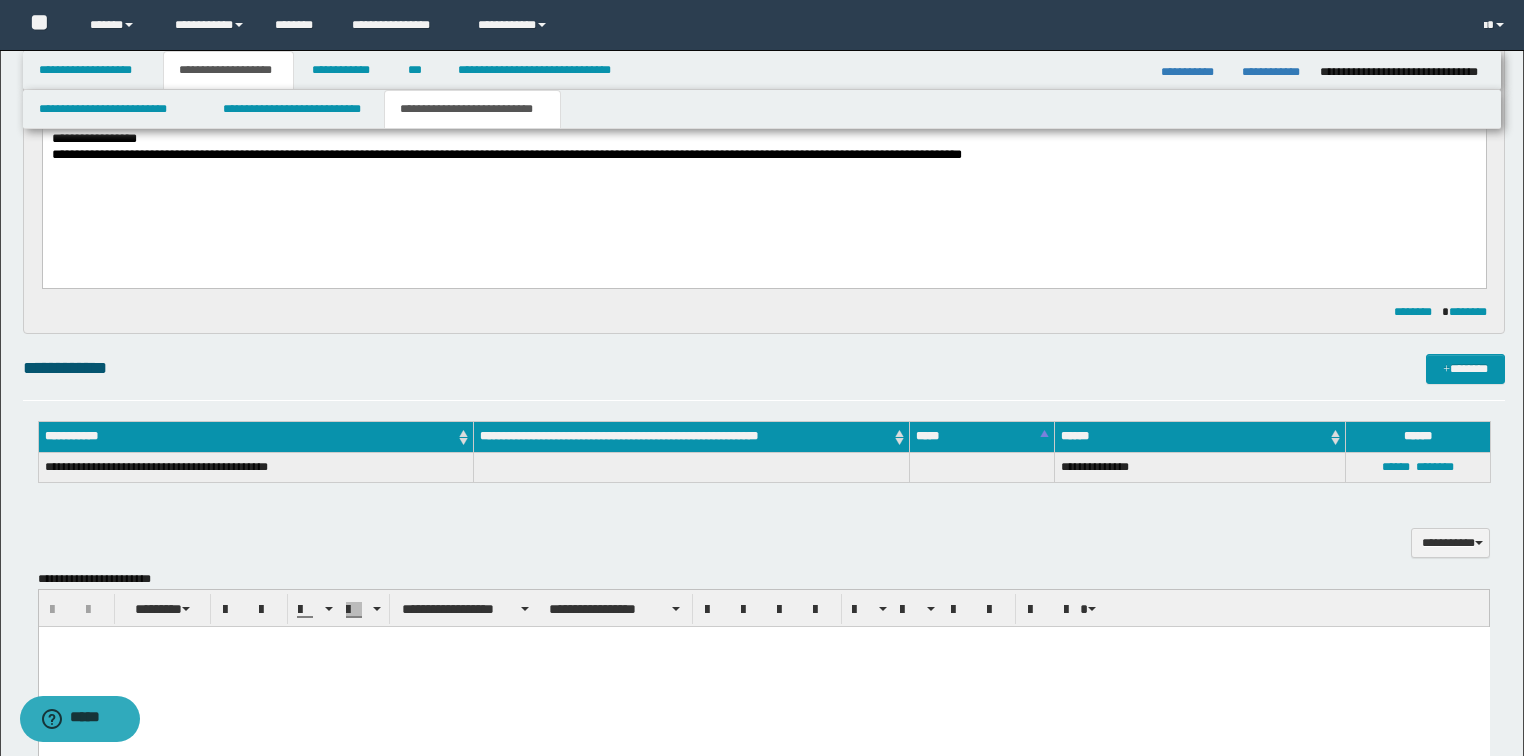 scroll, scrollTop: 400, scrollLeft: 0, axis: vertical 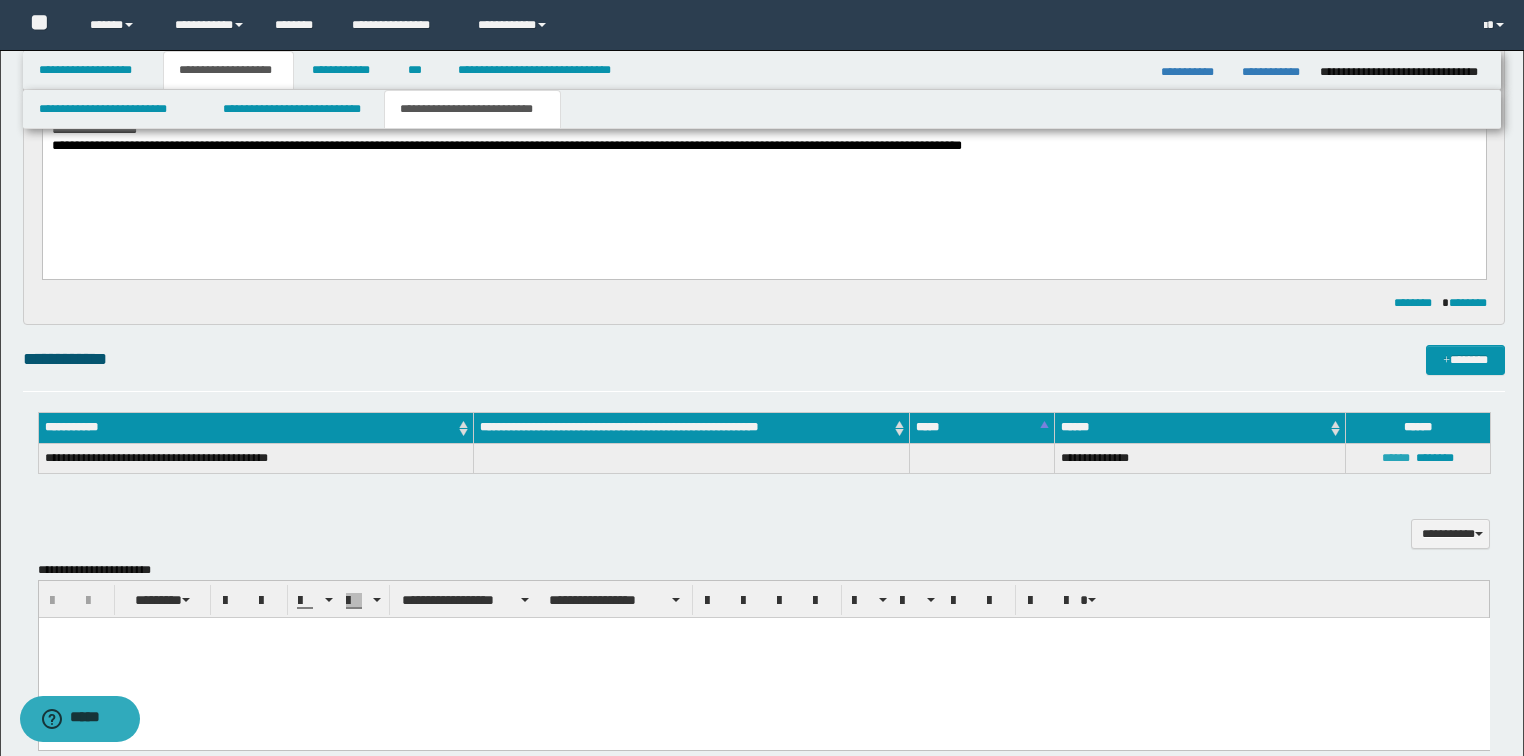click on "******" at bounding box center (1396, 458) 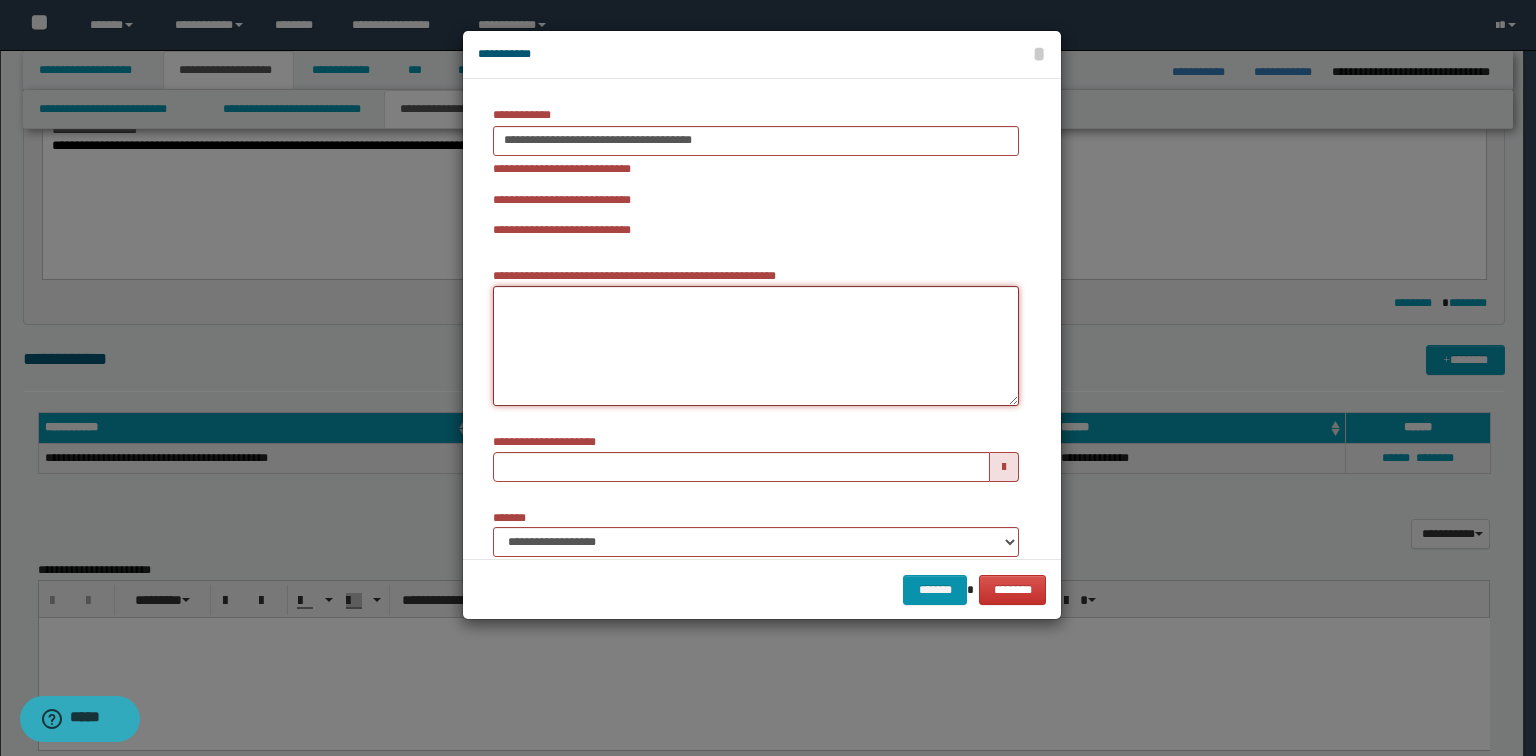 click on "**********" at bounding box center (756, 346) 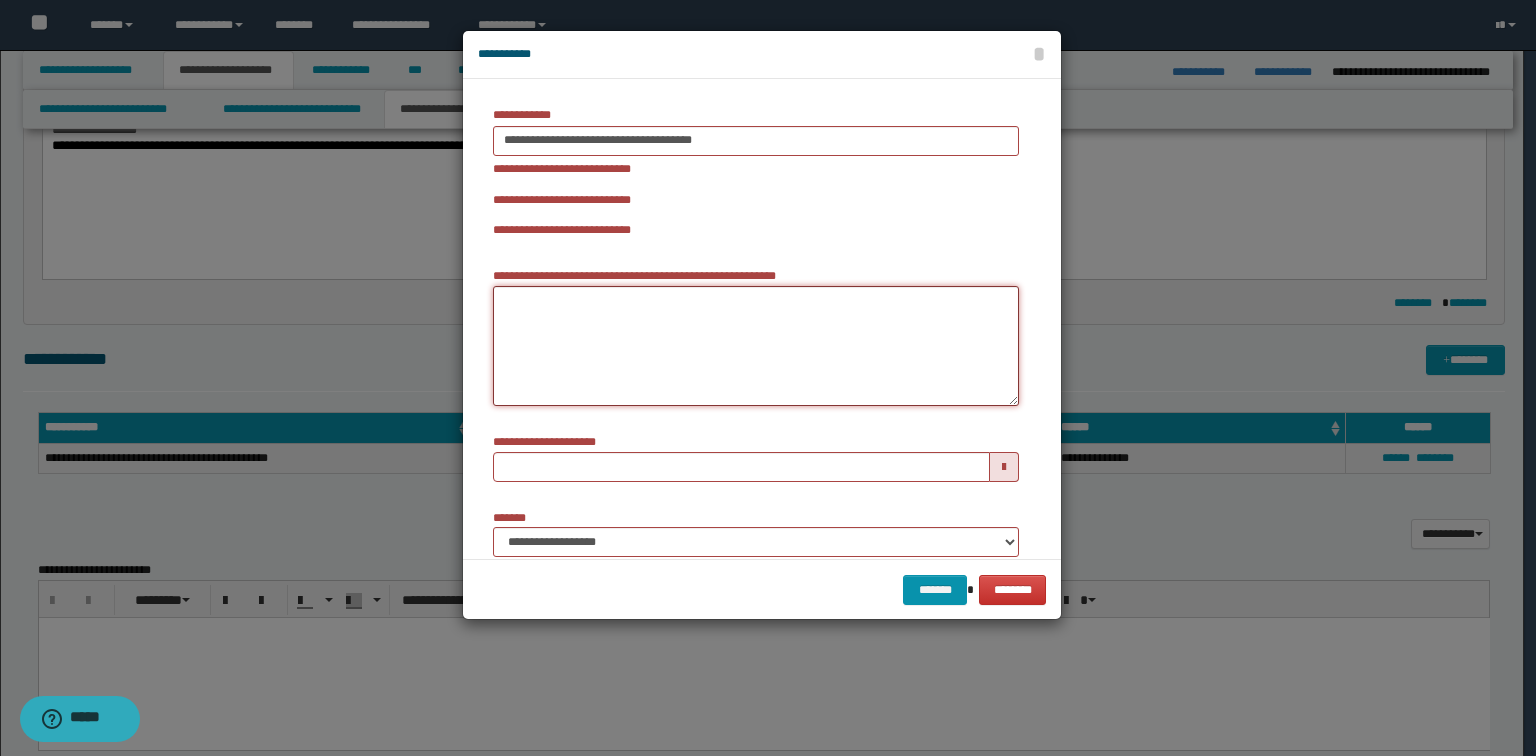 paste on "**********" 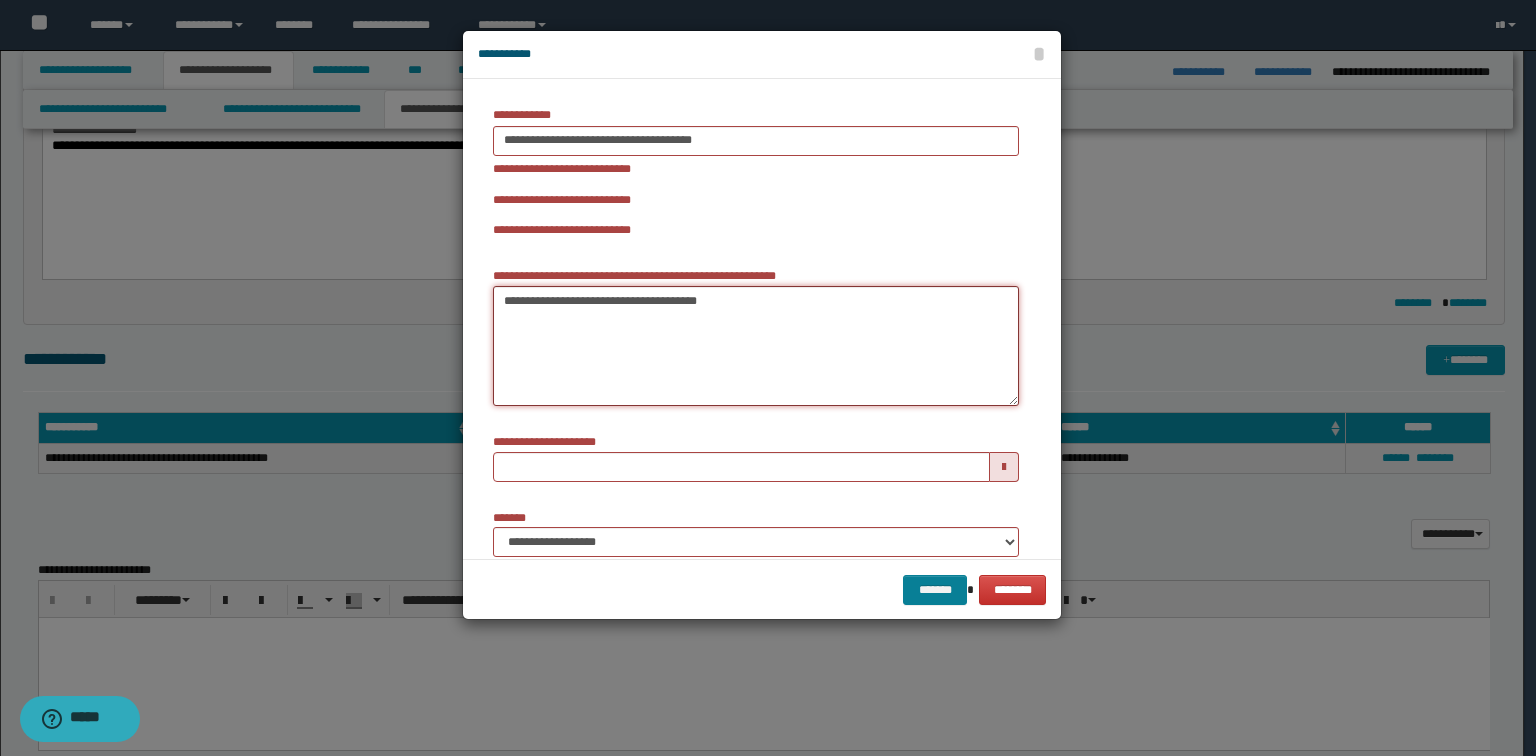 type on "**********" 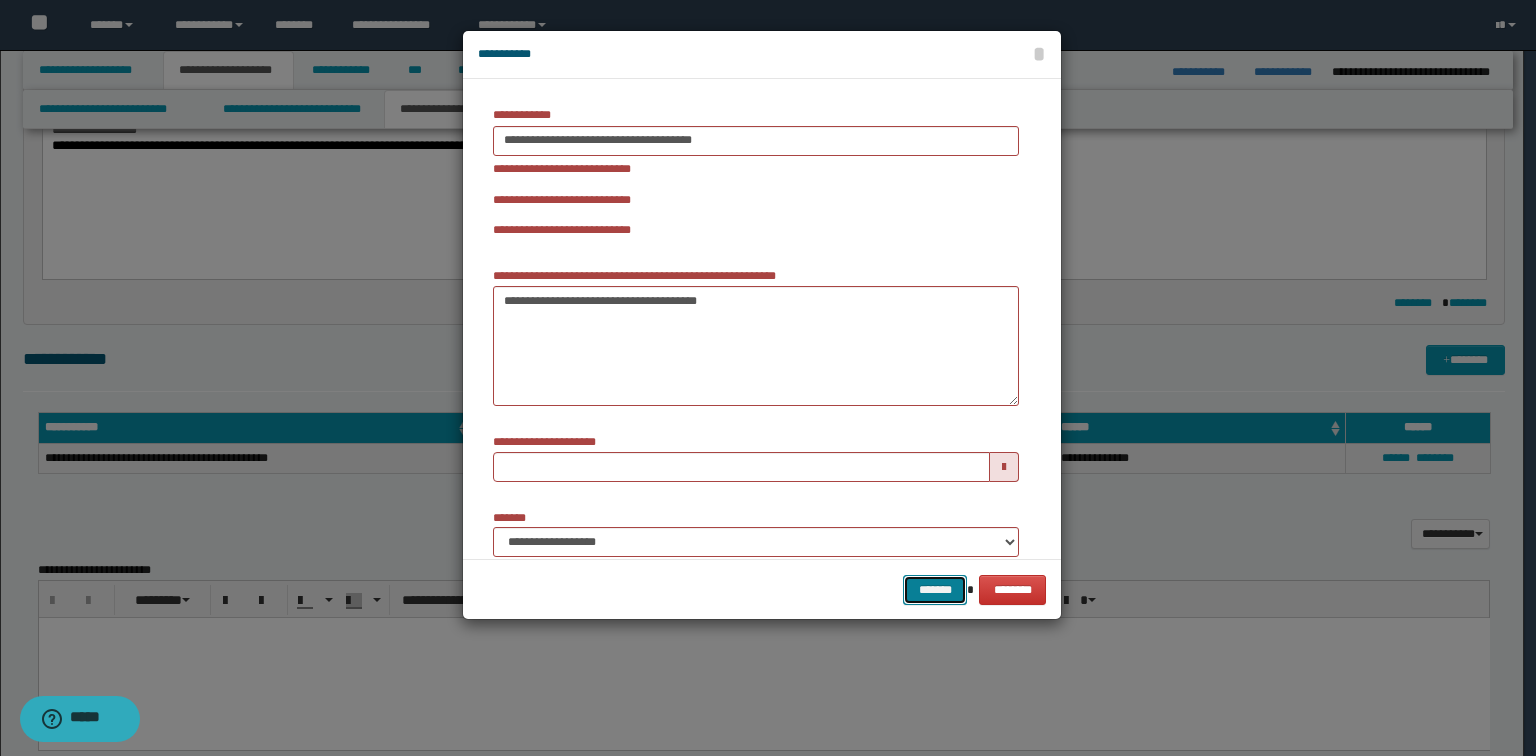 click on "*******" at bounding box center (935, 590) 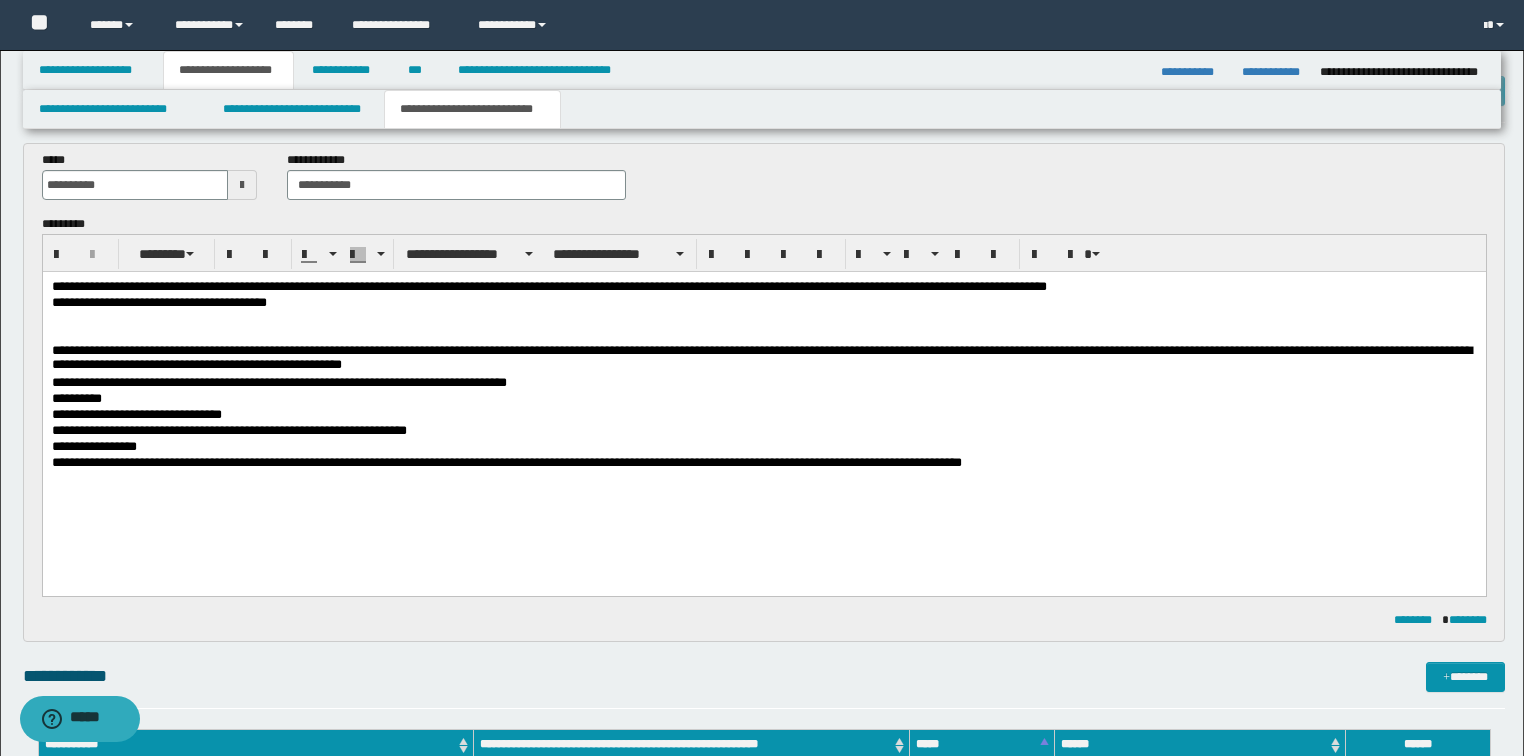 scroll, scrollTop: 80, scrollLeft: 0, axis: vertical 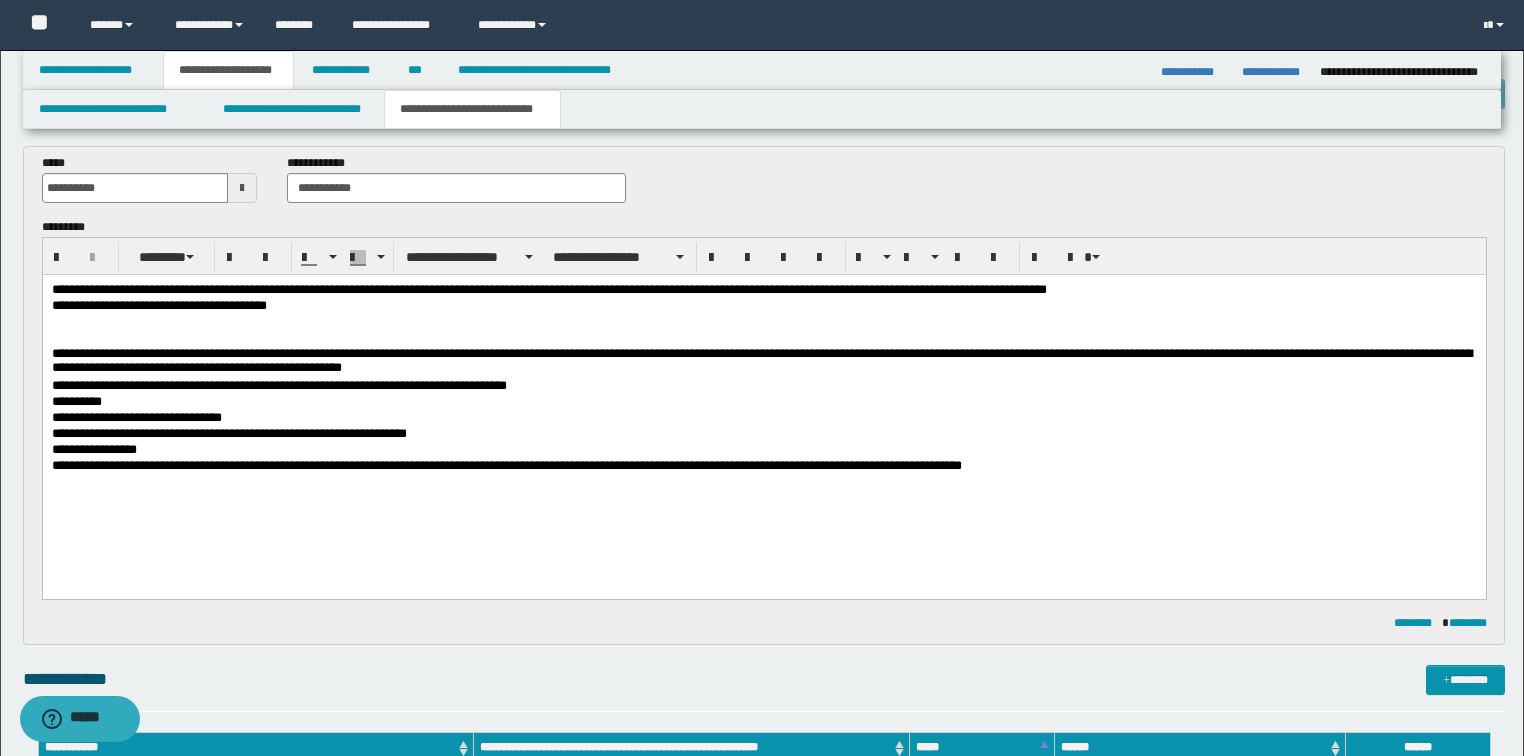 click on "**********" at bounding box center [764, 362] 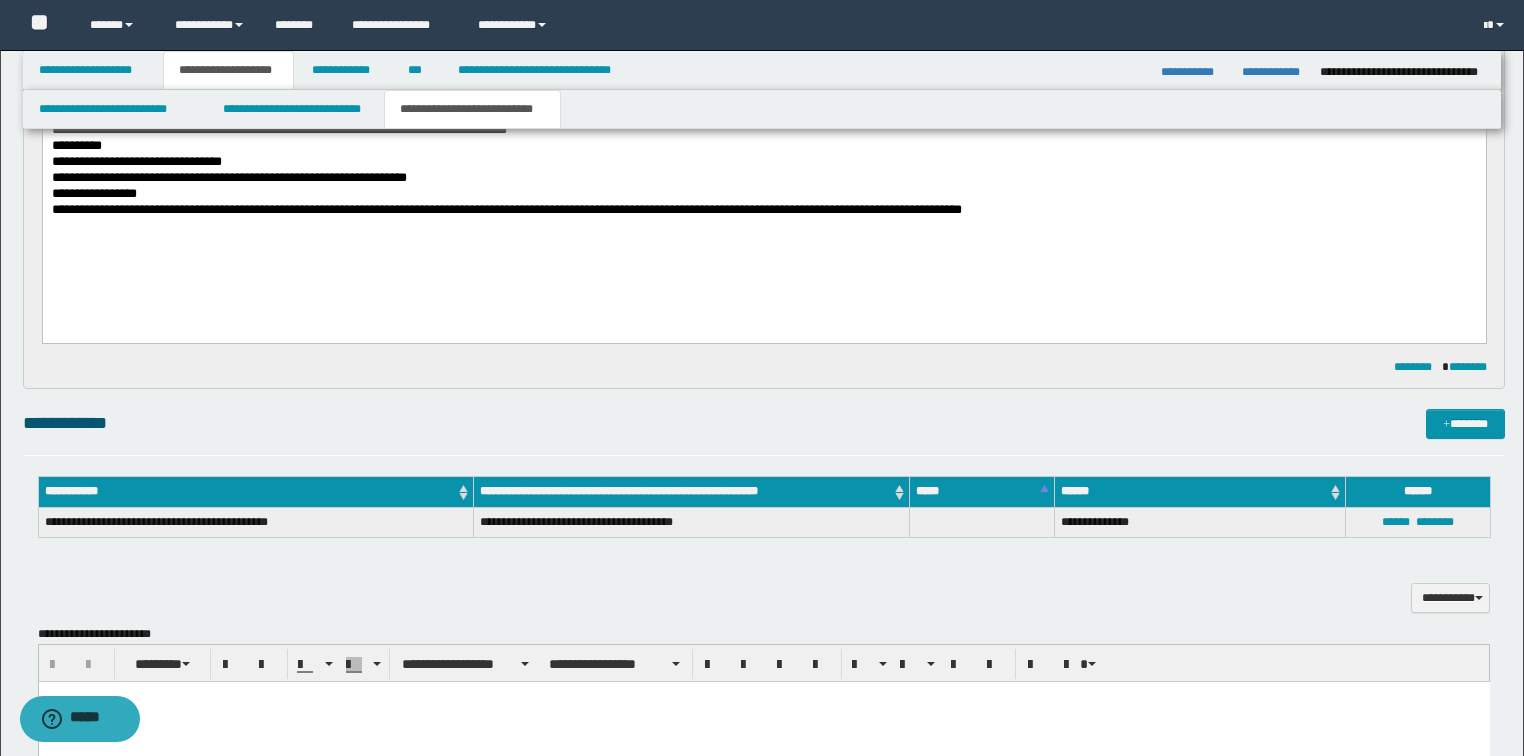 scroll, scrollTop: 240, scrollLeft: 0, axis: vertical 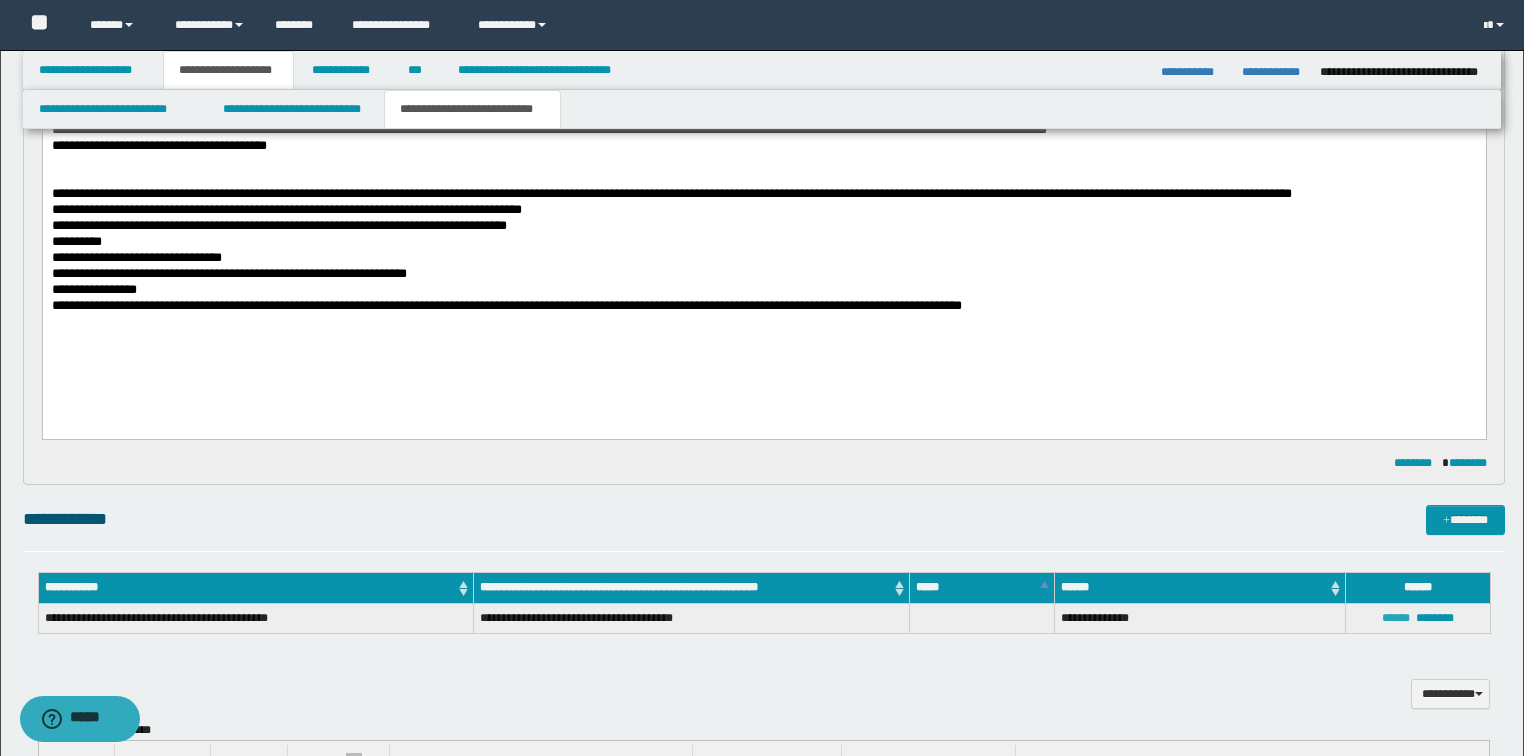 click on "******" at bounding box center [1396, 618] 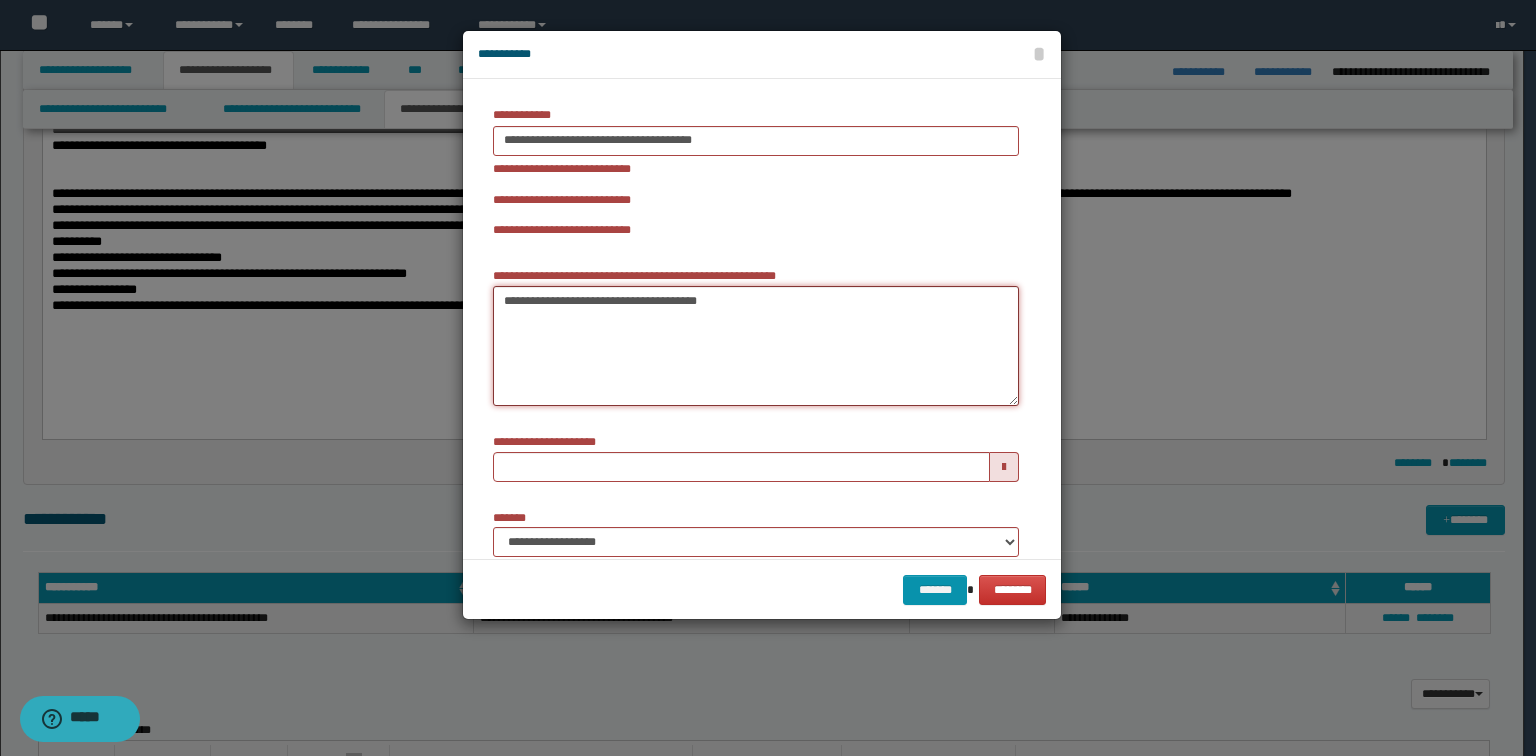 click on "**********" at bounding box center (756, 346) 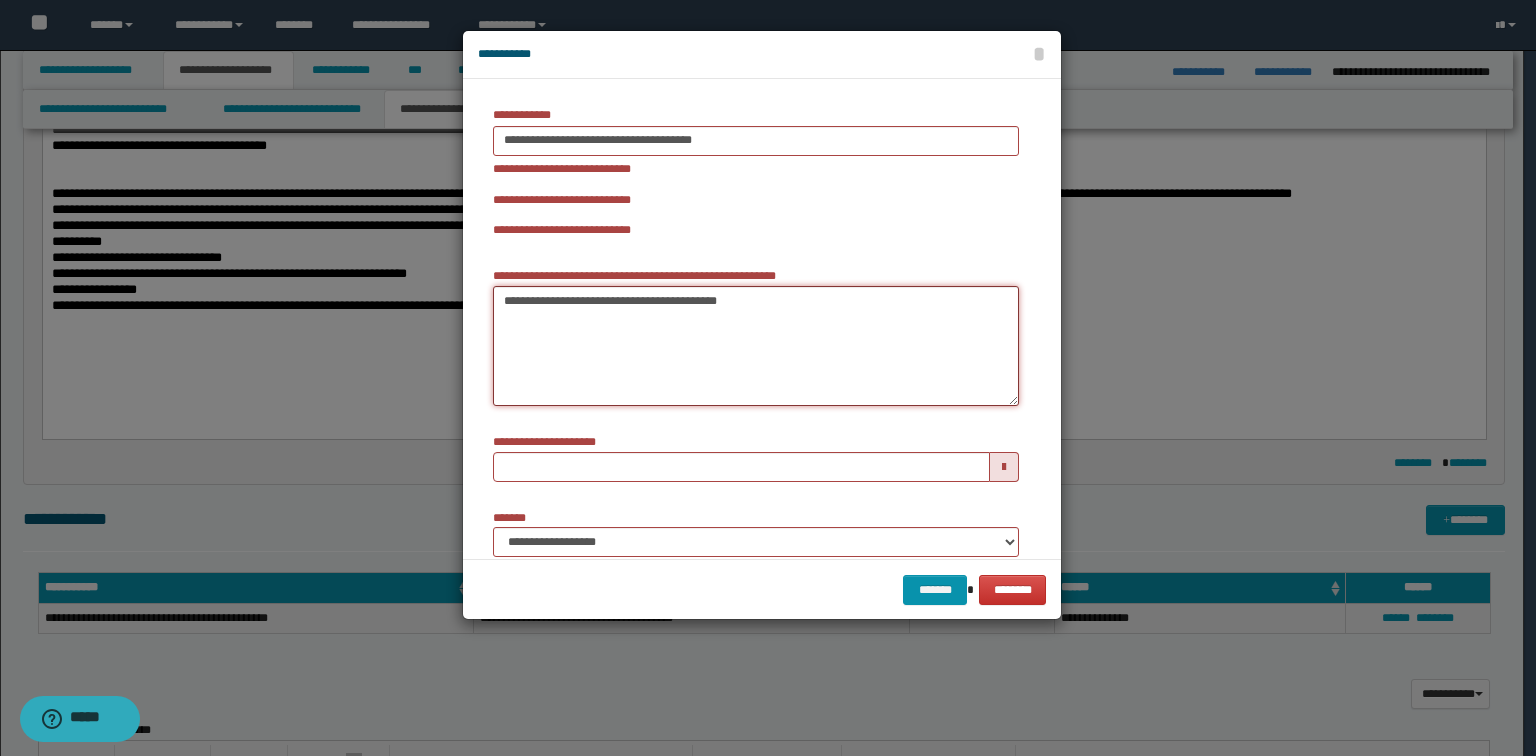 type on "**********" 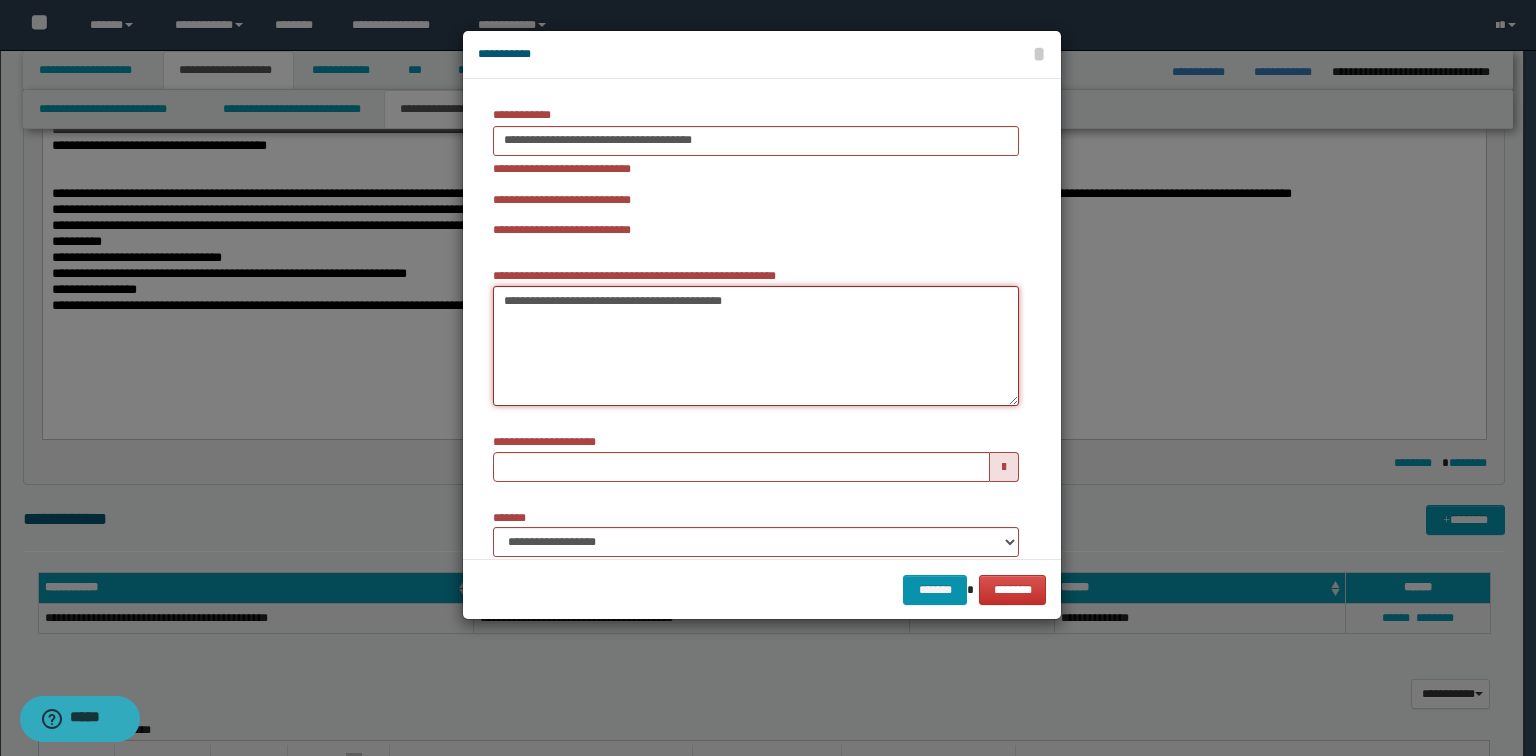 type 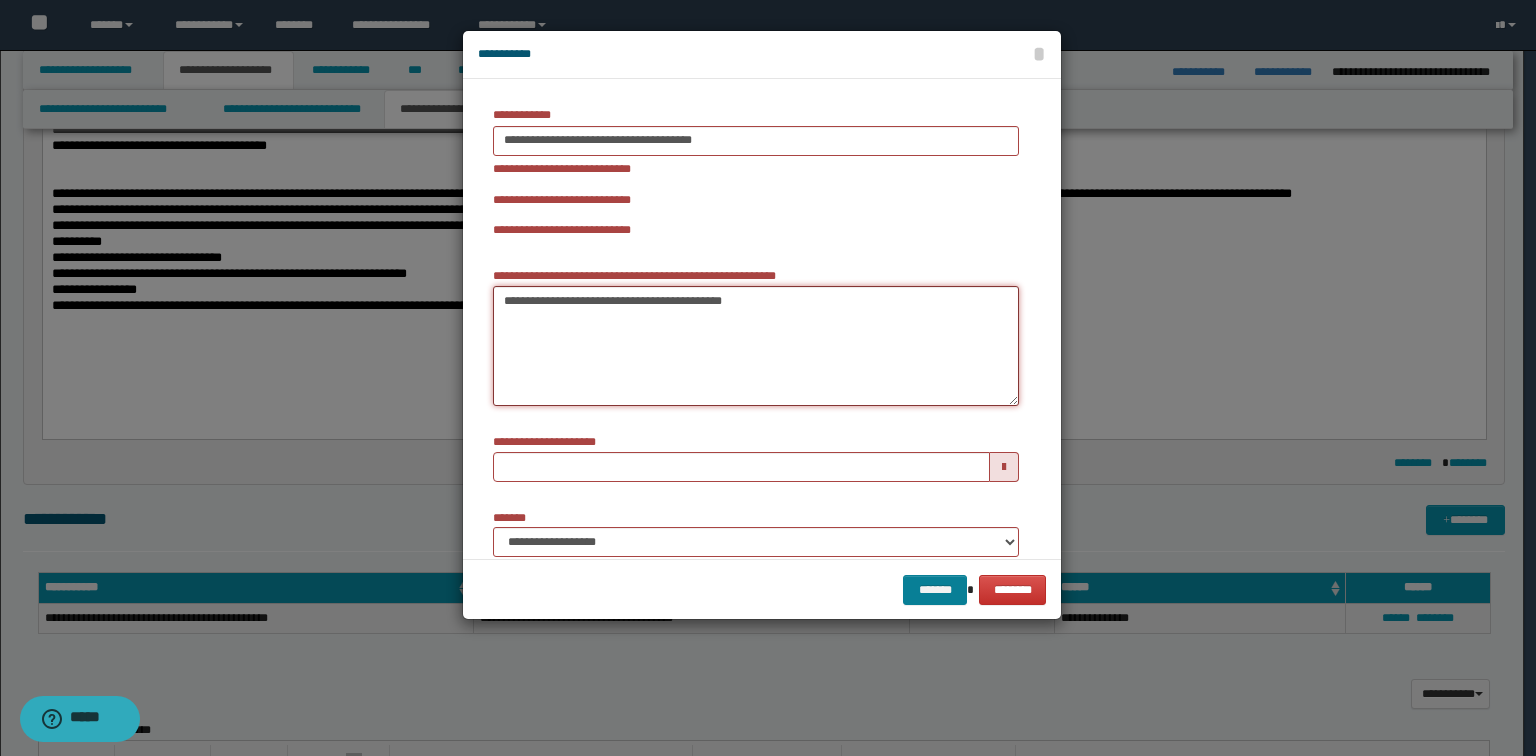 type on "**********" 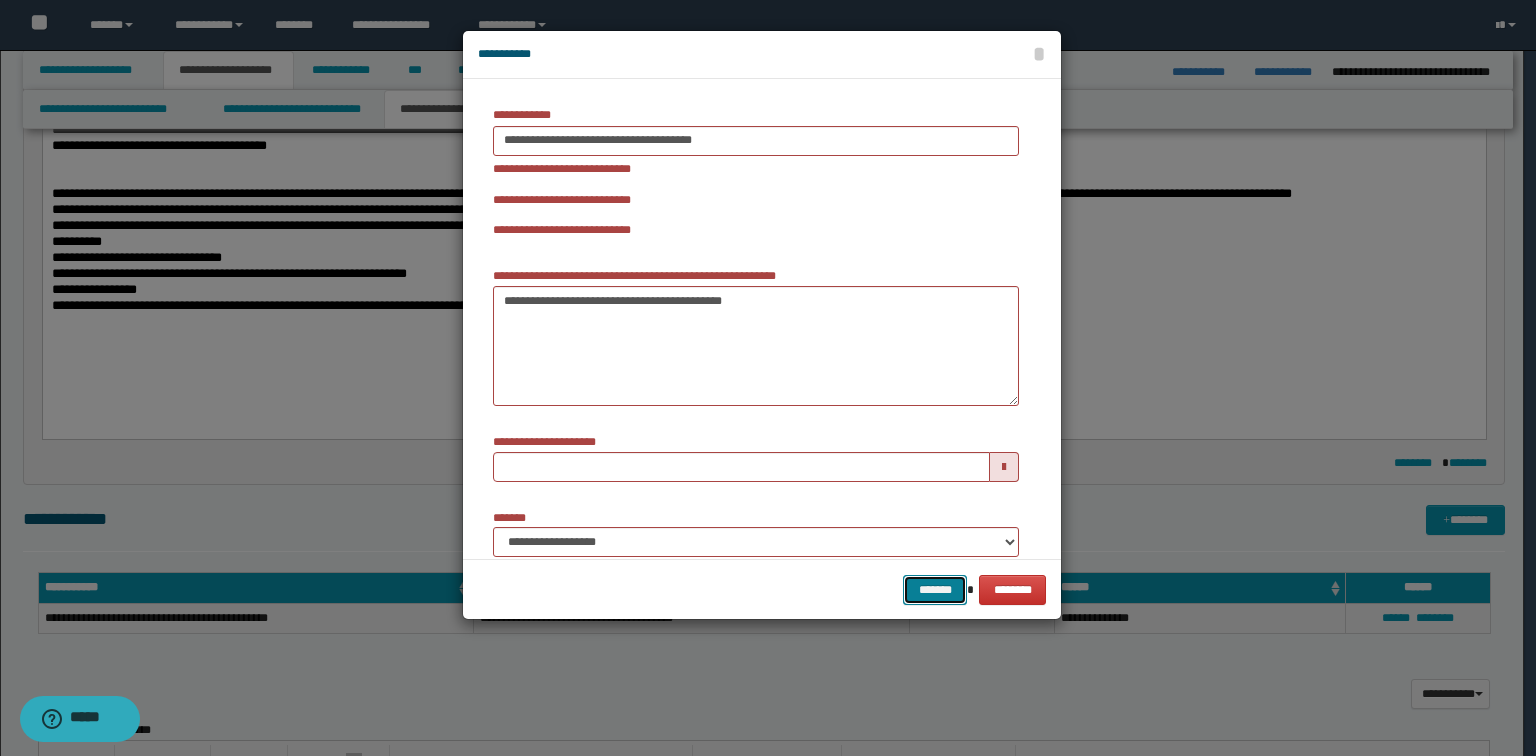 click on "*******" at bounding box center (935, 590) 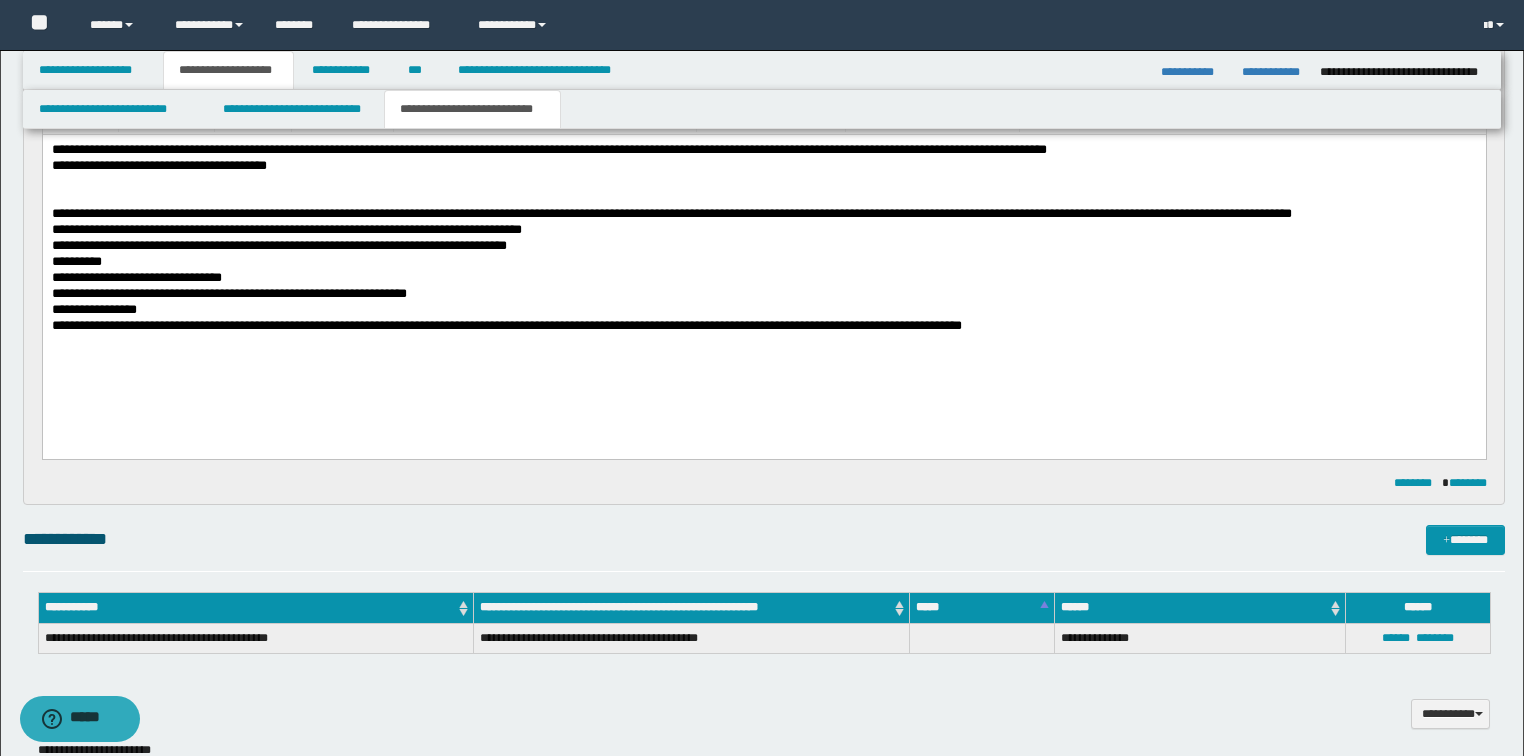 scroll, scrollTop: 160, scrollLeft: 0, axis: vertical 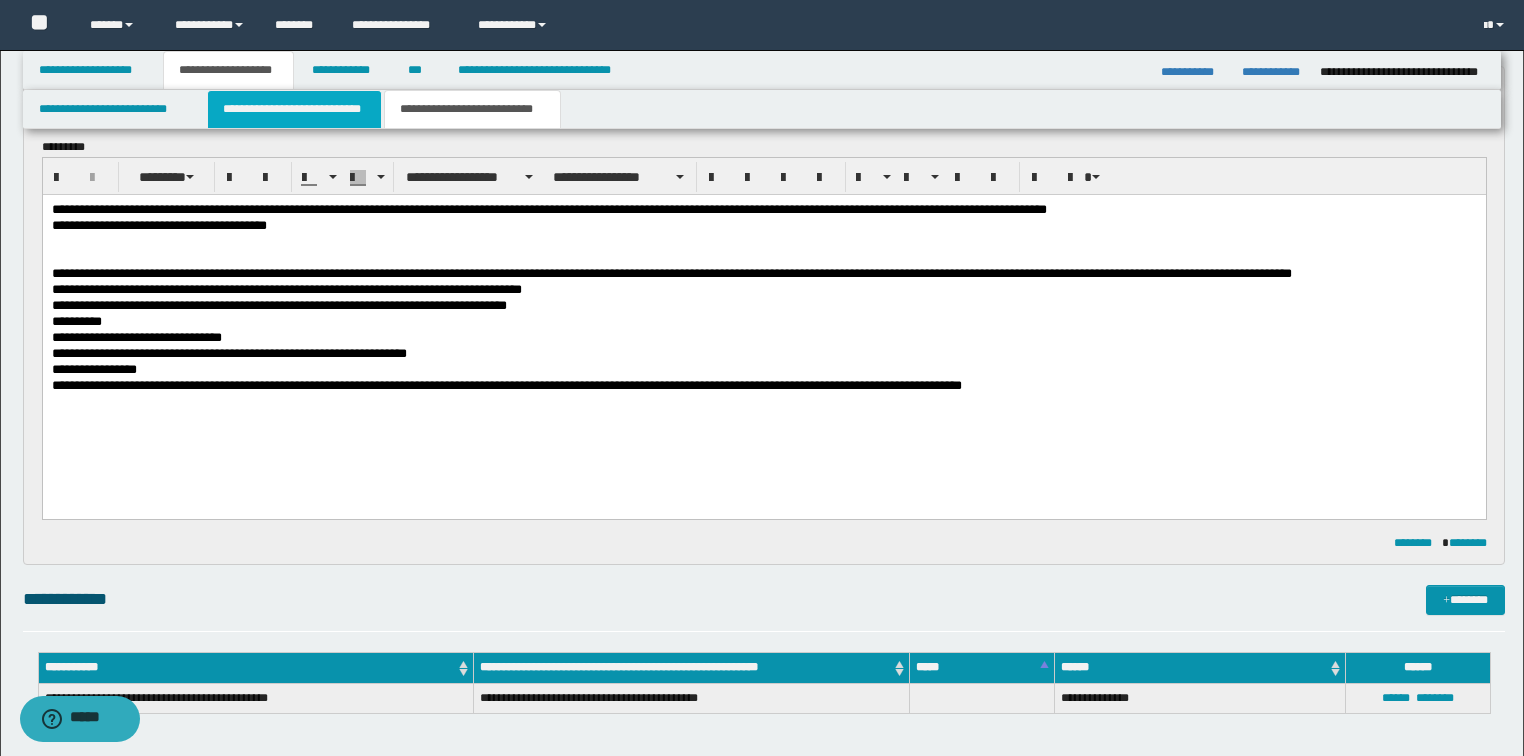 click on "**********" at bounding box center [294, 109] 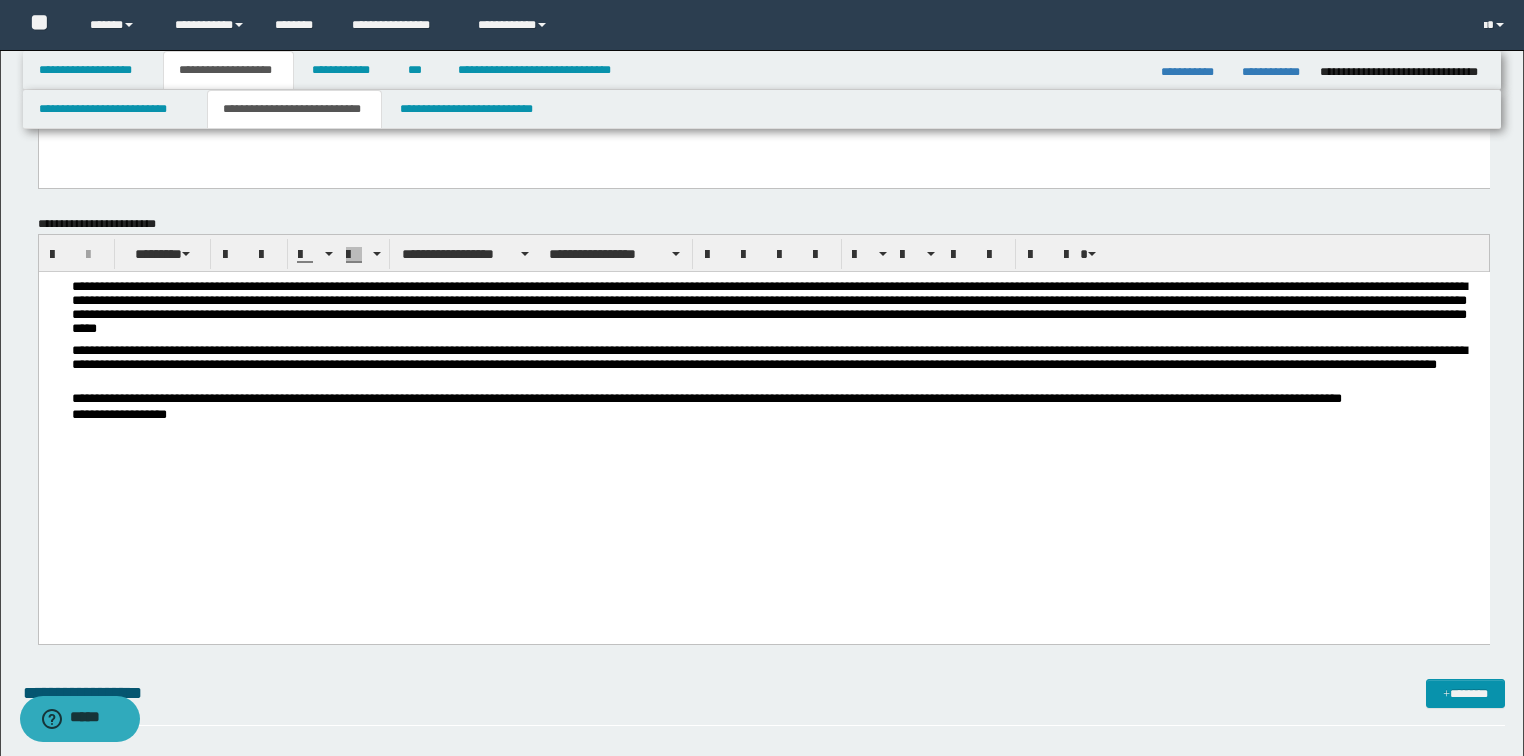 click on "**********" at bounding box center [775, 367] 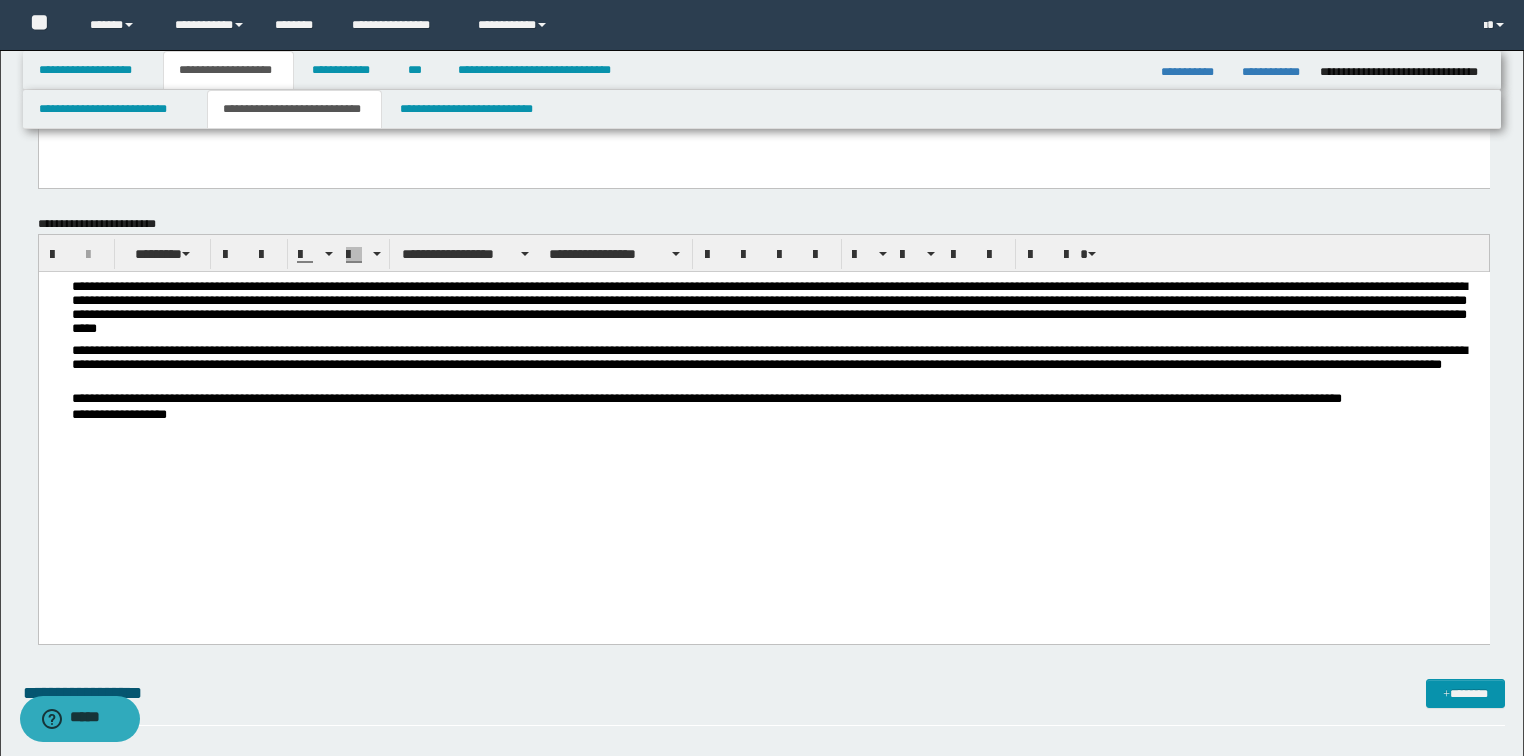 click on "**********" at bounding box center [775, 367] 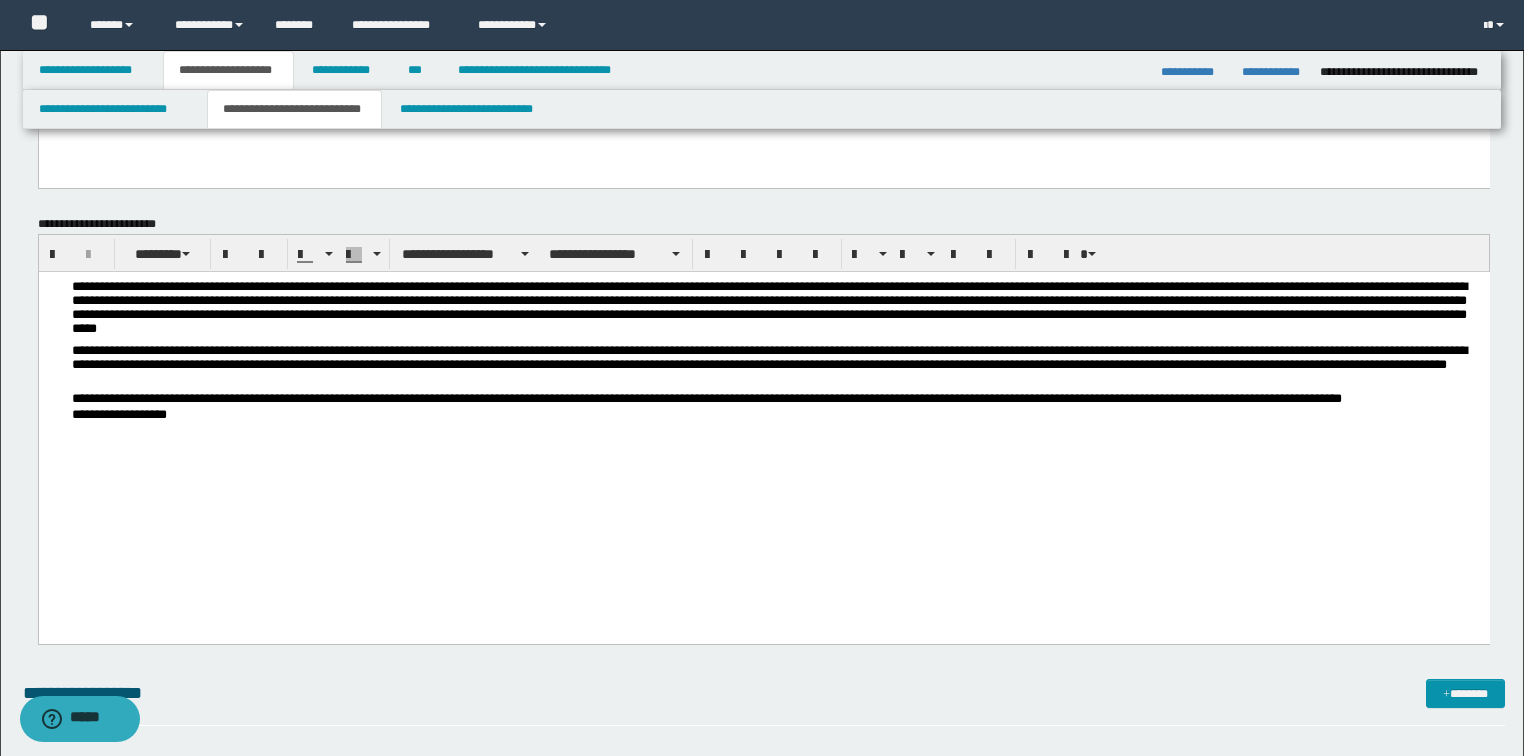 click on "**********" at bounding box center (775, 367) 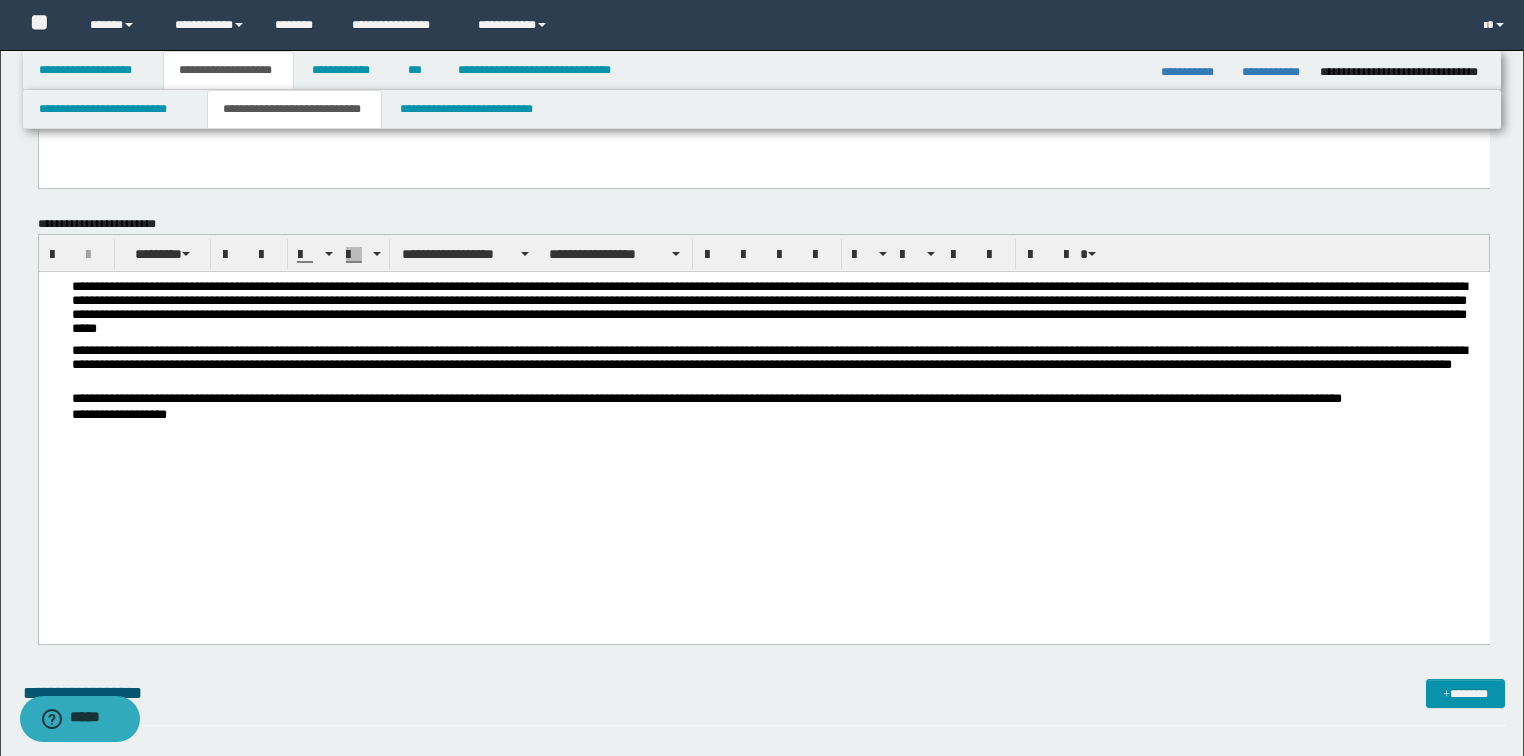 click on "**********" at bounding box center [775, 367] 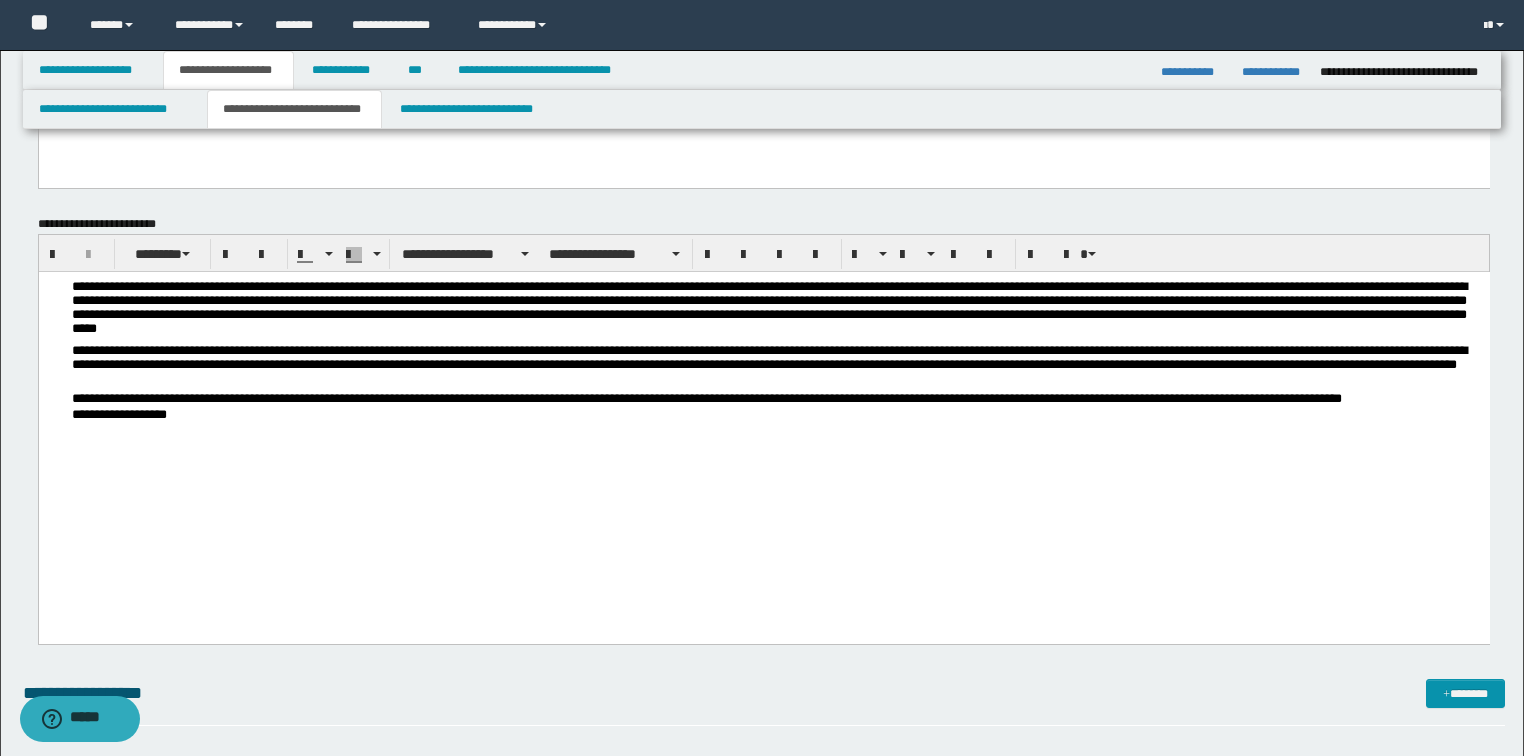 click on "**********" at bounding box center [775, 367] 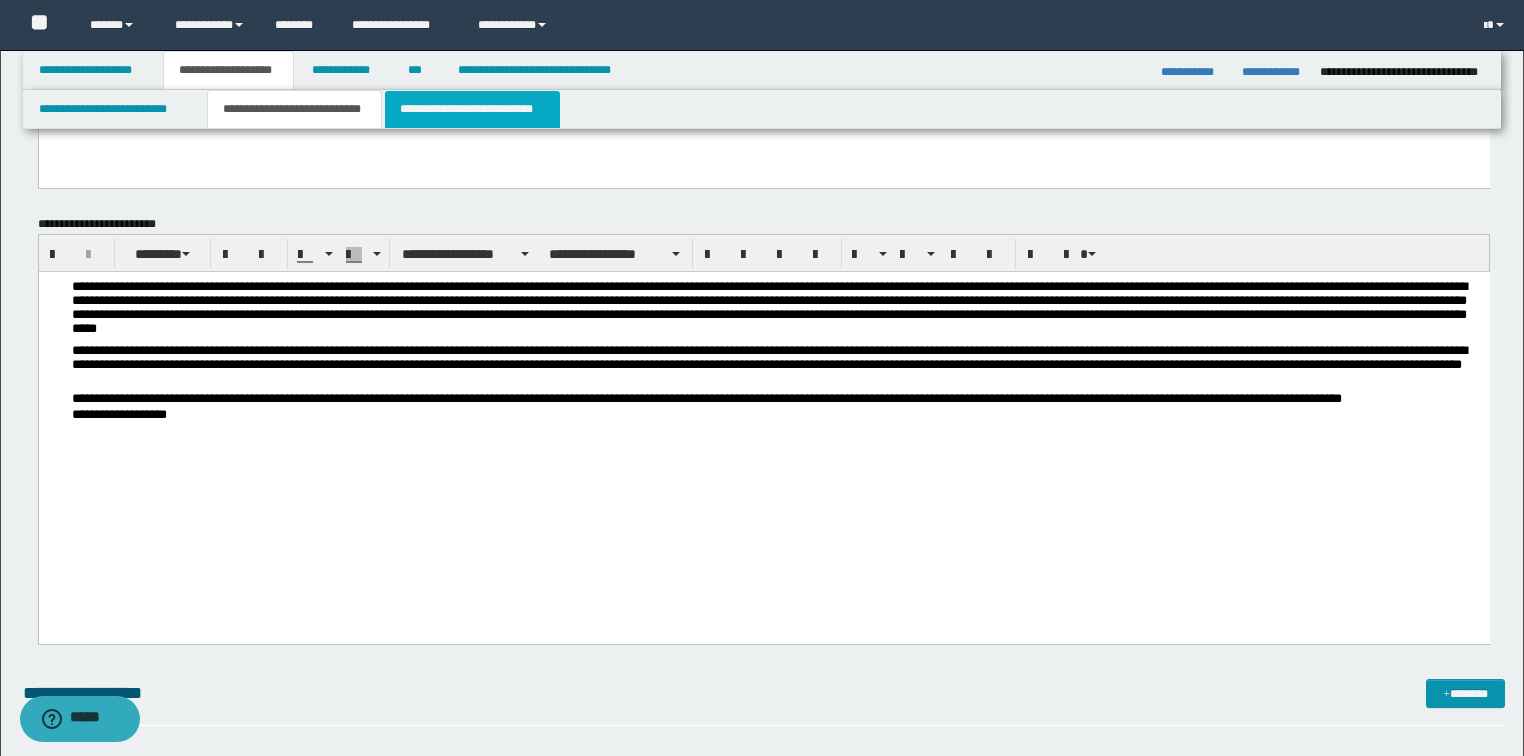 click on "**********" at bounding box center [472, 109] 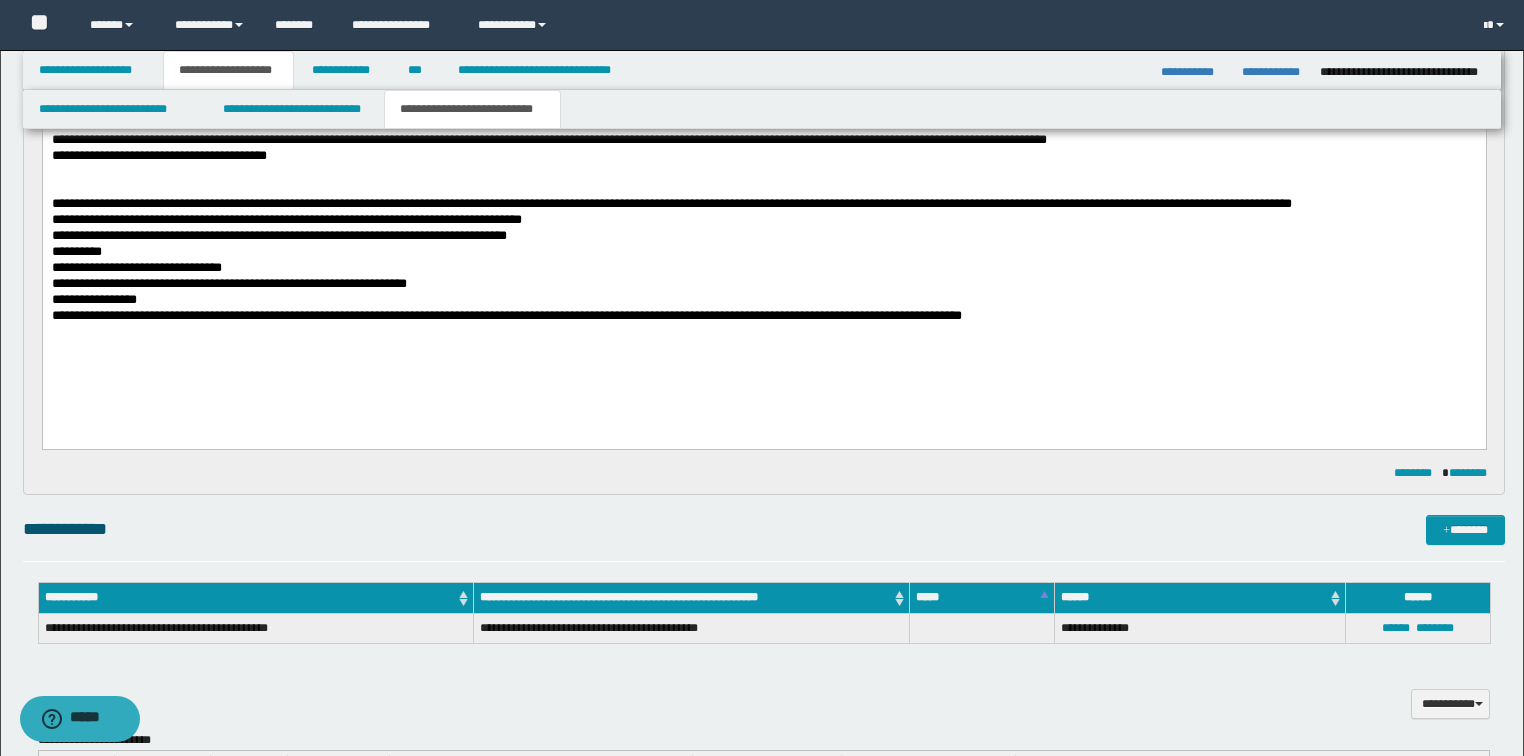 scroll, scrollTop: 480, scrollLeft: 0, axis: vertical 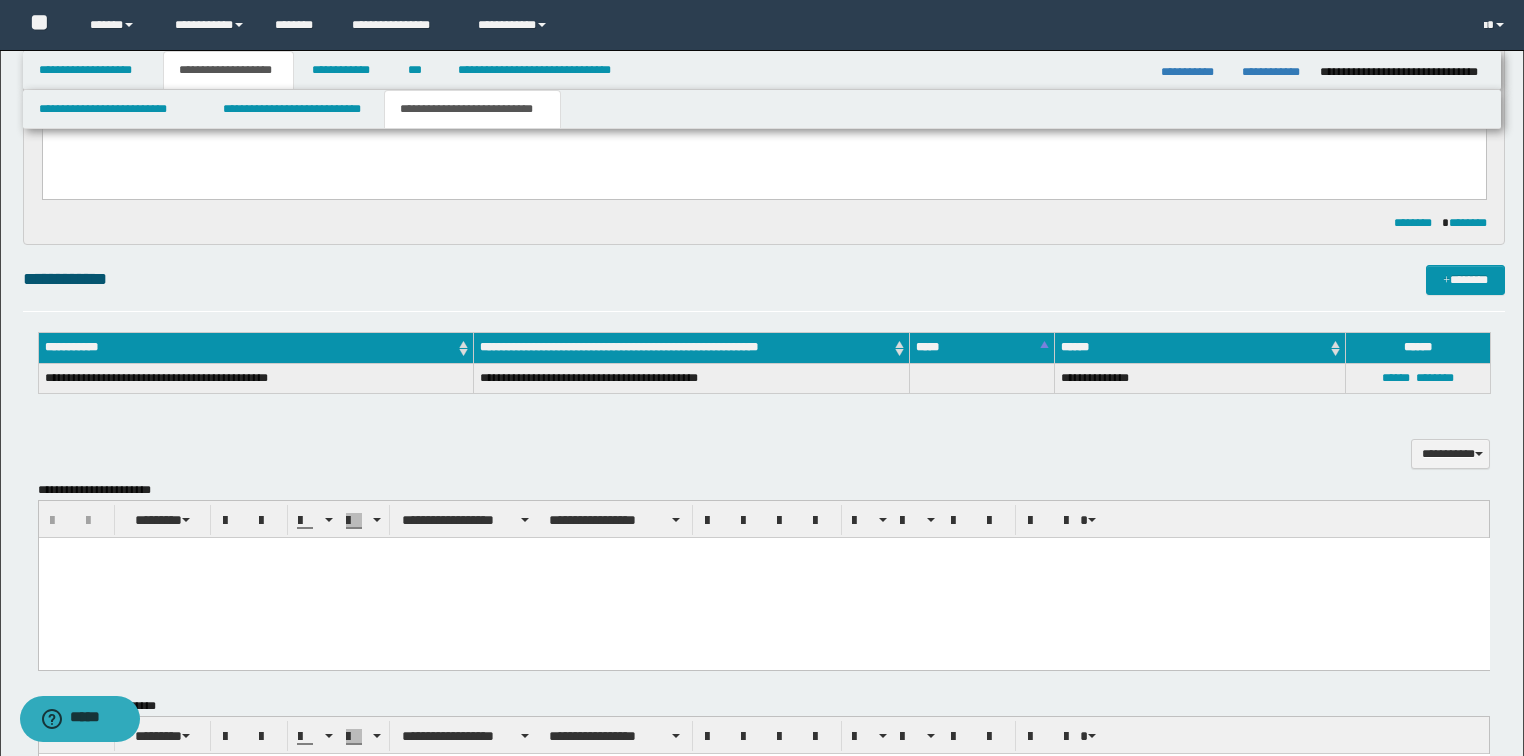 click at bounding box center [763, 577] 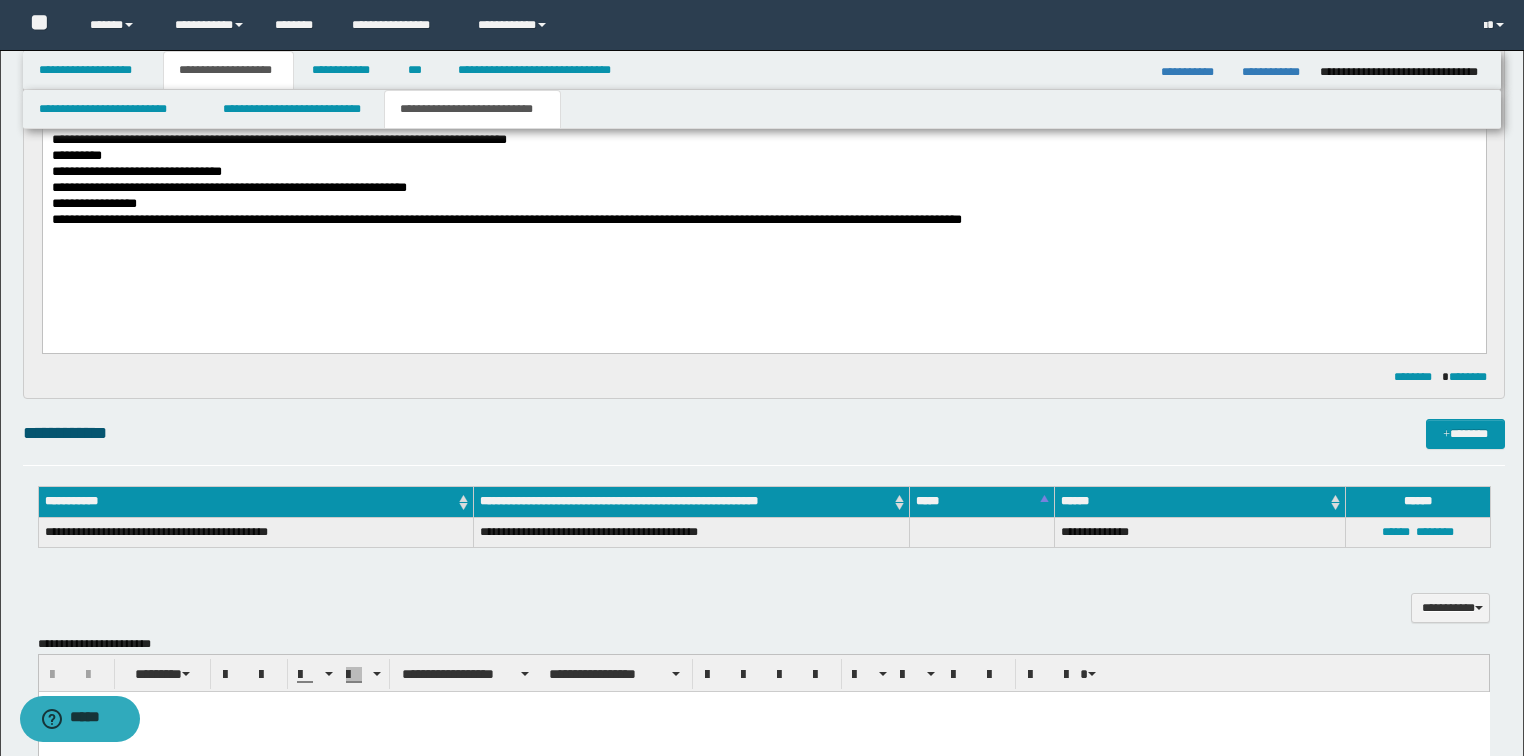 scroll, scrollTop: 320, scrollLeft: 0, axis: vertical 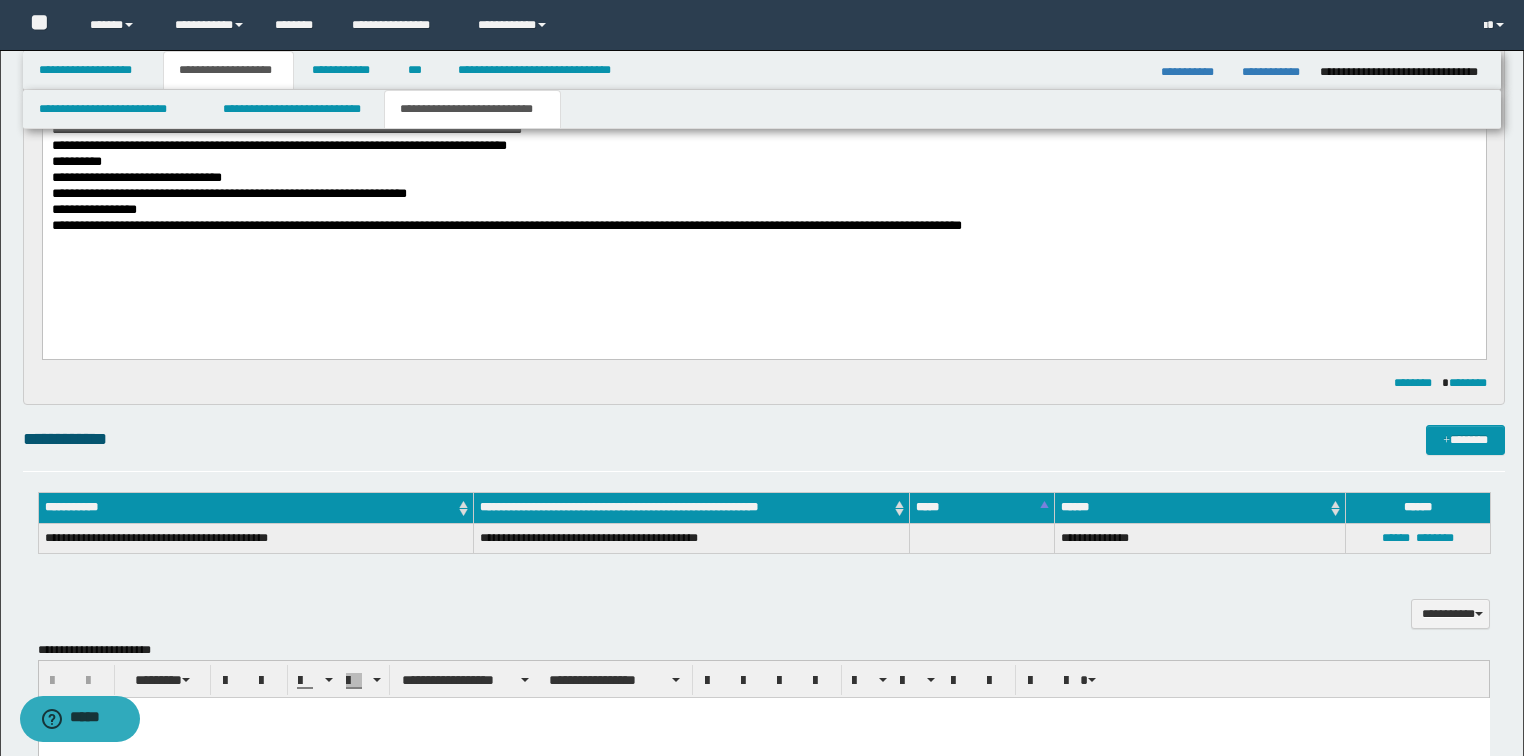 click on "**********" at bounding box center (764, 226) 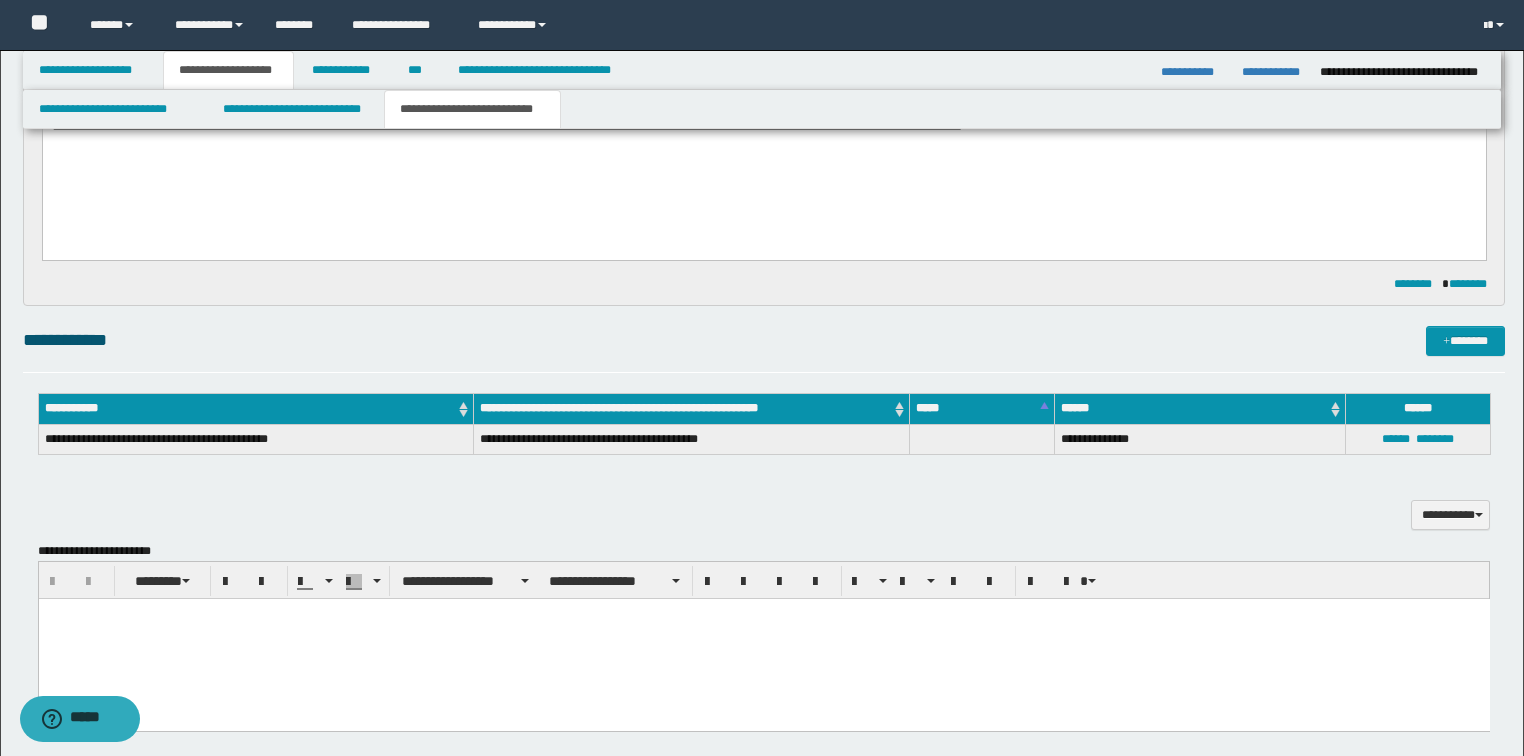 scroll, scrollTop: 560, scrollLeft: 0, axis: vertical 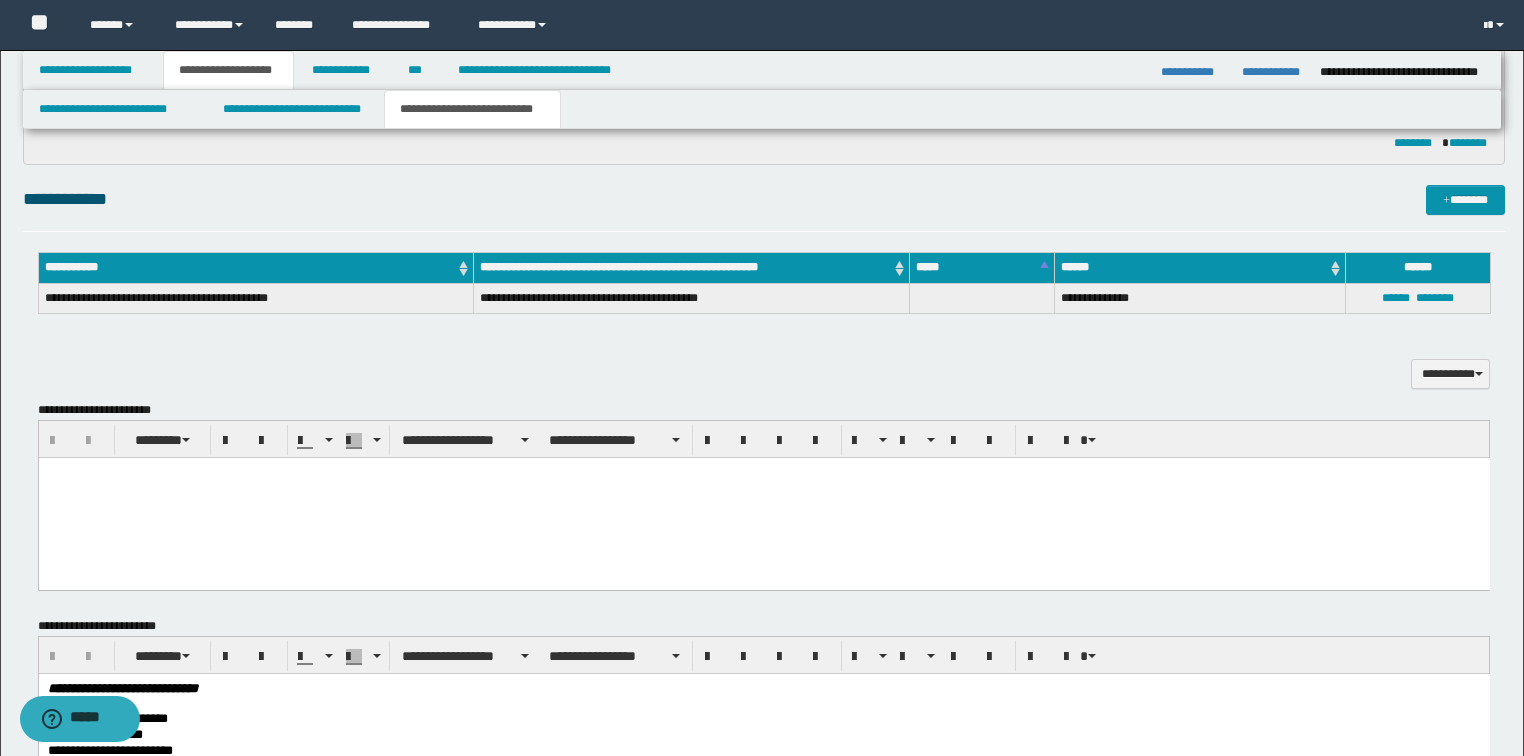 click at bounding box center (763, 472) 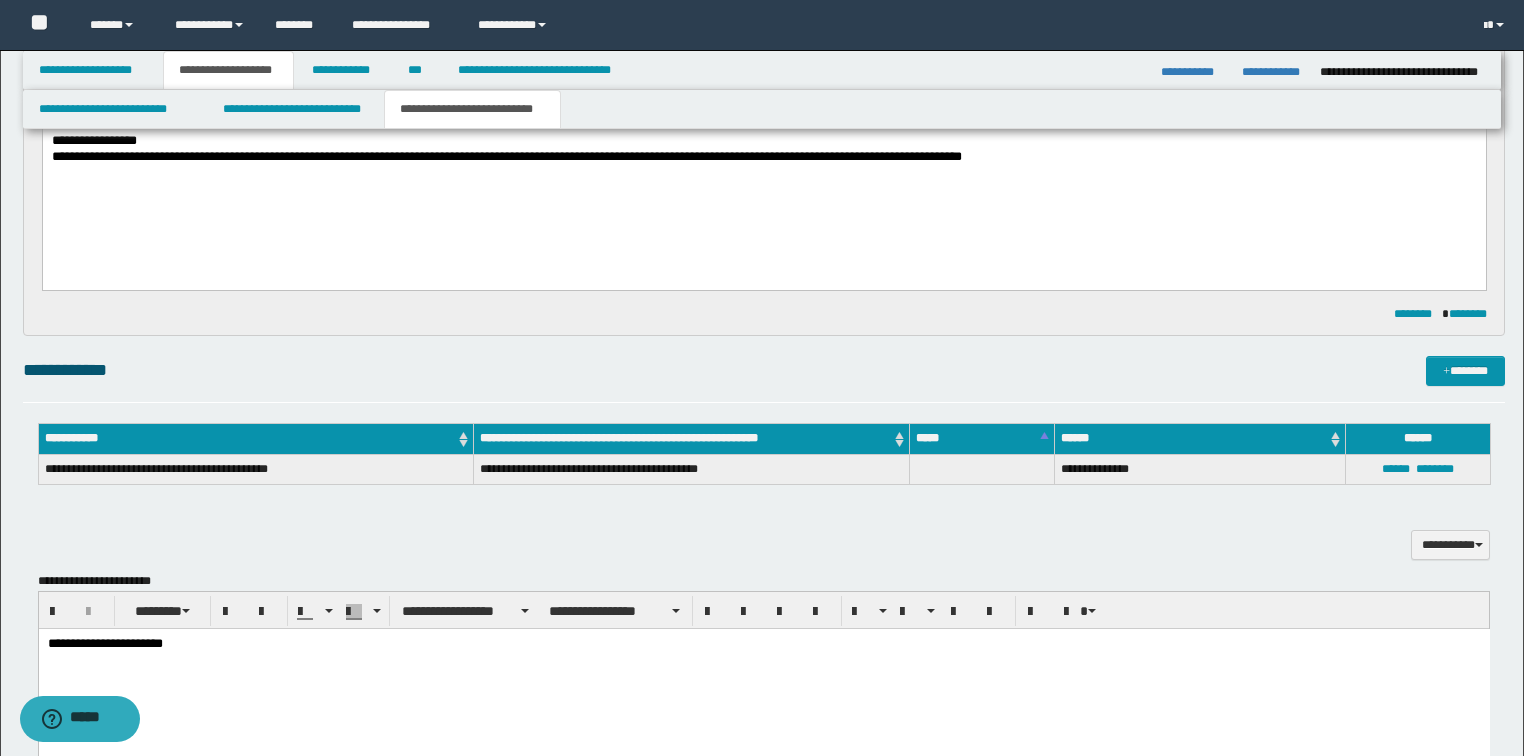 scroll, scrollTop: 400, scrollLeft: 0, axis: vertical 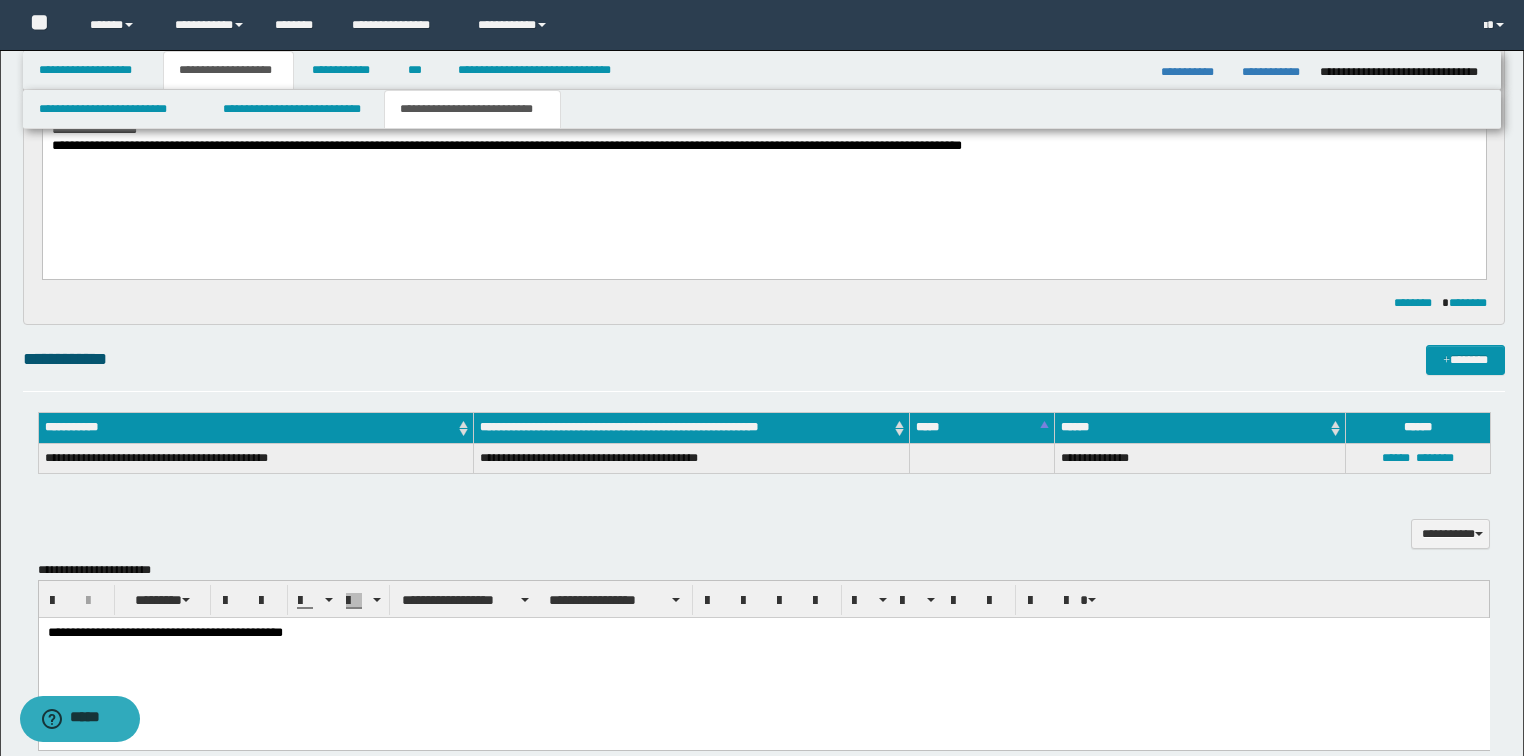 click on "**********" at bounding box center [763, 633] 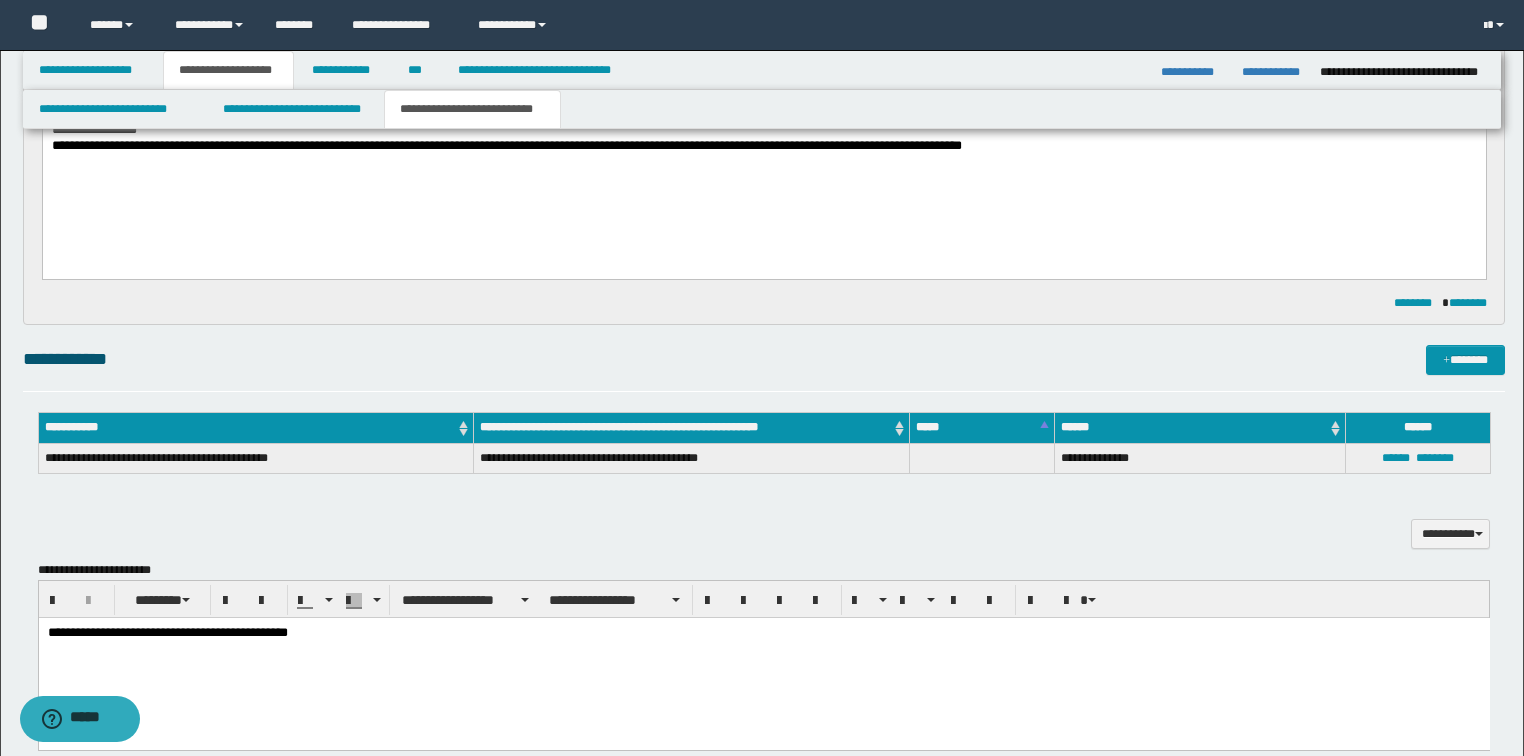 click on "**********" at bounding box center (763, 633) 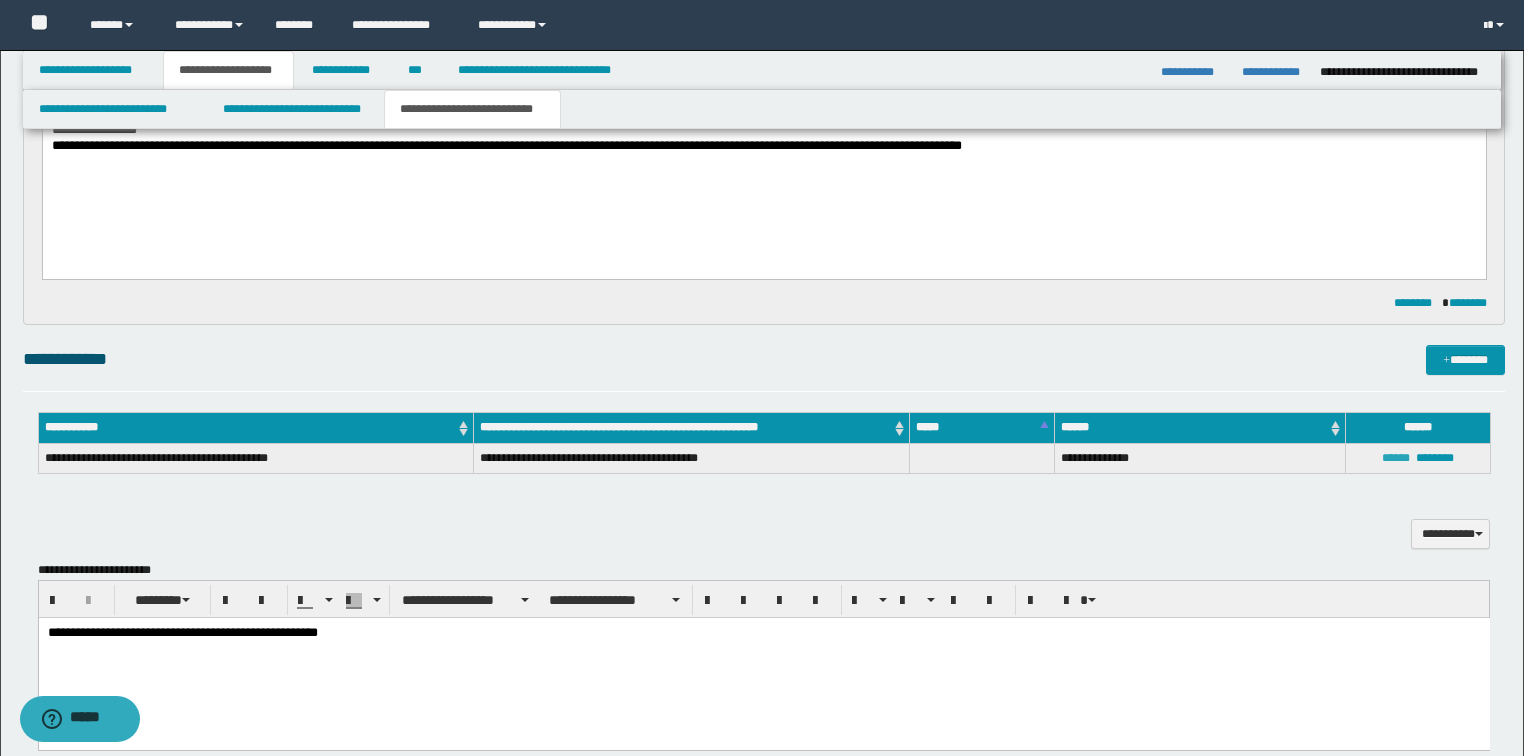 click on "******" at bounding box center [1396, 458] 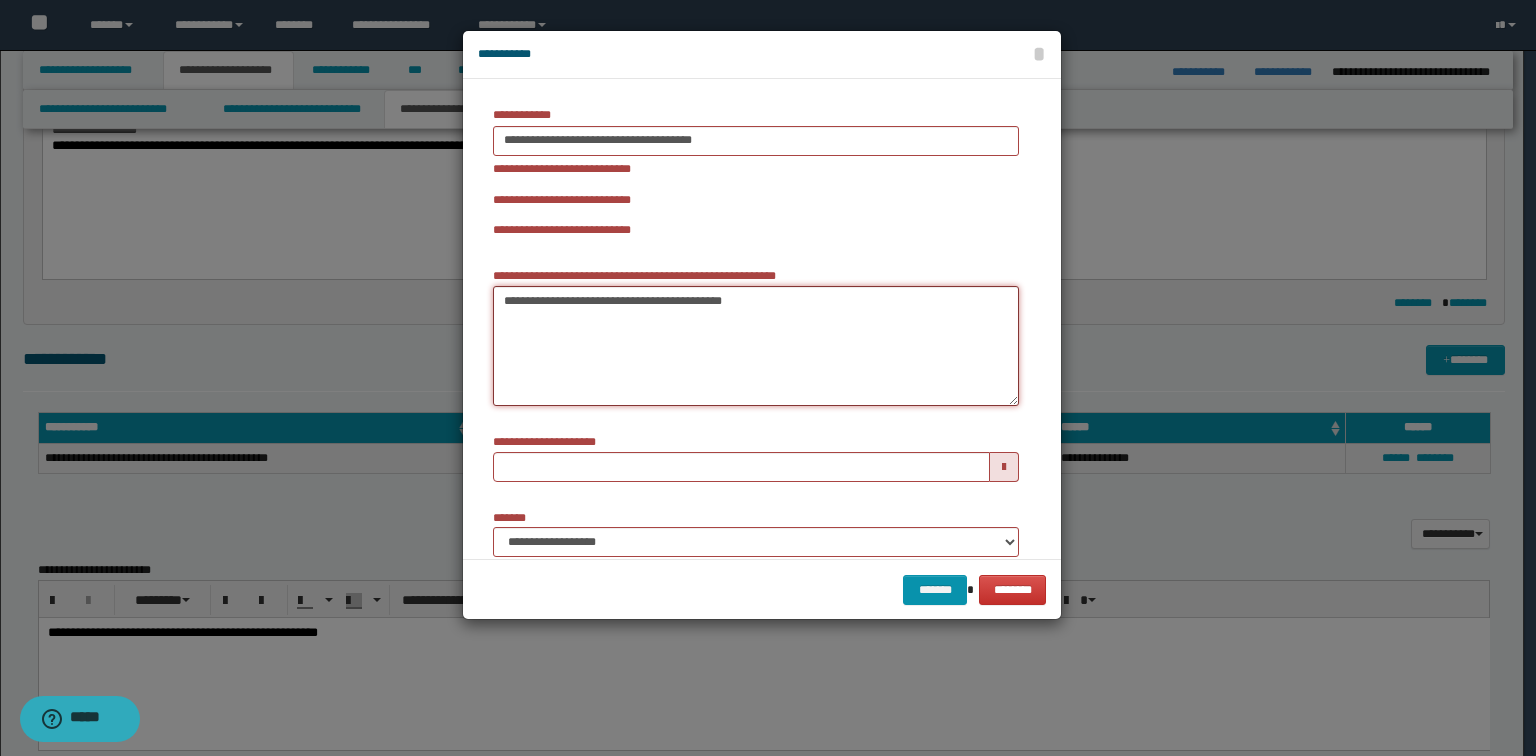 drag, startPoint x: 500, startPoint y: 299, endPoint x: 766, endPoint y: 306, distance: 266.0921 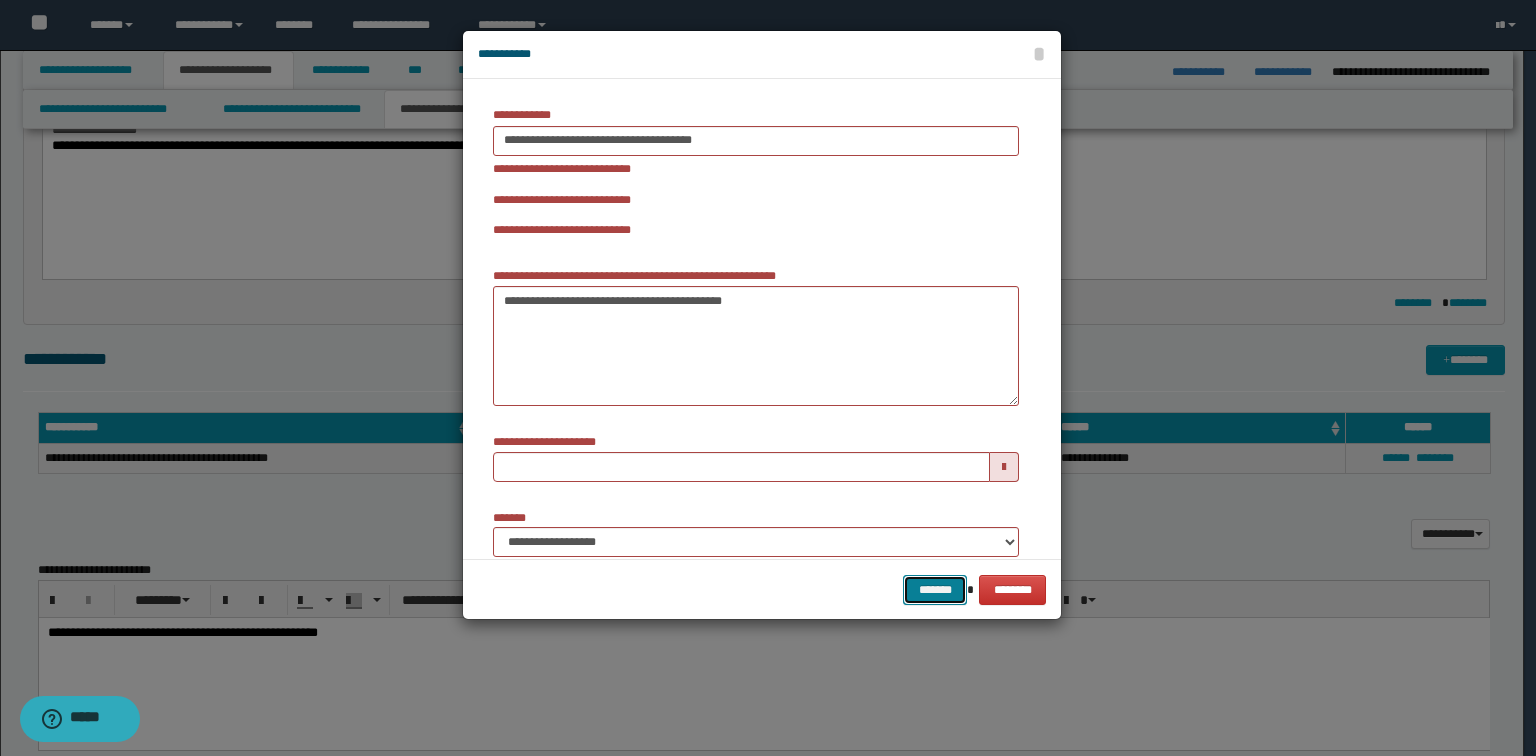 click on "*******" at bounding box center (935, 590) 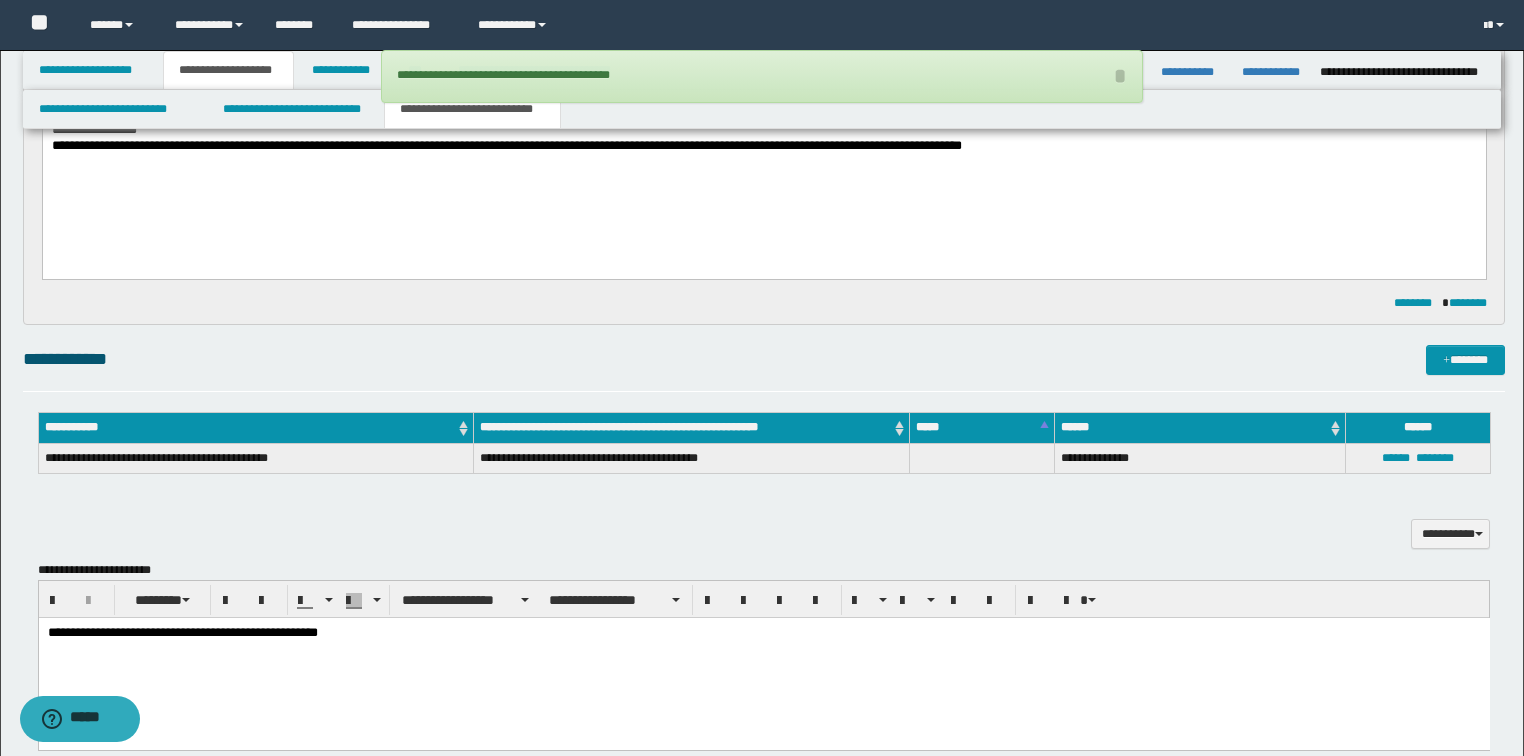 click on "**********" at bounding box center [763, 658] 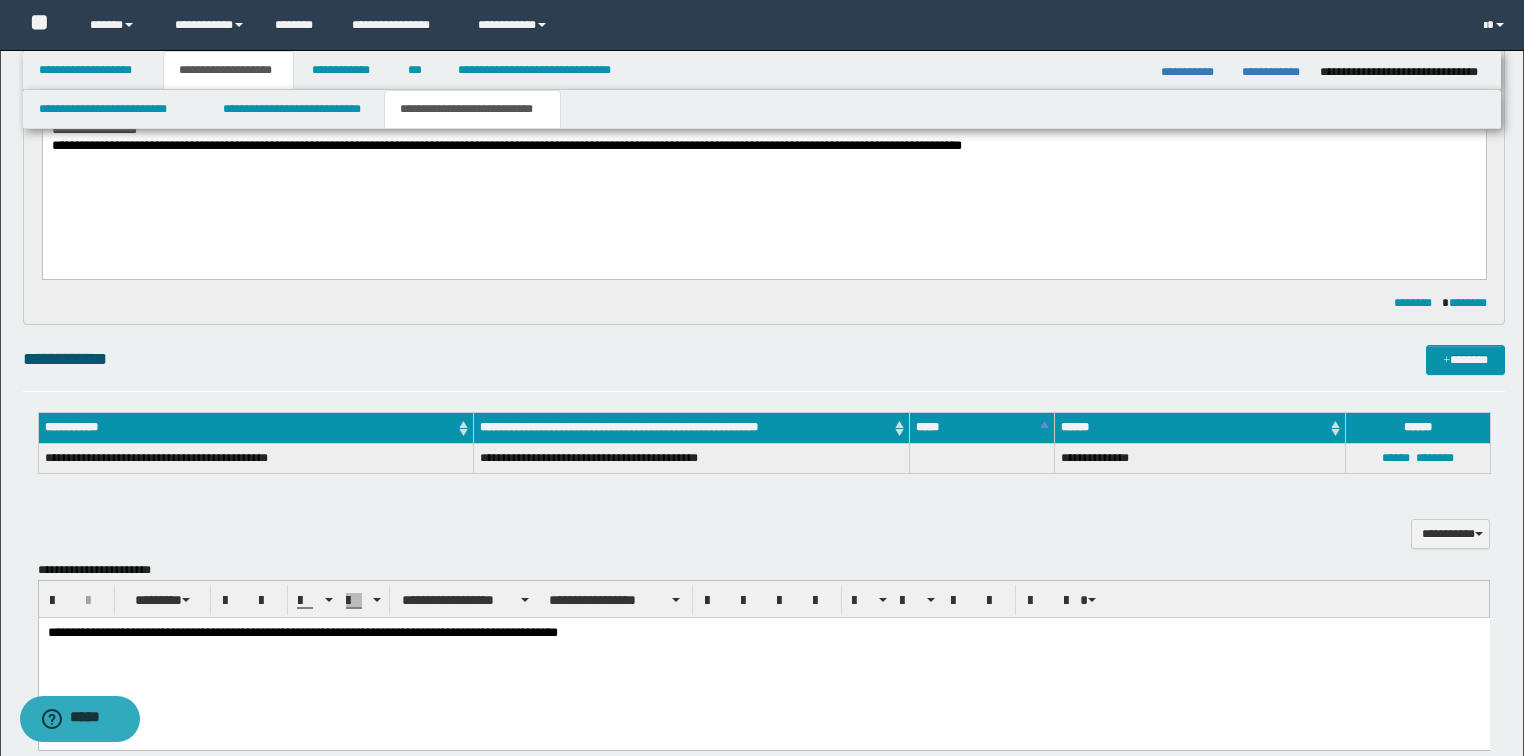 click on "**********" at bounding box center (763, 633) 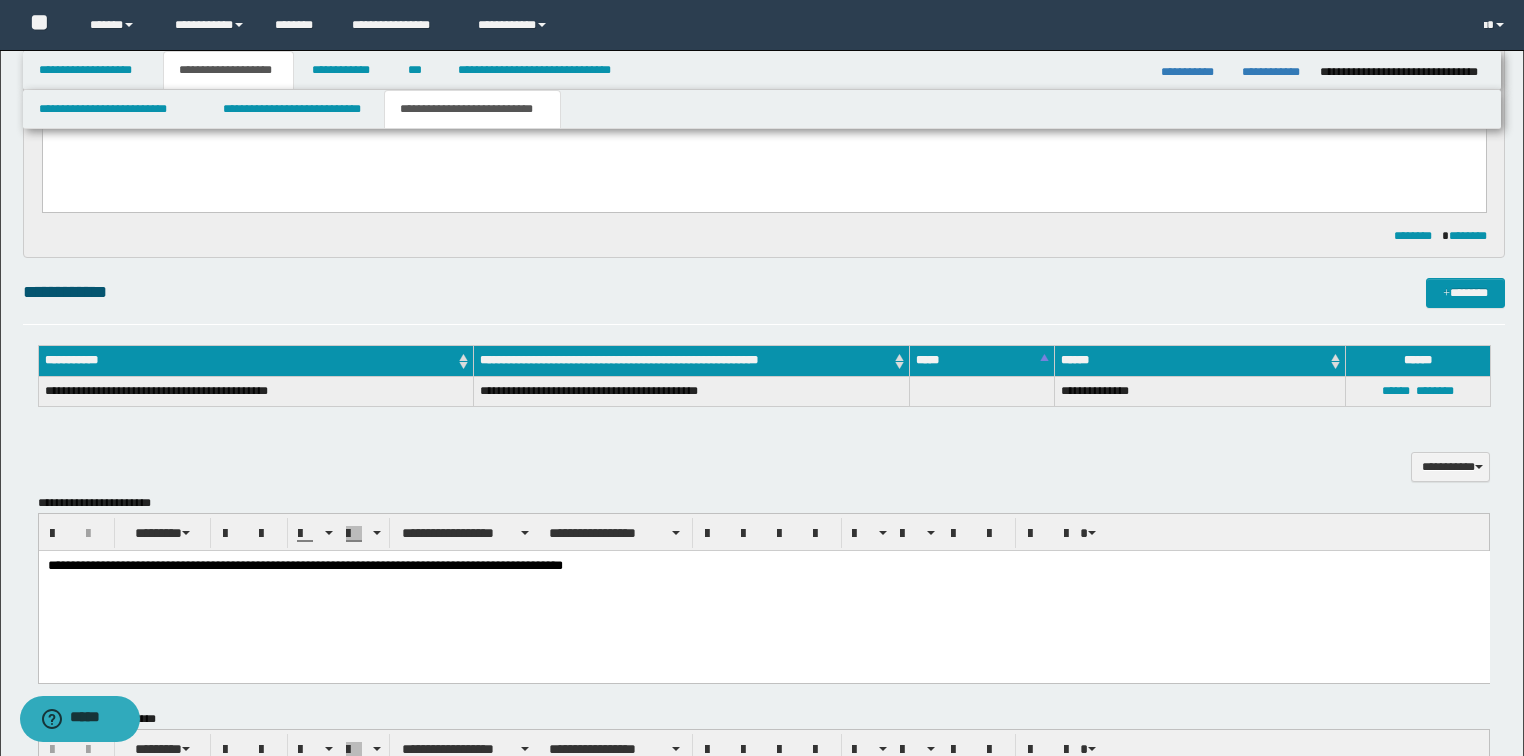 scroll, scrollTop: 320, scrollLeft: 0, axis: vertical 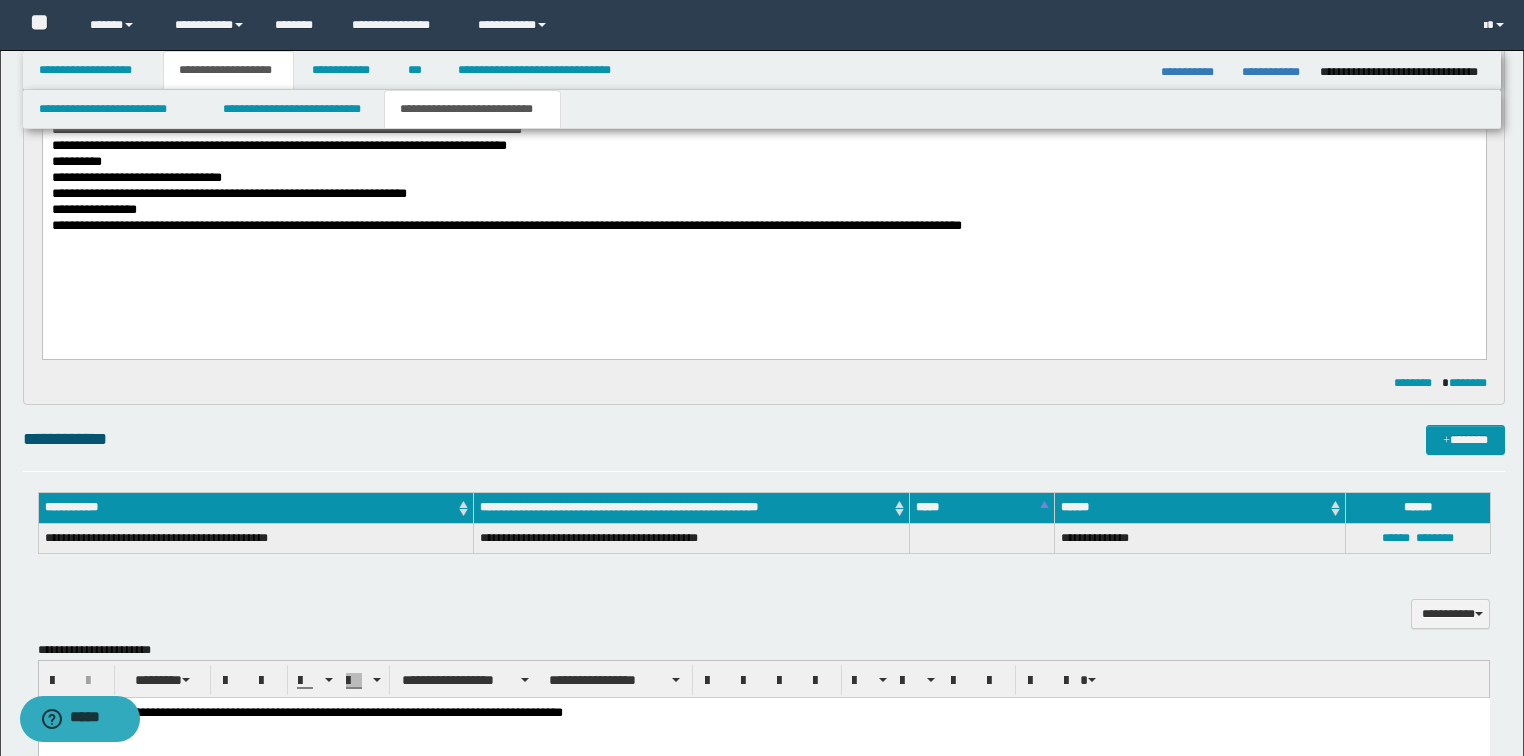 click on "**********" at bounding box center (764, 226) 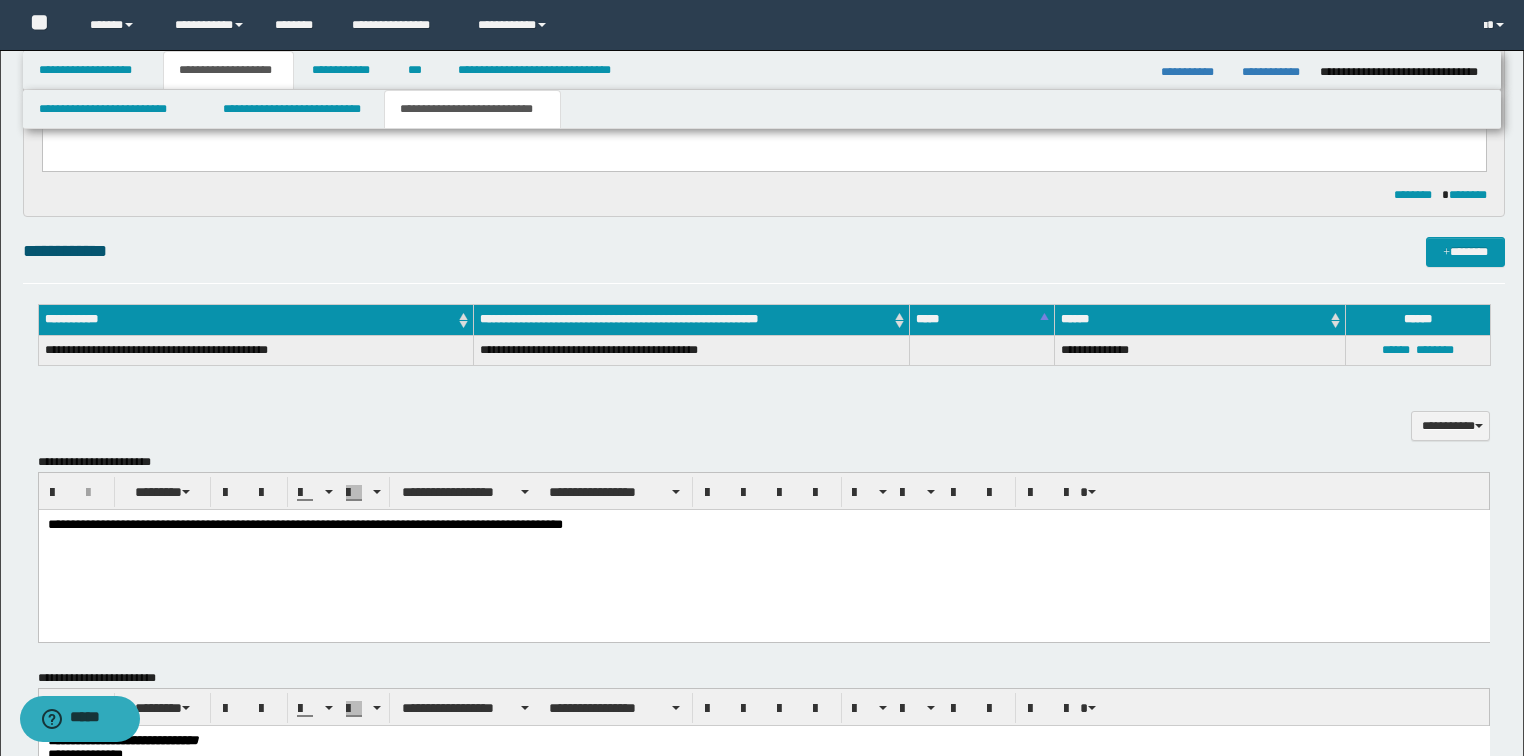 scroll, scrollTop: 480, scrollLeft: 0, axis: vertical 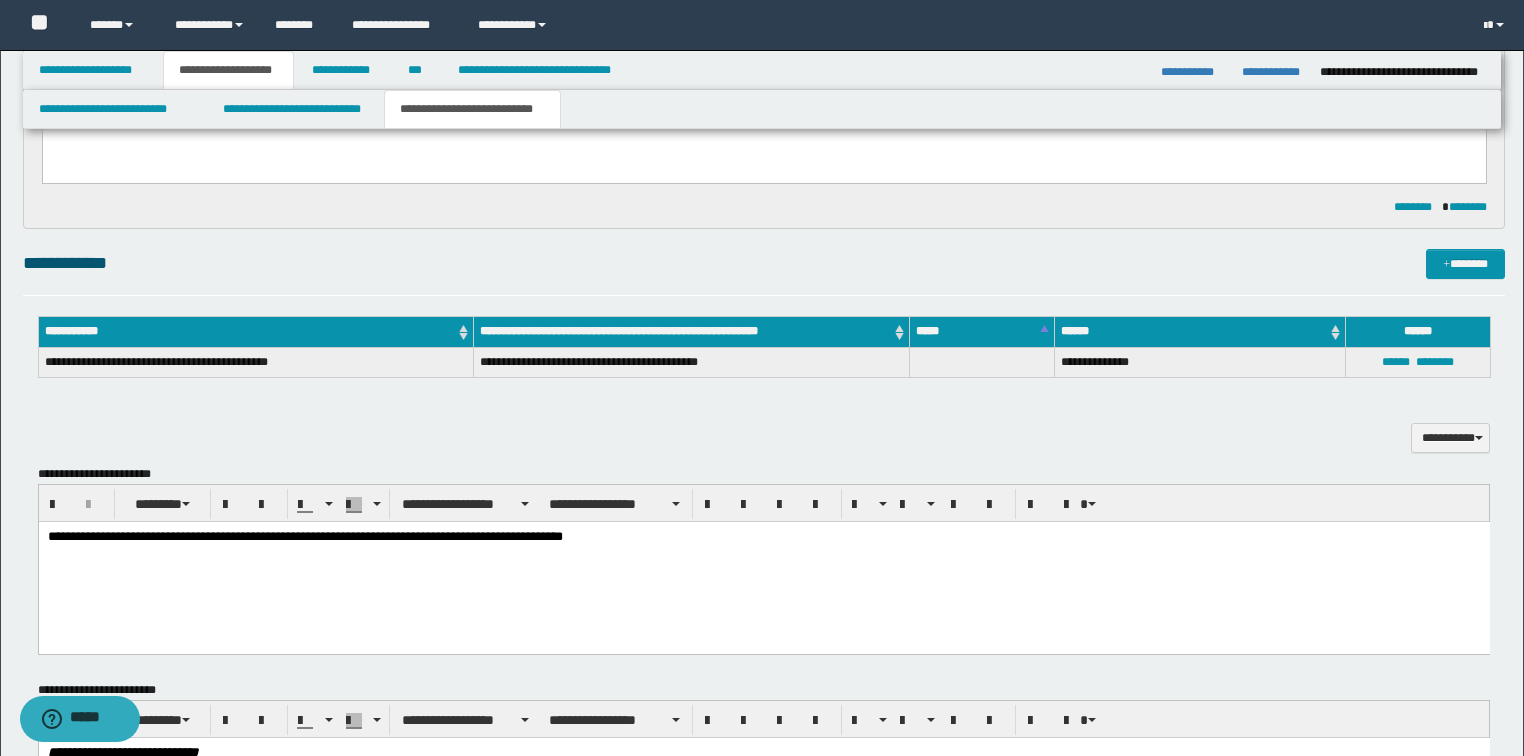 click on "**********" at bounding box center (763, 537) 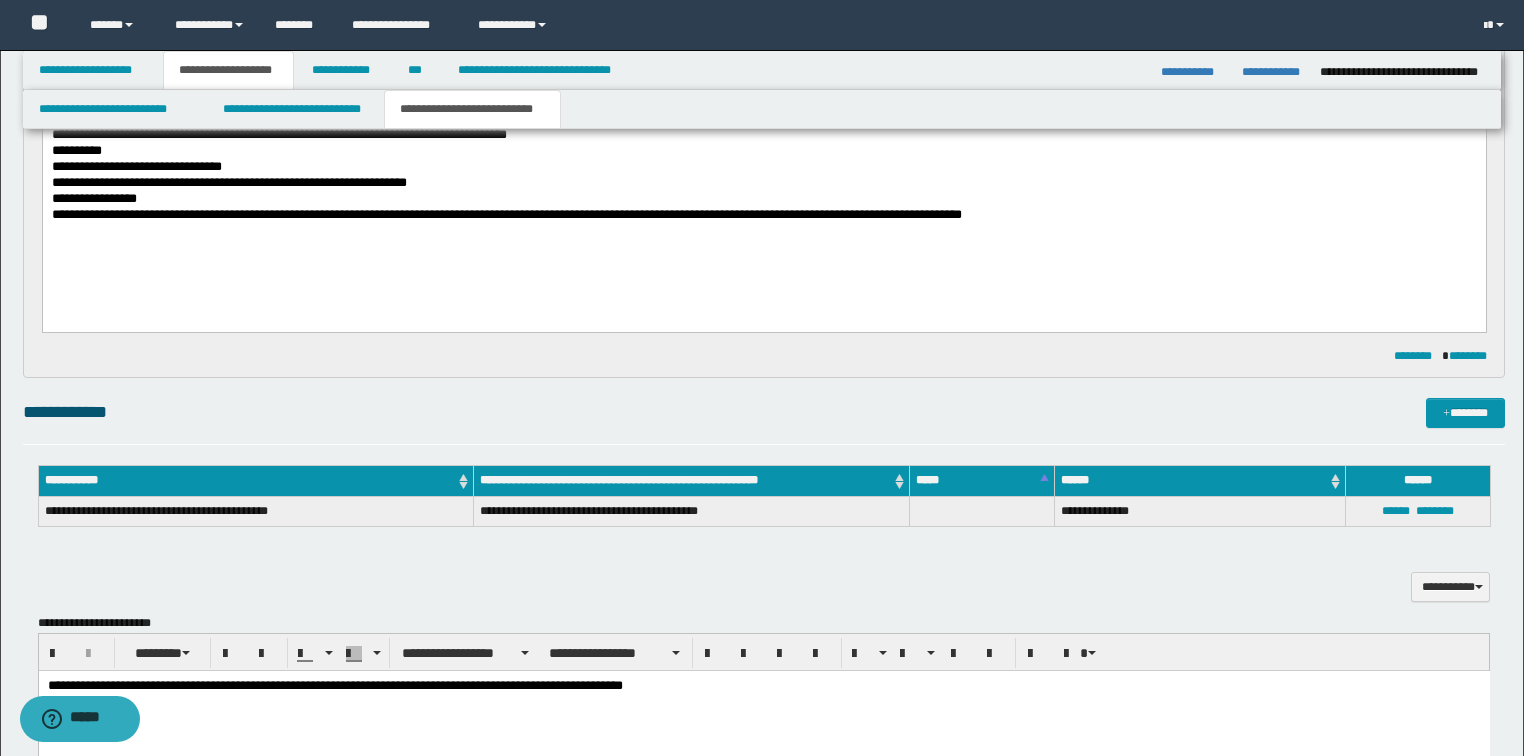 scroll, scrollTop: 400, scrollLeft: 0, axis: vertical 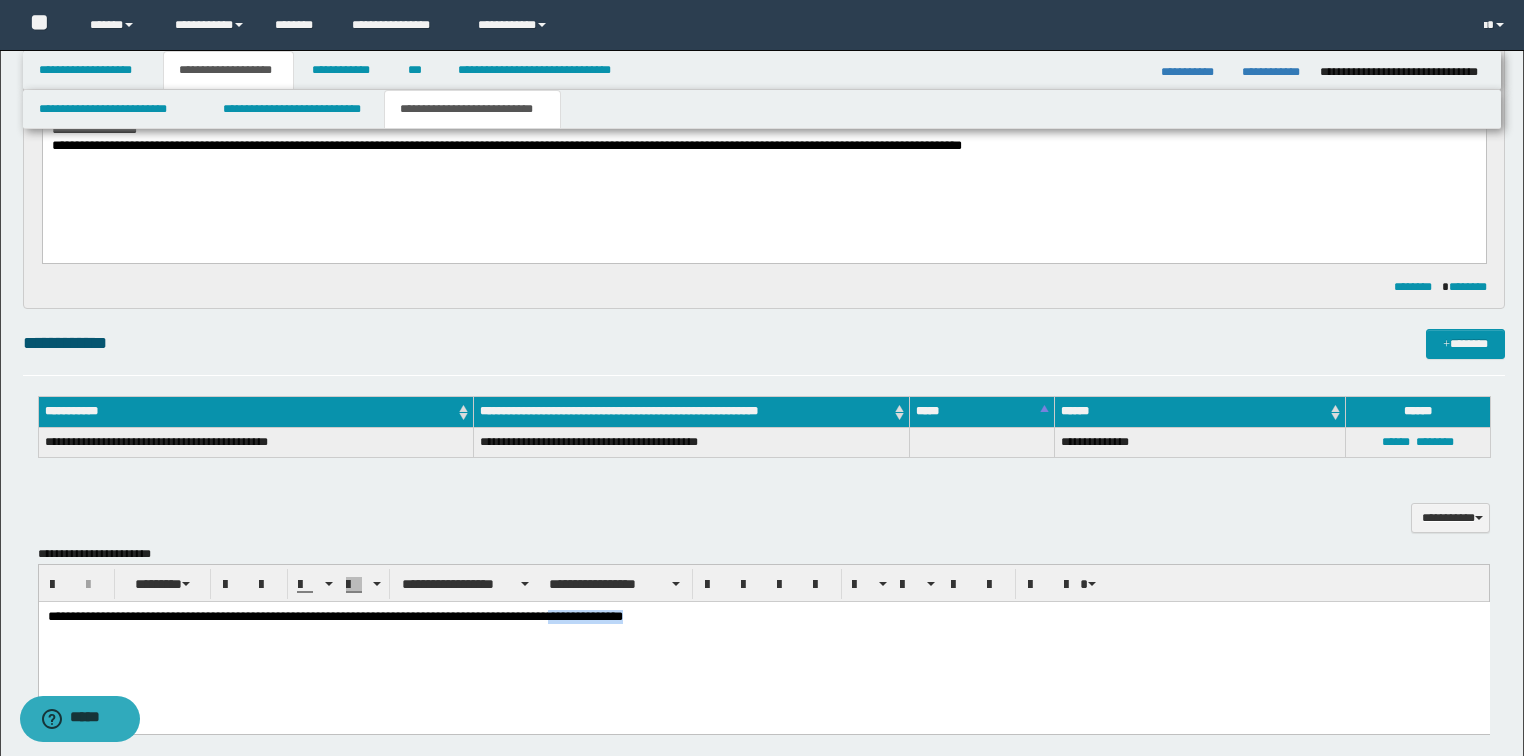 drag, startPoint x: 596, startPoint y: 613, endPoint x: 691, endPoint y: 619, distance: 95.189285 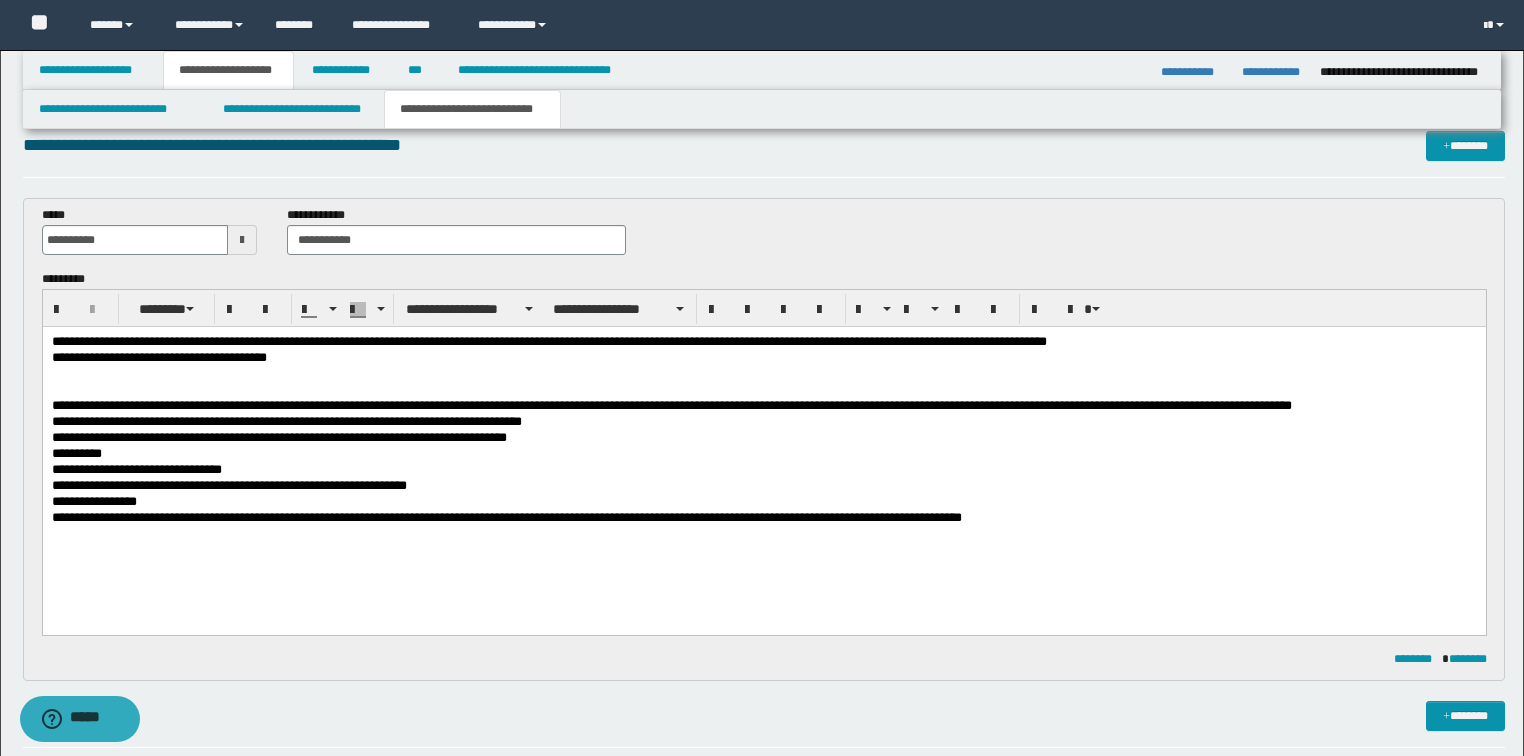scroll, scrollTop: 0, scrollLeft: 0, axis: both 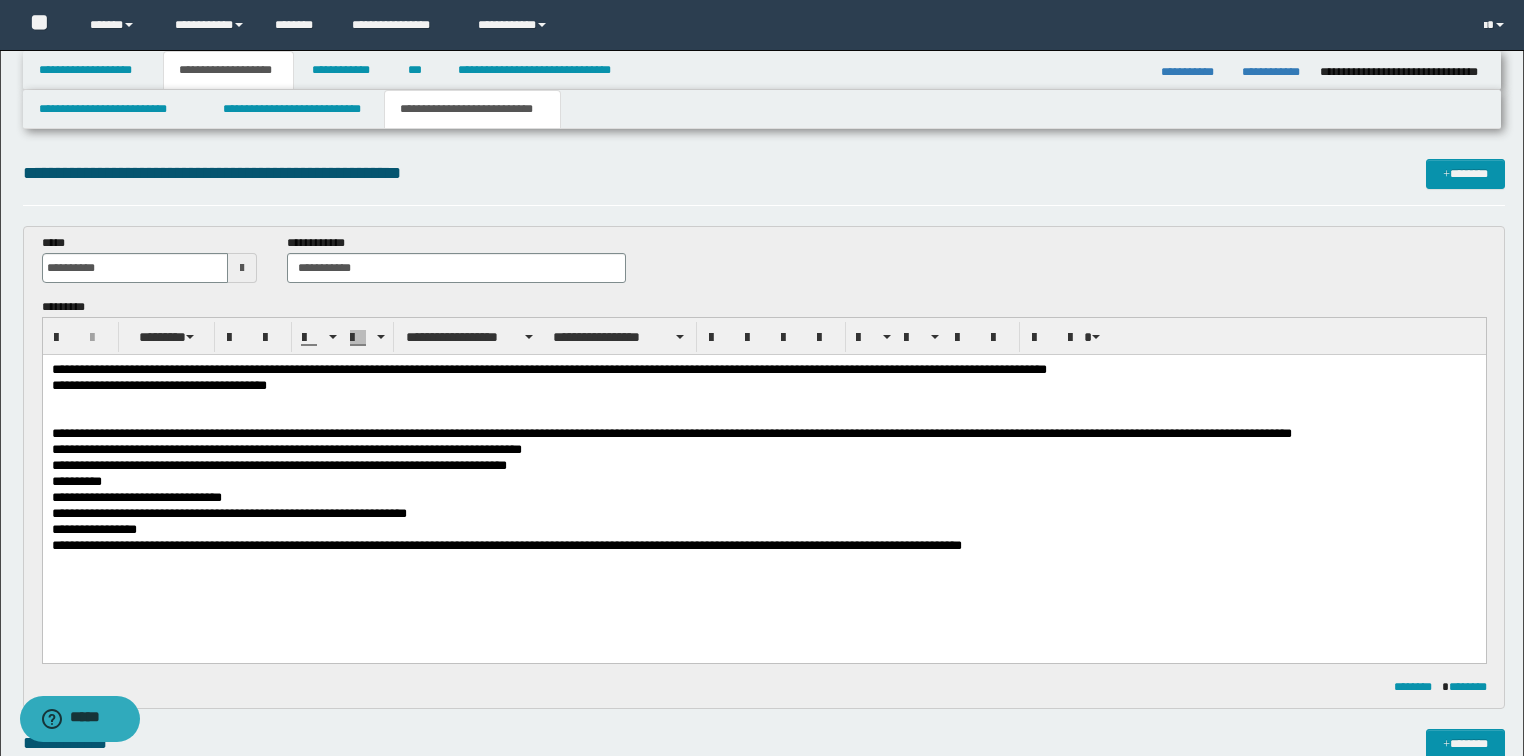 click on "**********" at bounding box center [764, 450] 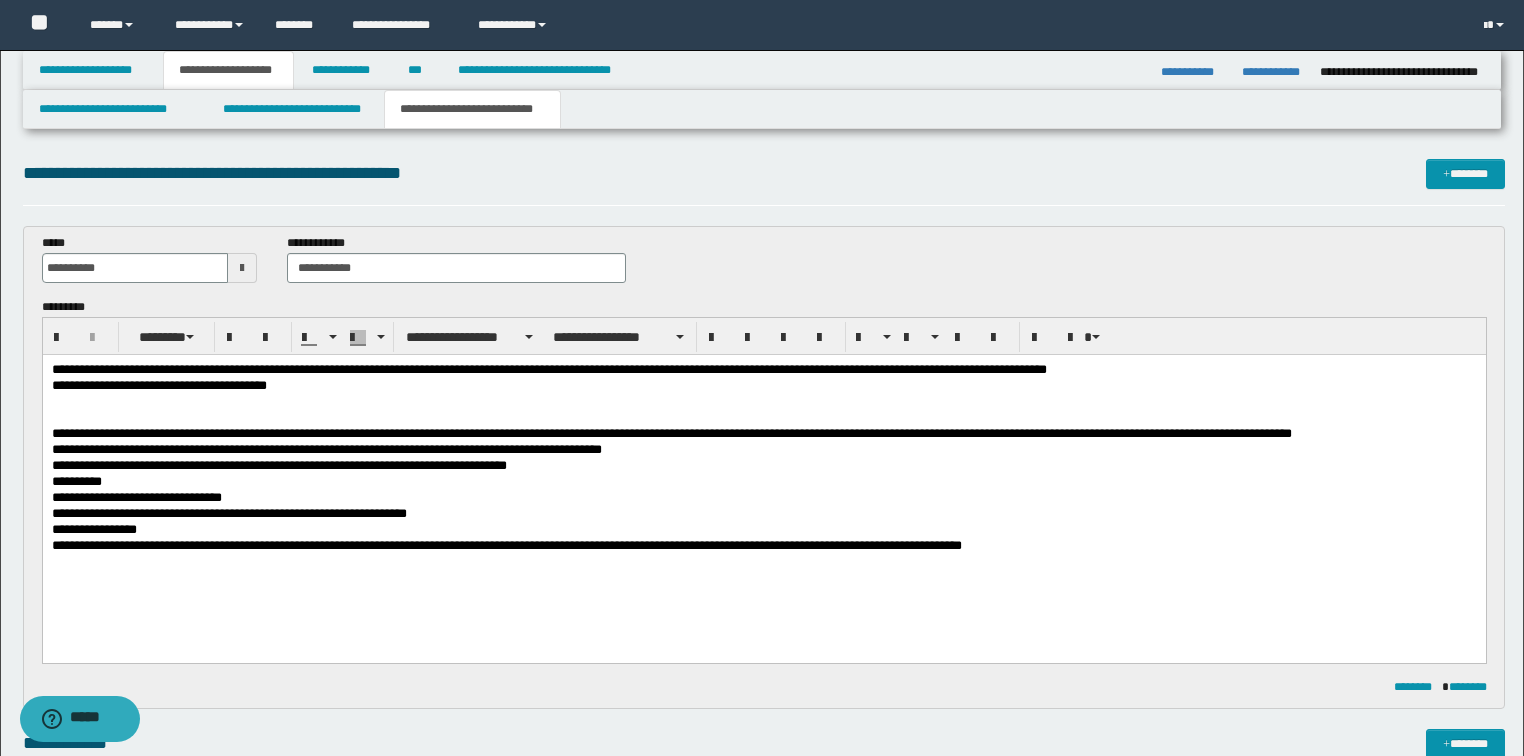 click on "**********" at bounding box center (764, 450) 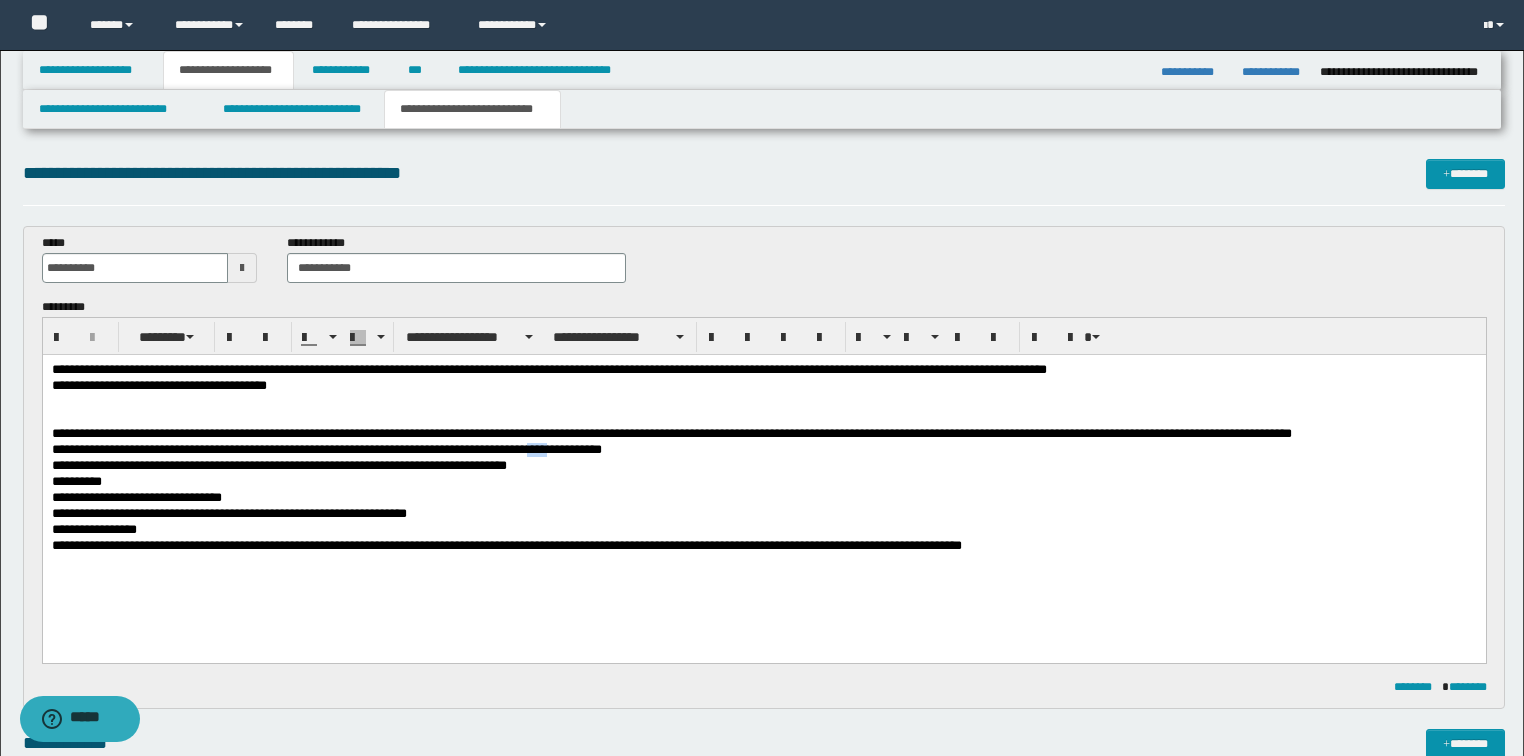 drag, startPoint x: 545, startPoint y: 445, endPoint x: 580, endPoint y: 451, distance: 35.510563 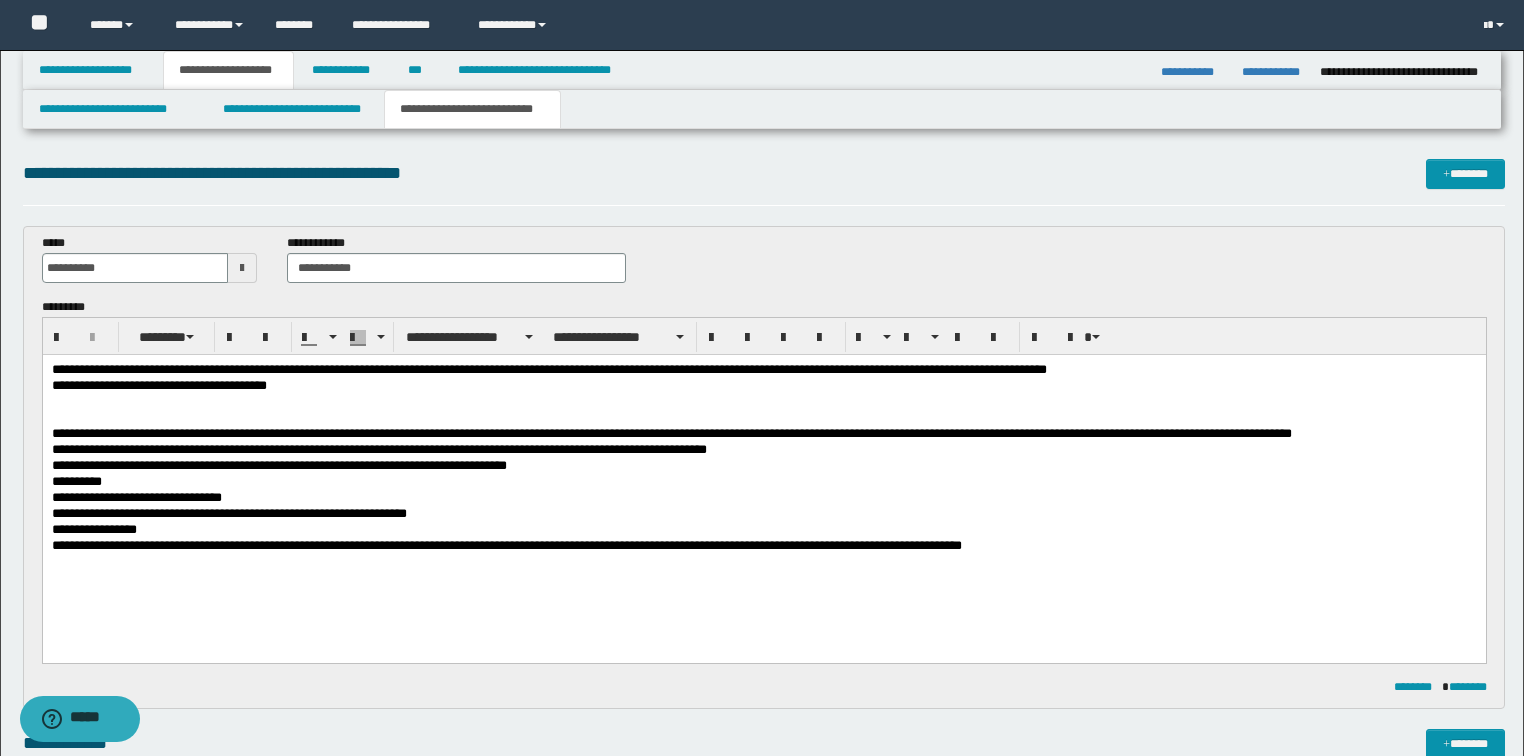 click on "**********" at bounding box center (764, 450) 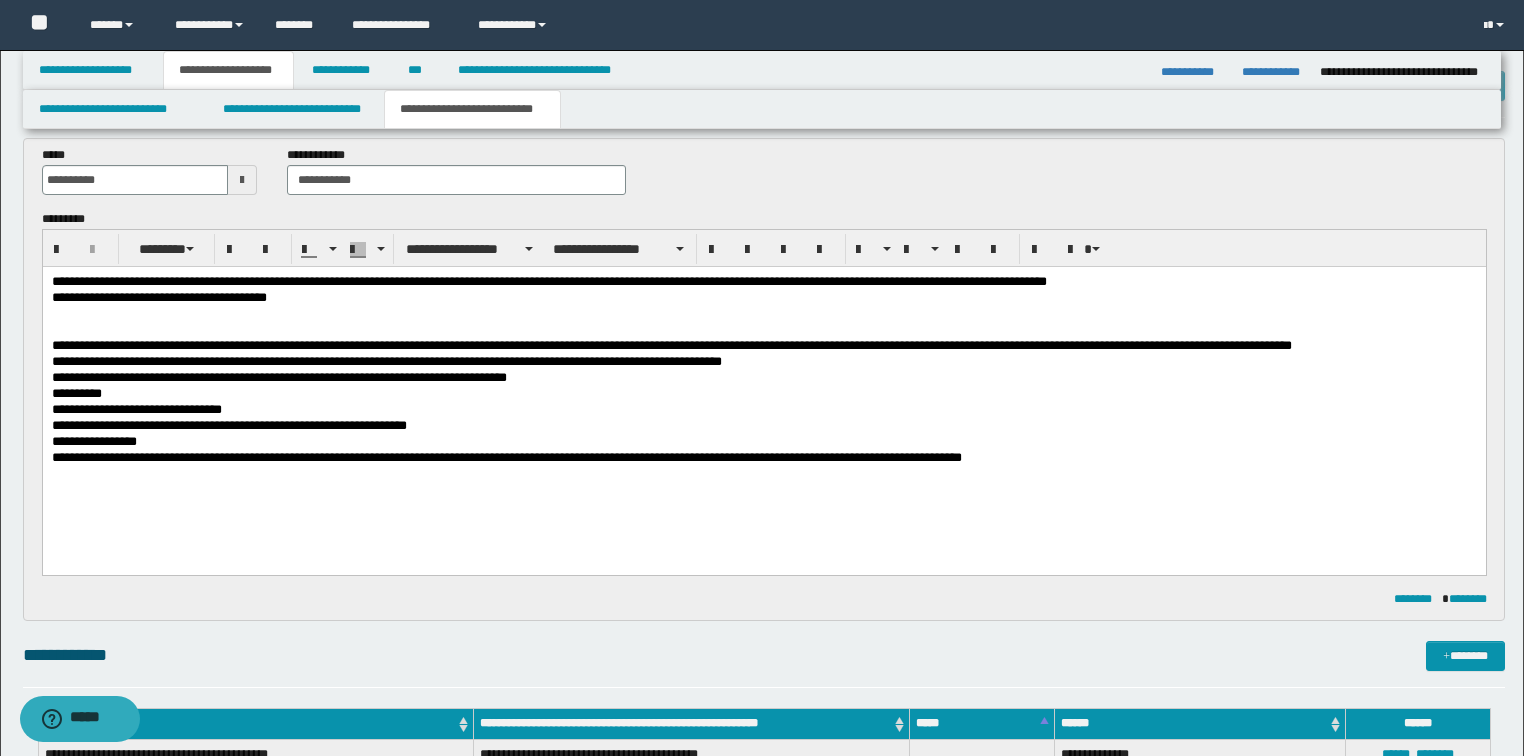 scroll, scrollTop: 80, scrollLeft: 0, axis: vertical 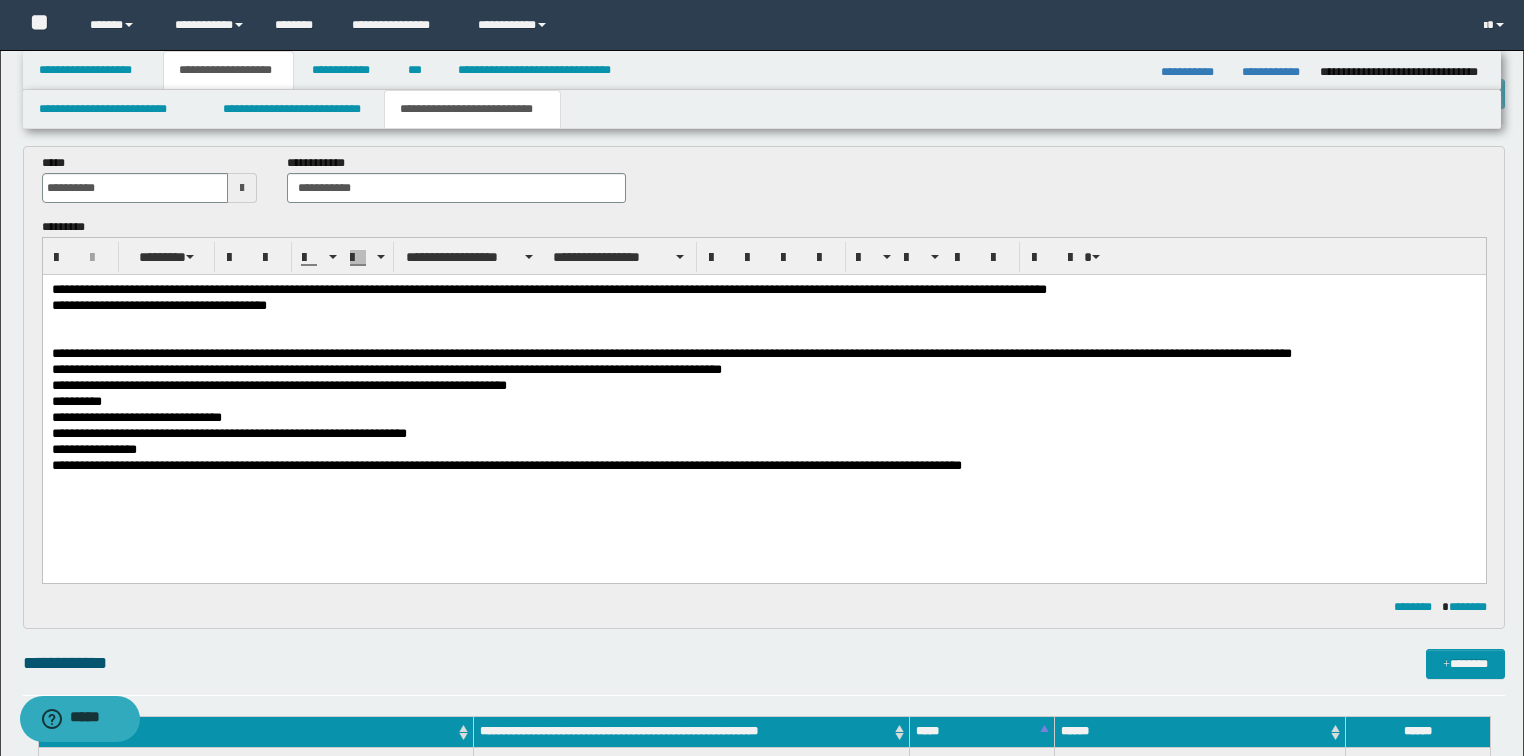 click on "**********" at bounding box center (764, 370) 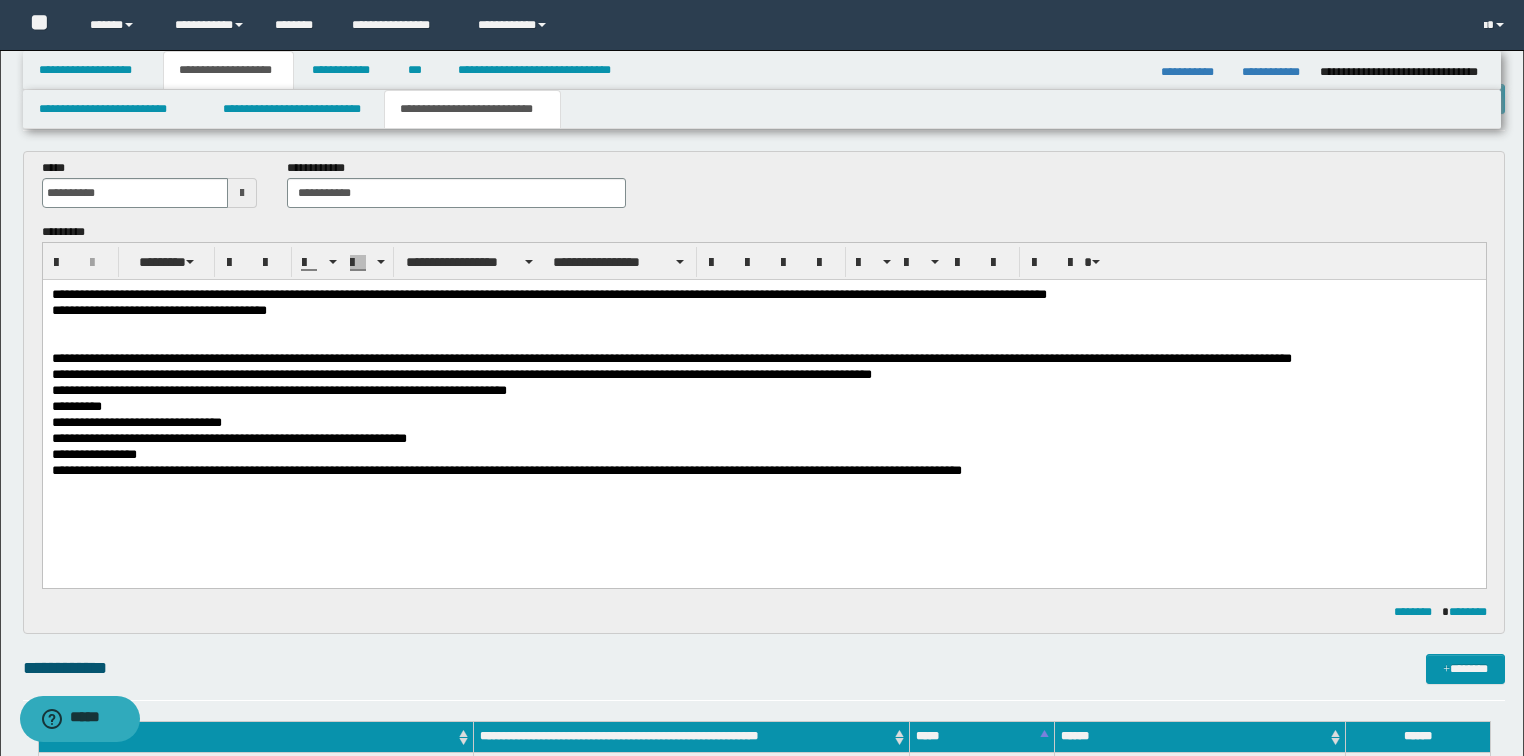 scroll, scrollTop: 0, scrollLeft: 0, axis: both 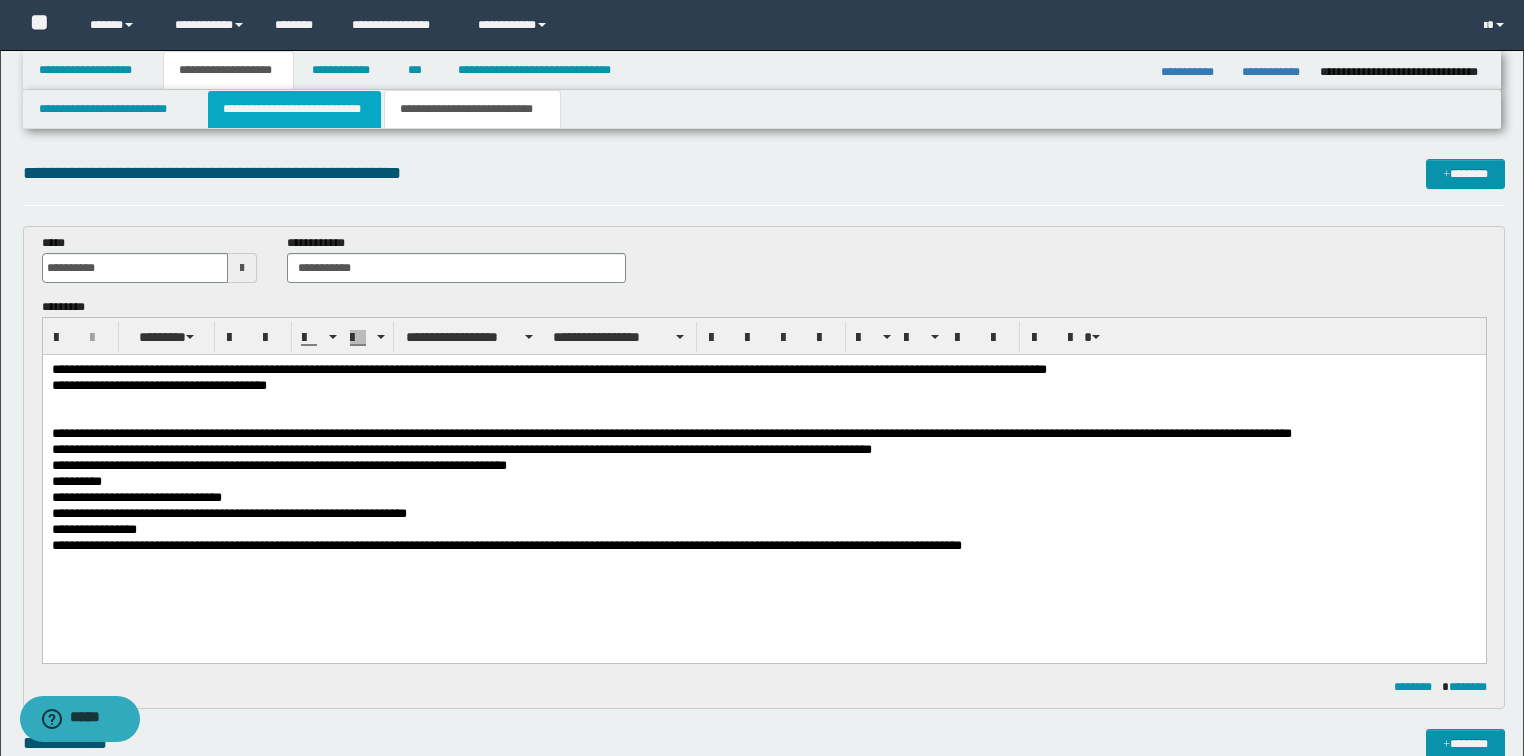 click on "**********" at bounding box center (294, 109) 